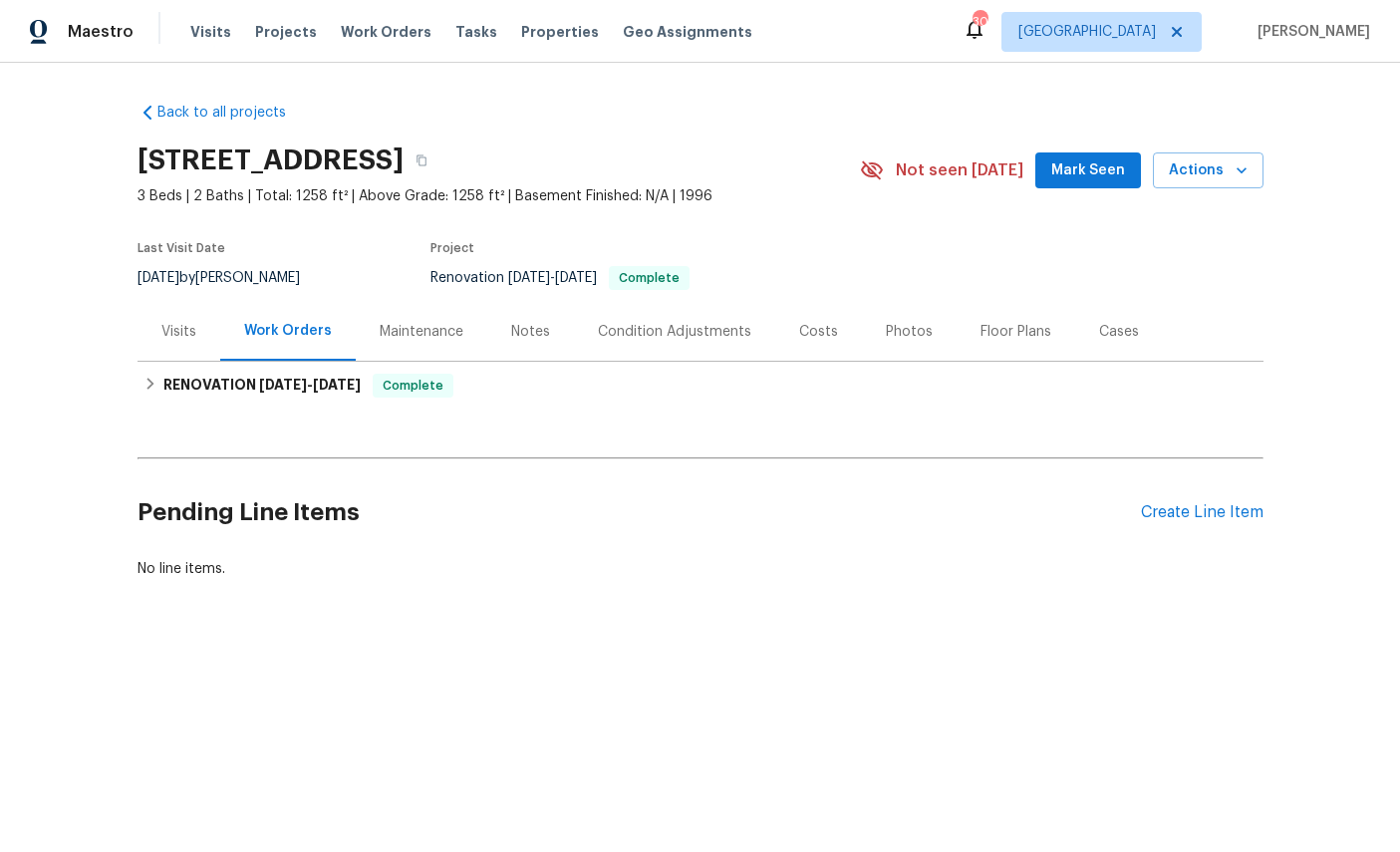 scroll, scrollTop: 0, scrollLeft: 0, axis: both 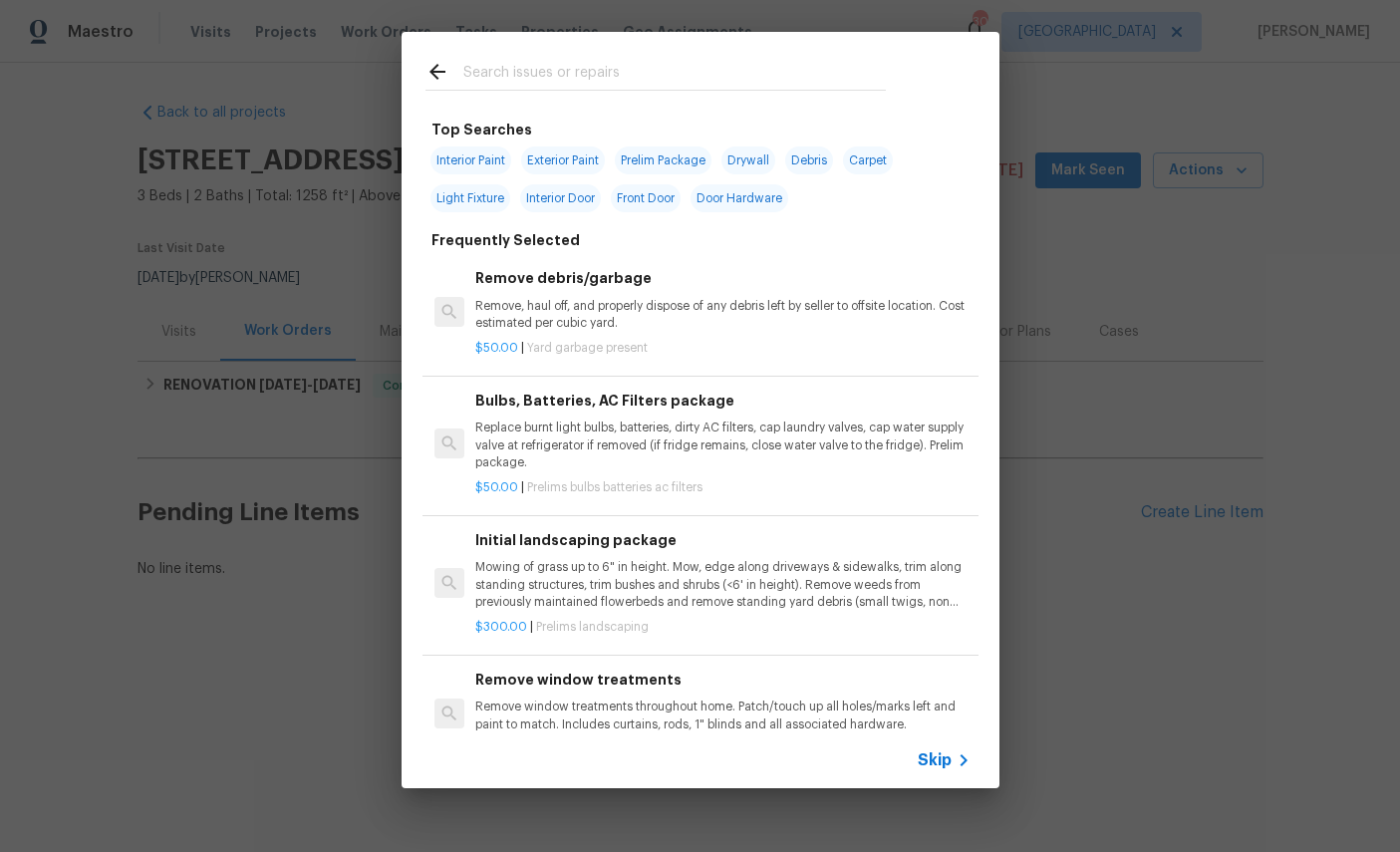 click on "Interior Paint" at bounding box center (470, 160) 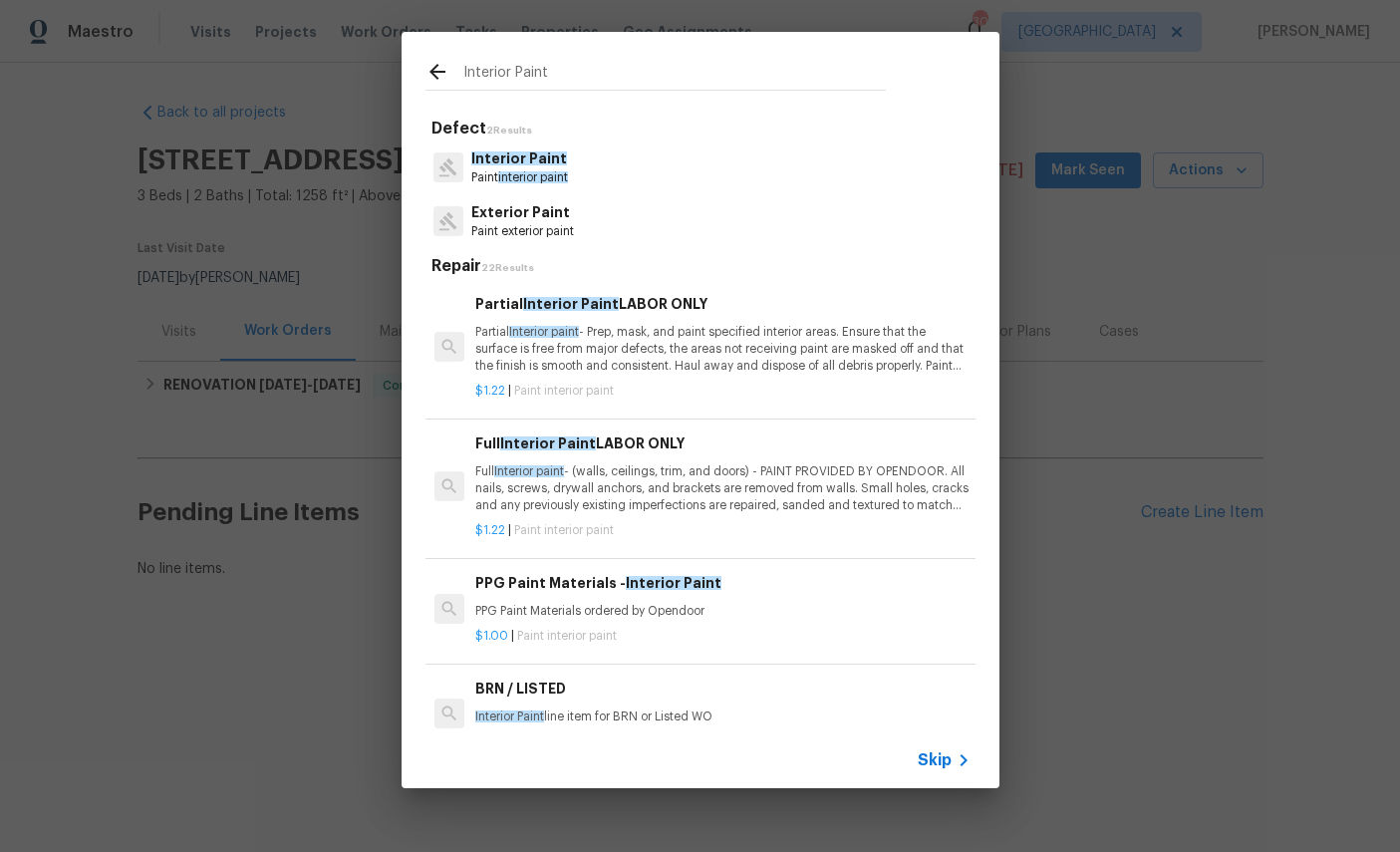 click on "Interior Paint" at bounding box center (519, 158) 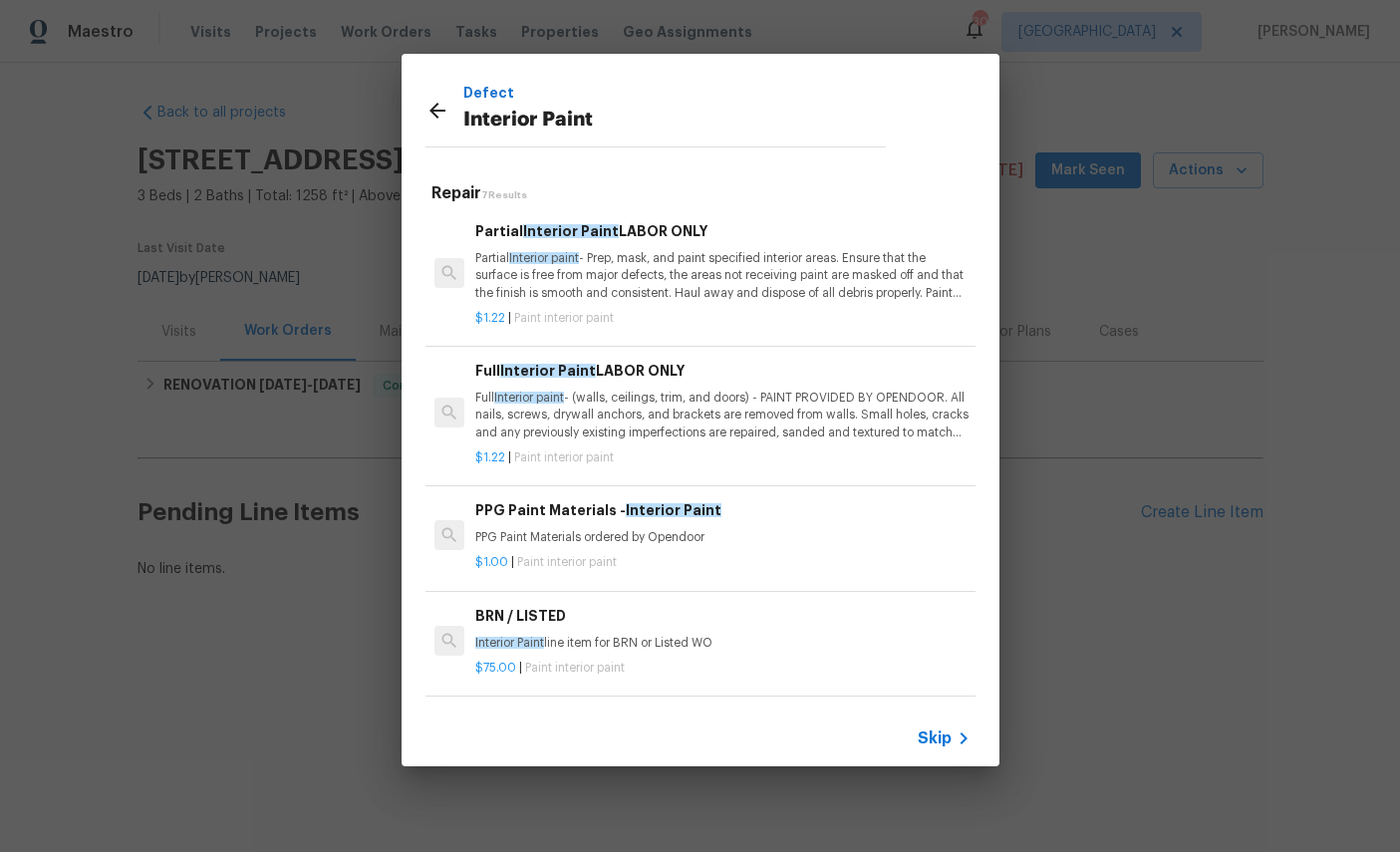 click on "Partial  Interior paint  - Prep, mask, and paint specified interior areas. Ensure that the surface is free from major defects, the areas not receiving paint are masked off and that the finish is smooth and consistent. Haul away and dispose of all debris properly. Paint will be delivered onsite, Purchased by Opendoor." at bounding box center (722, 275) 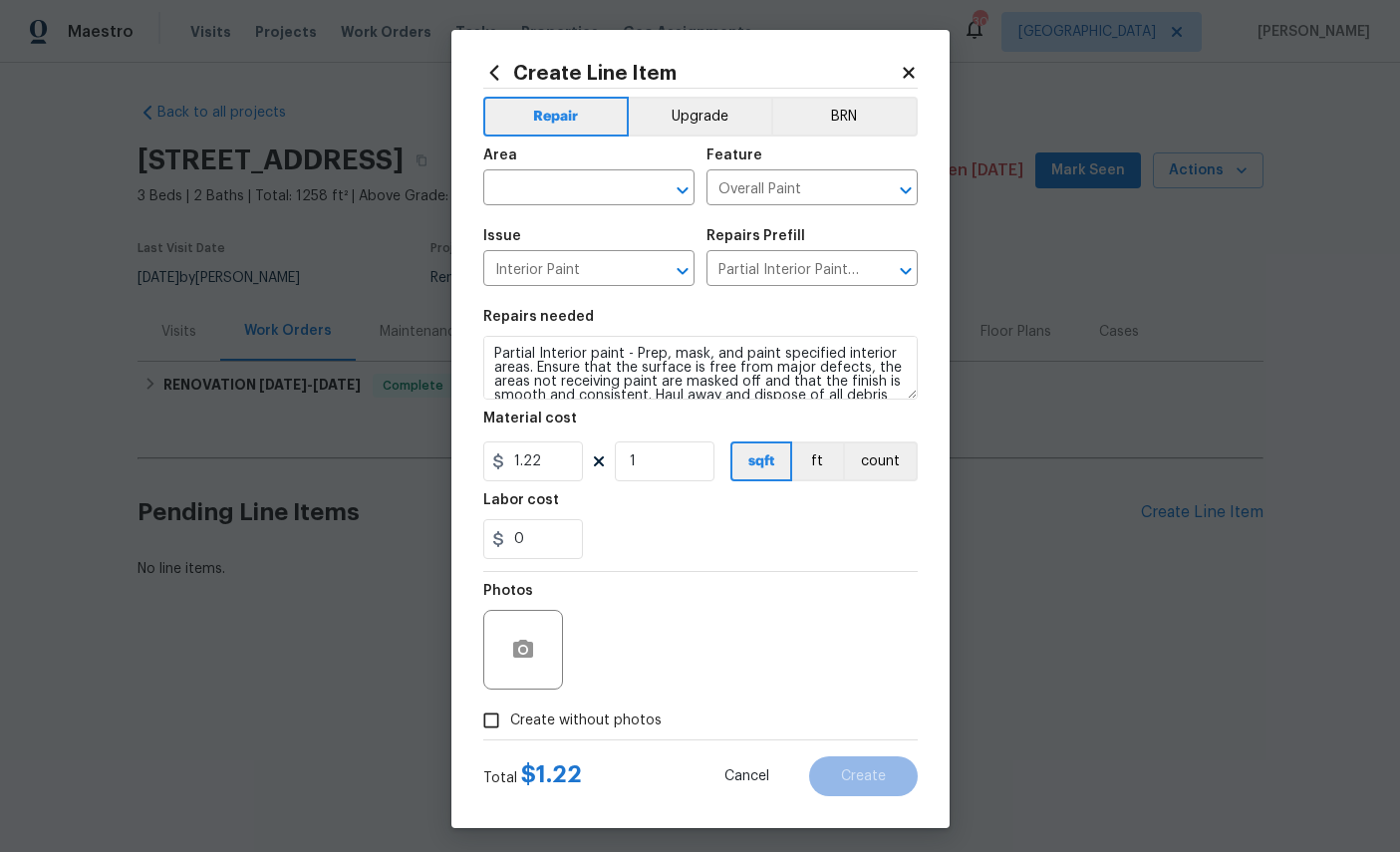click at bounding box center [561, 189] 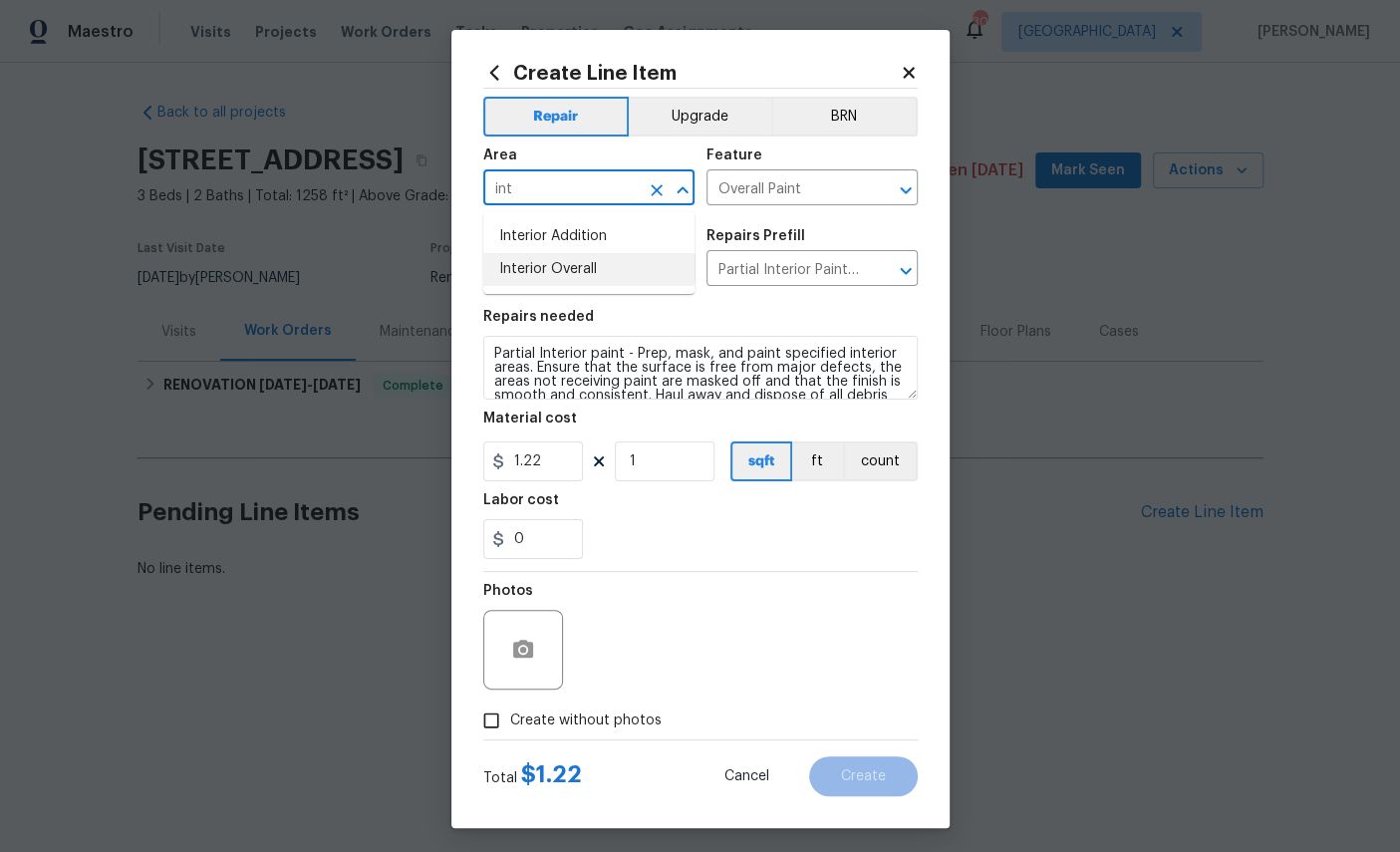 click on "Interior Overall" at bounding box center (589, 269) 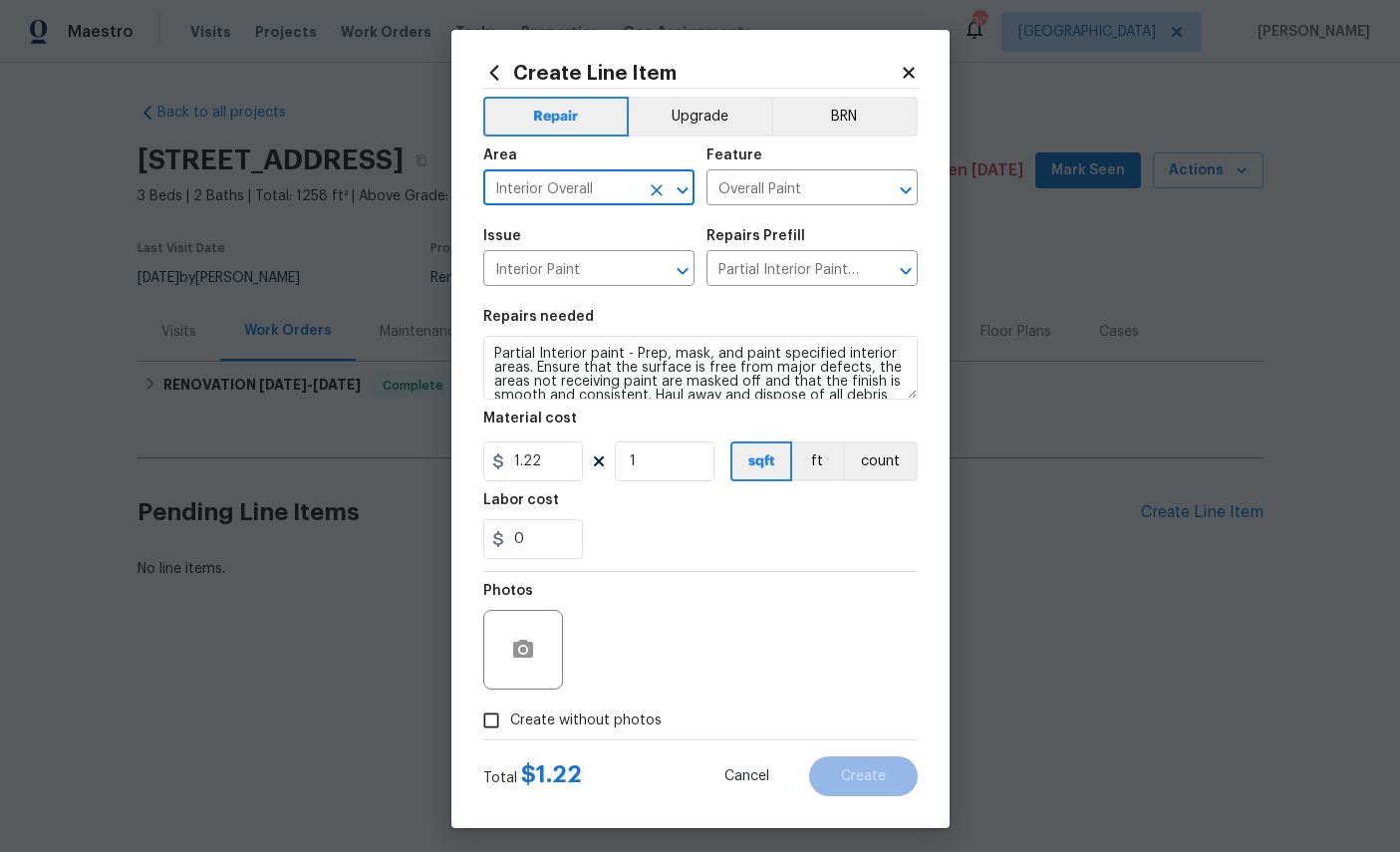 click on "Upgrade" at bounding box center [700, 117] 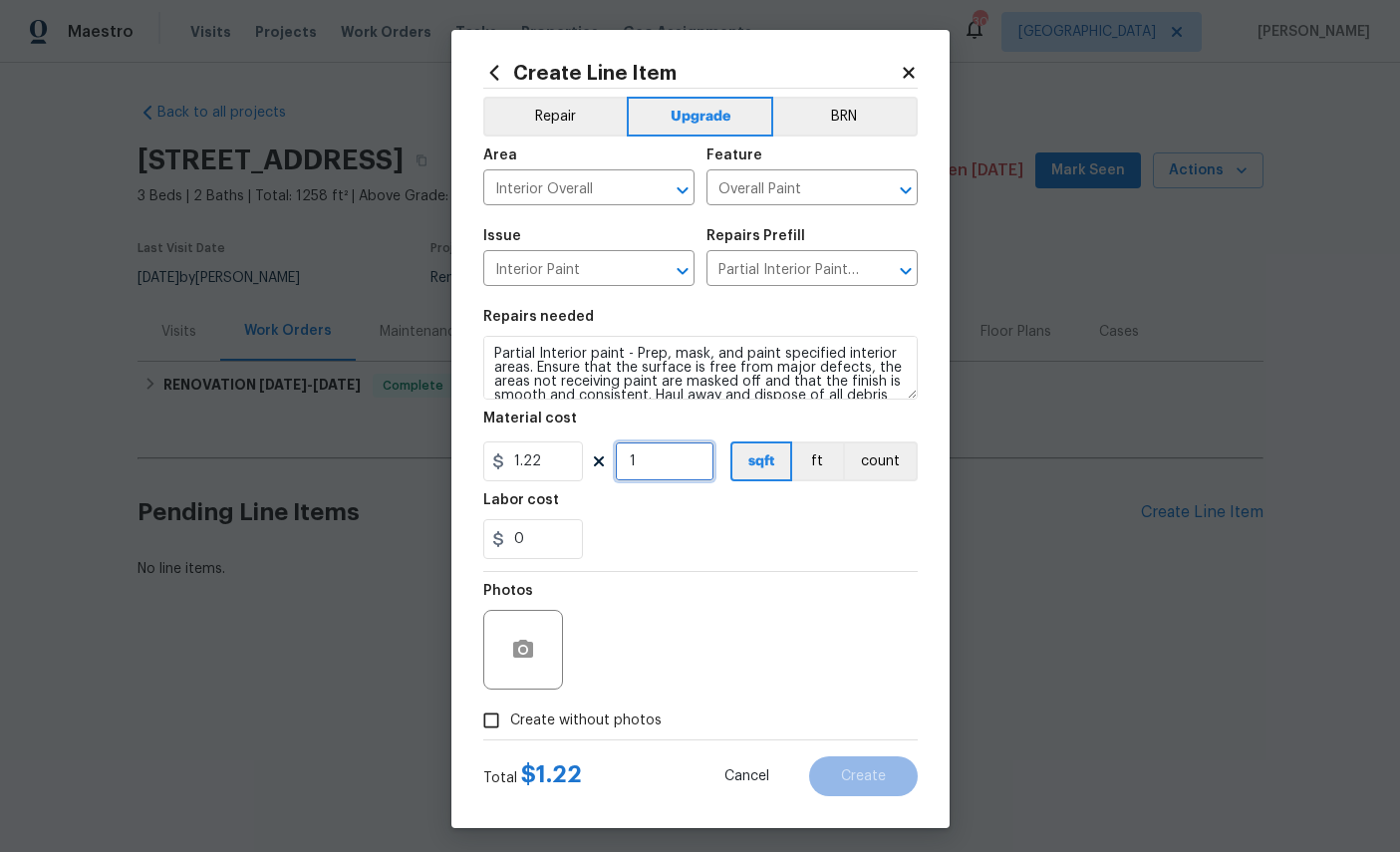 click on "1" at bounding box center (665, 461) 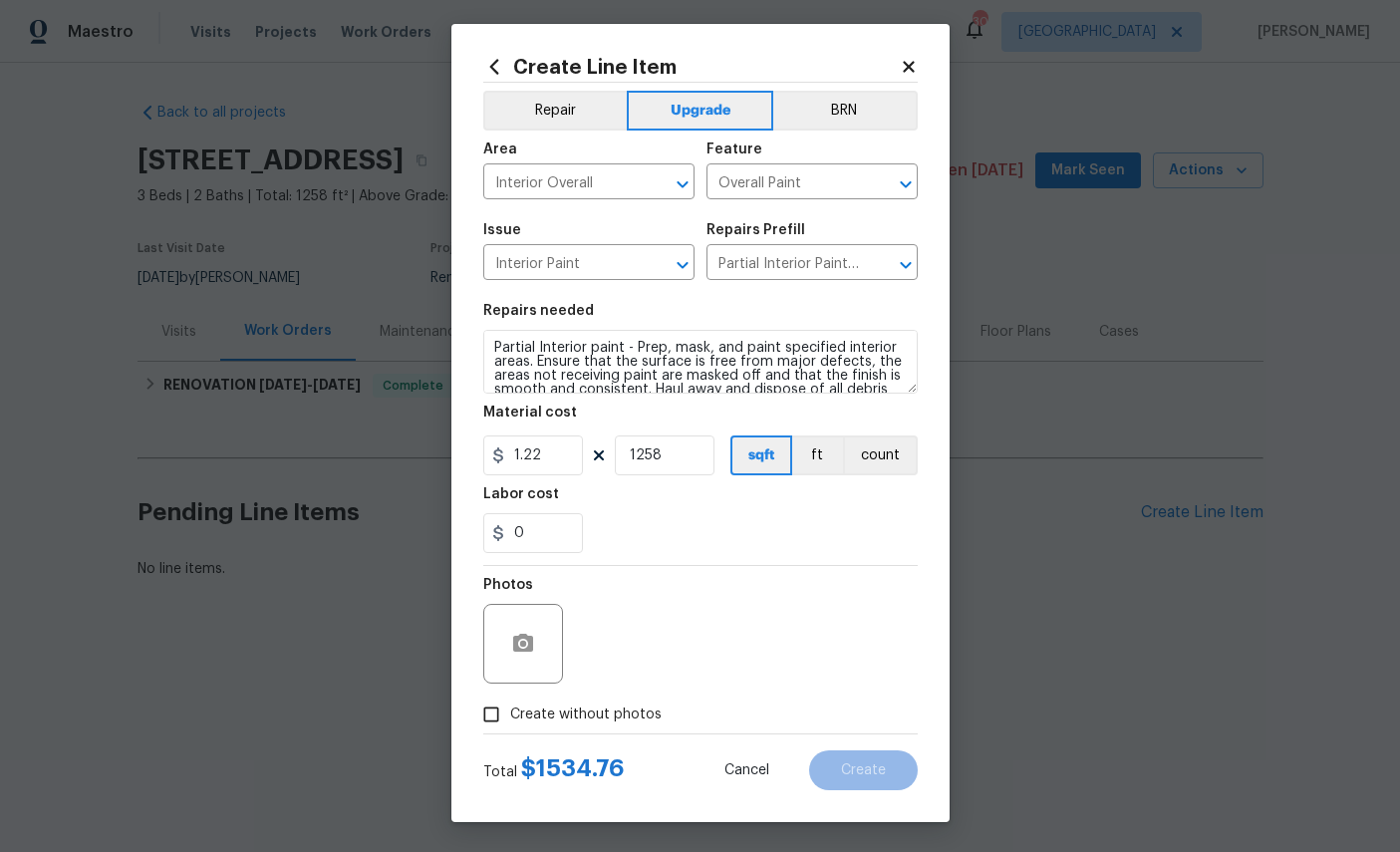 scroll, scrollTop: 19, scrollLeft: 0, axis: vertical 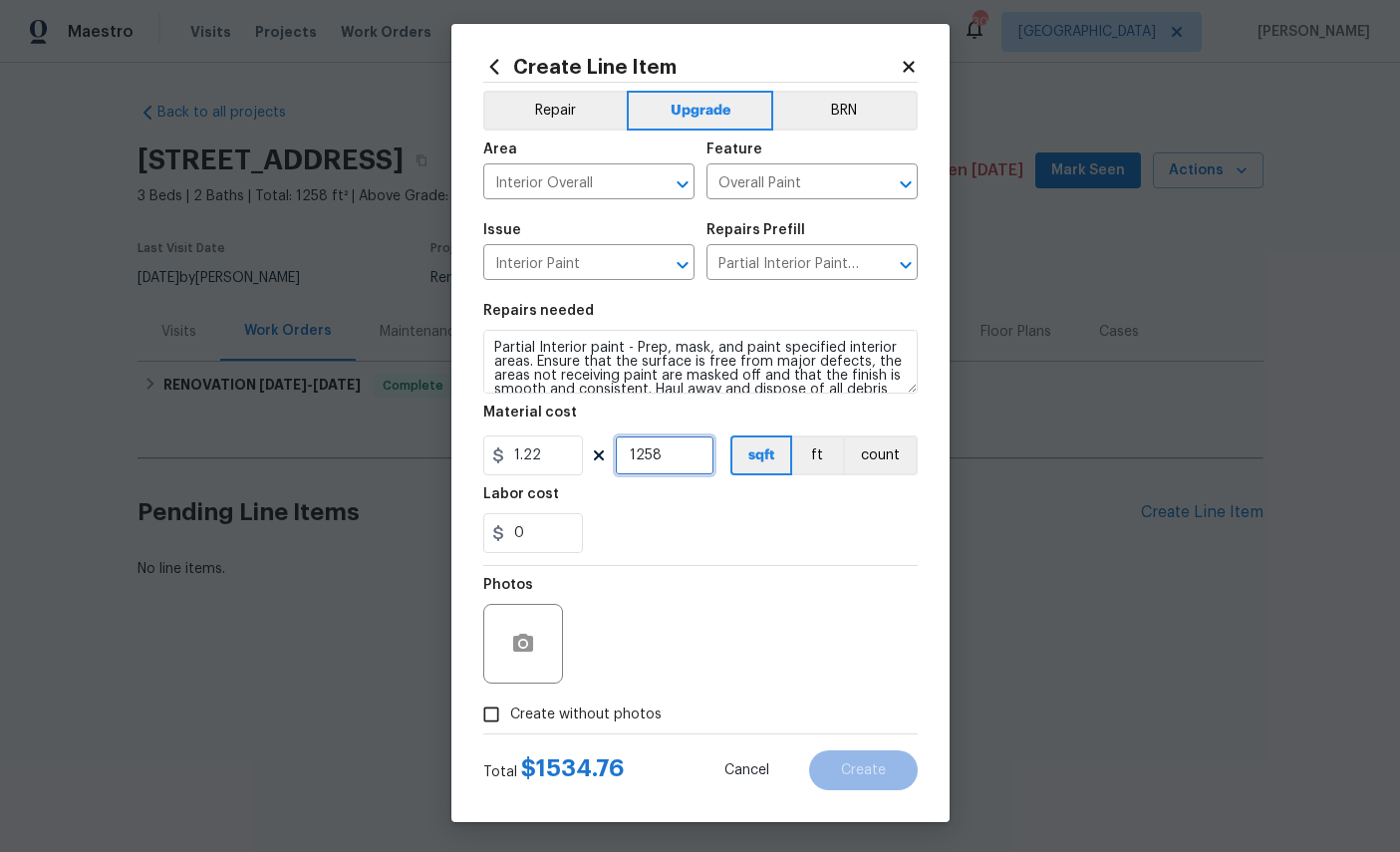 type on "1258" 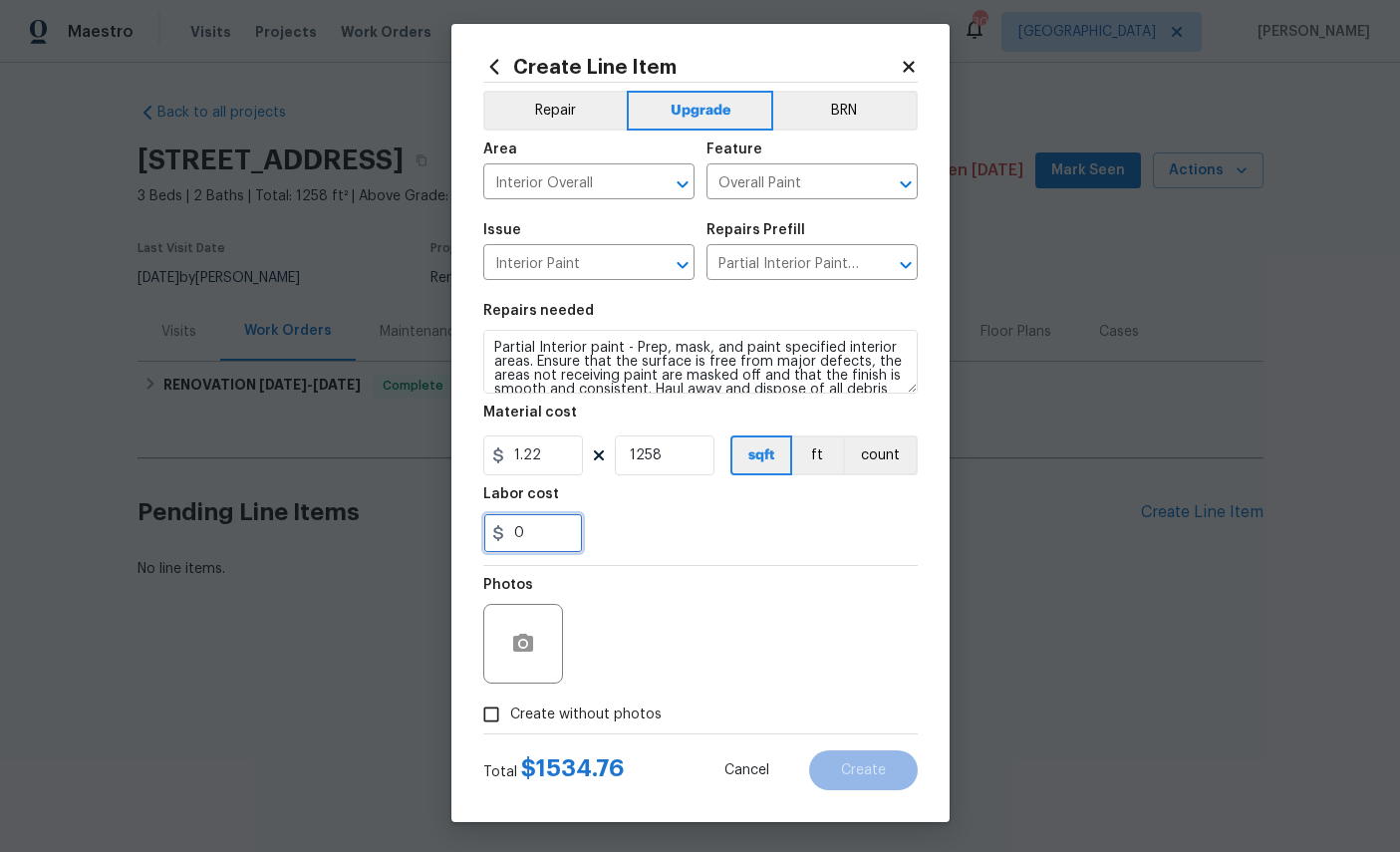 click on "0" at bounding box center (533, 533) 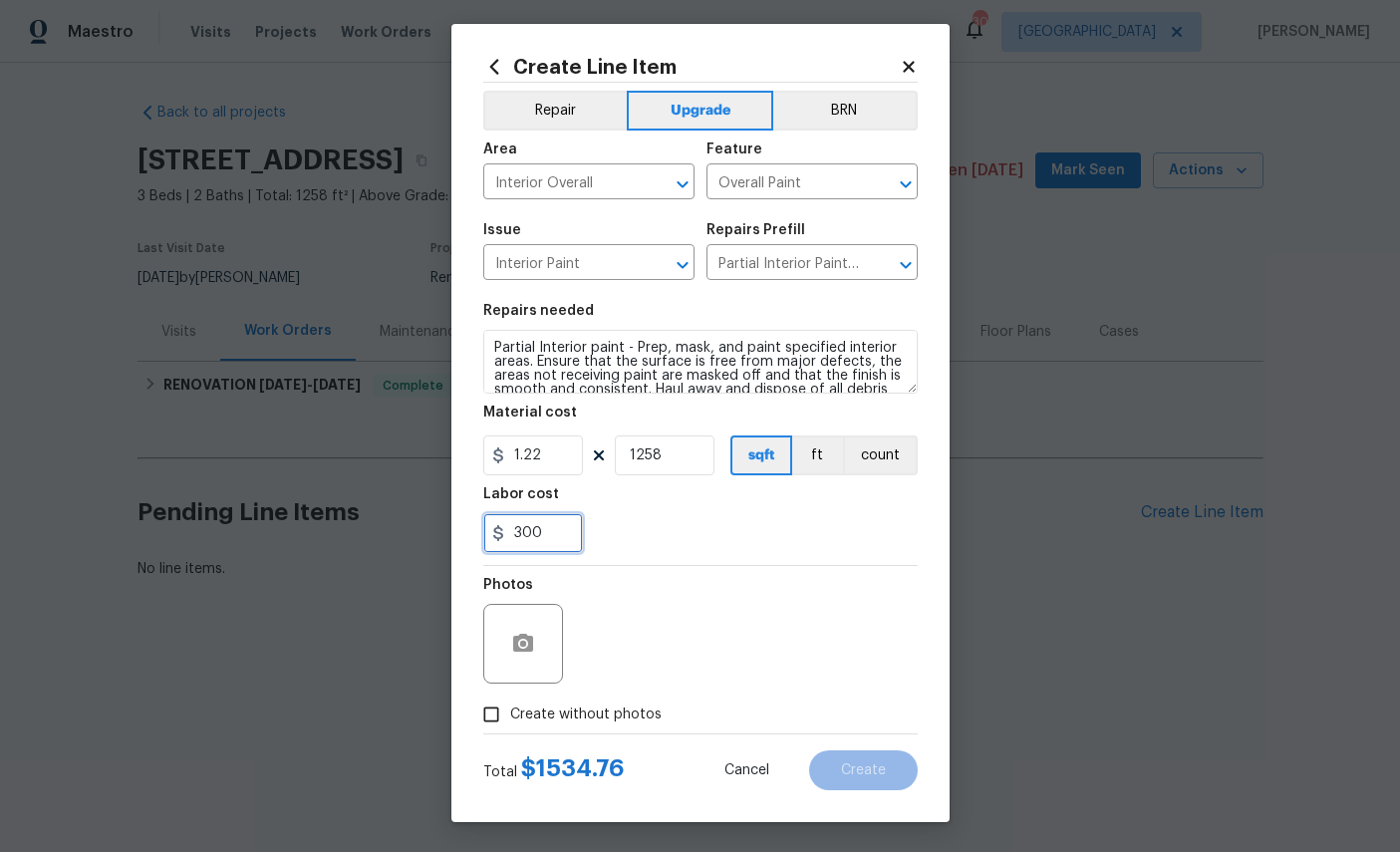type on "300" 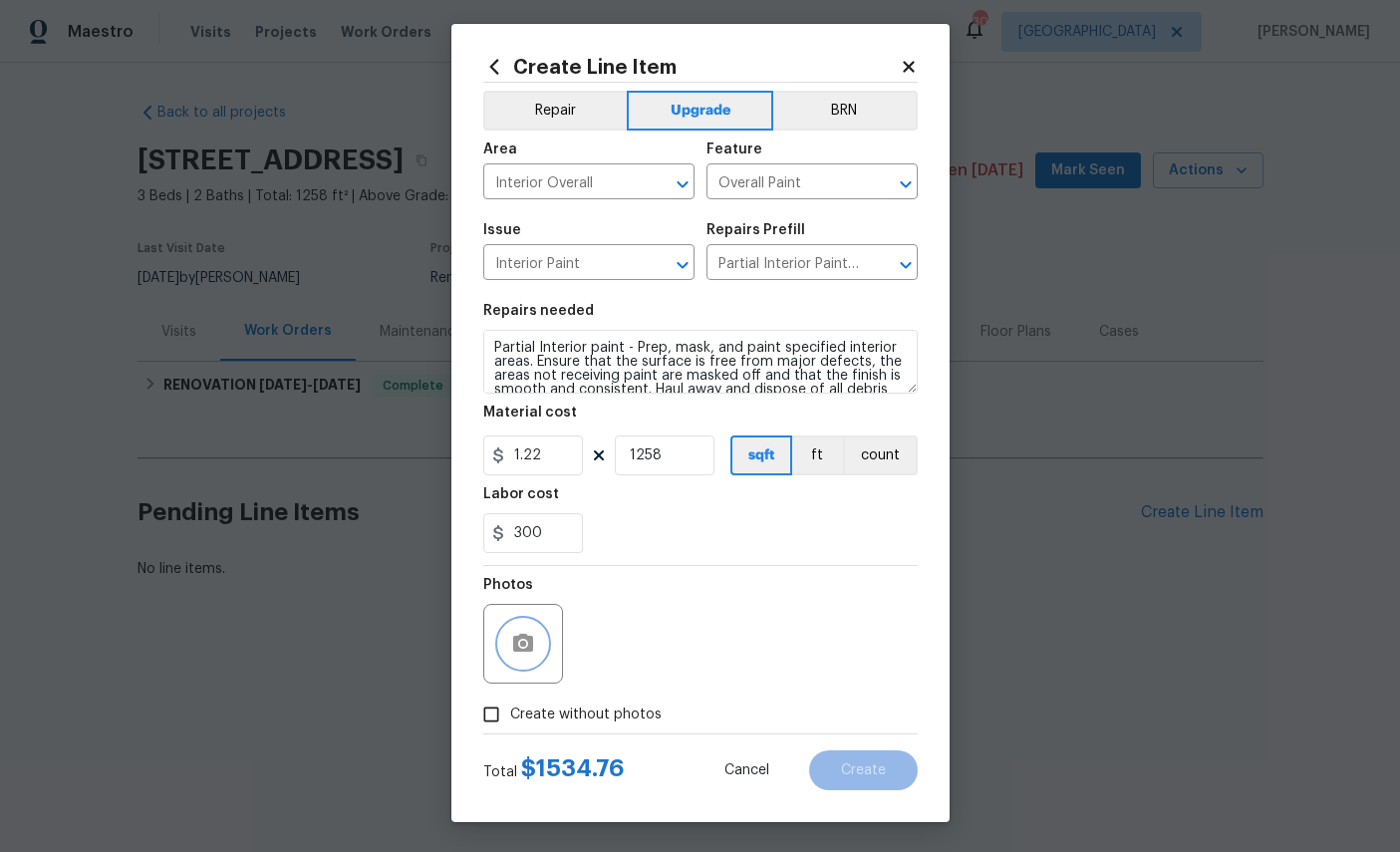 click 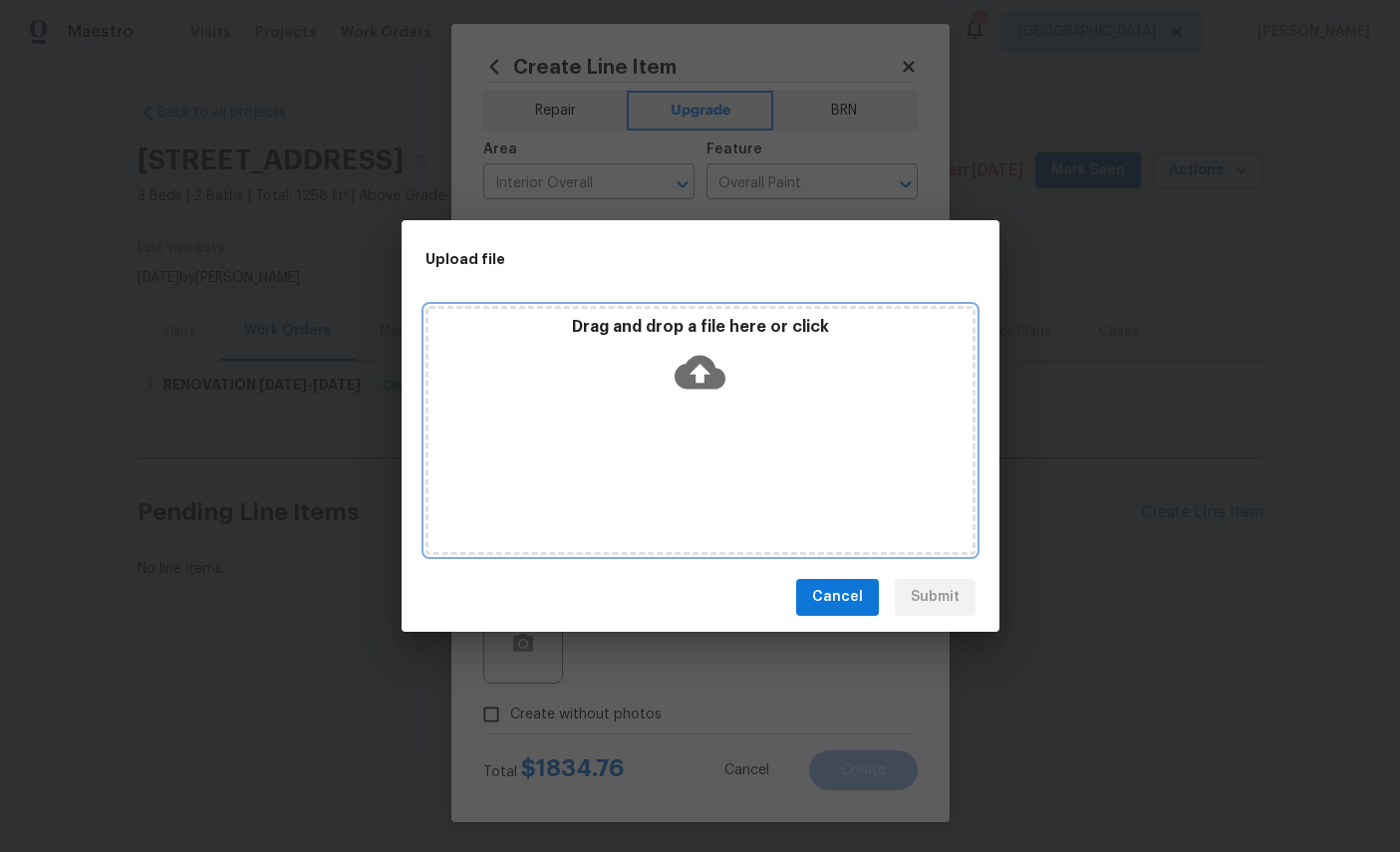 click 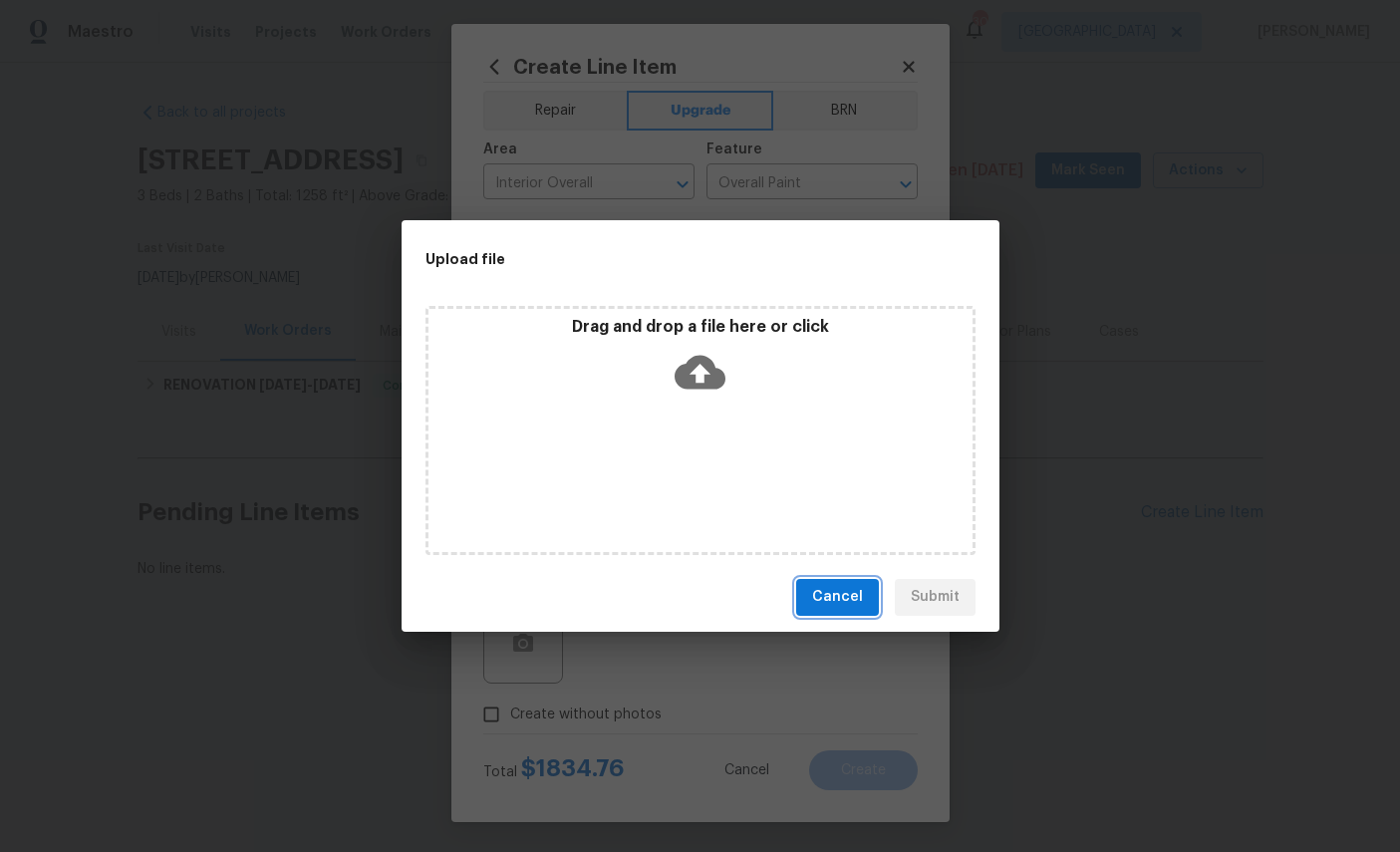 click on "Cancel" at bounding box center [837, 597] 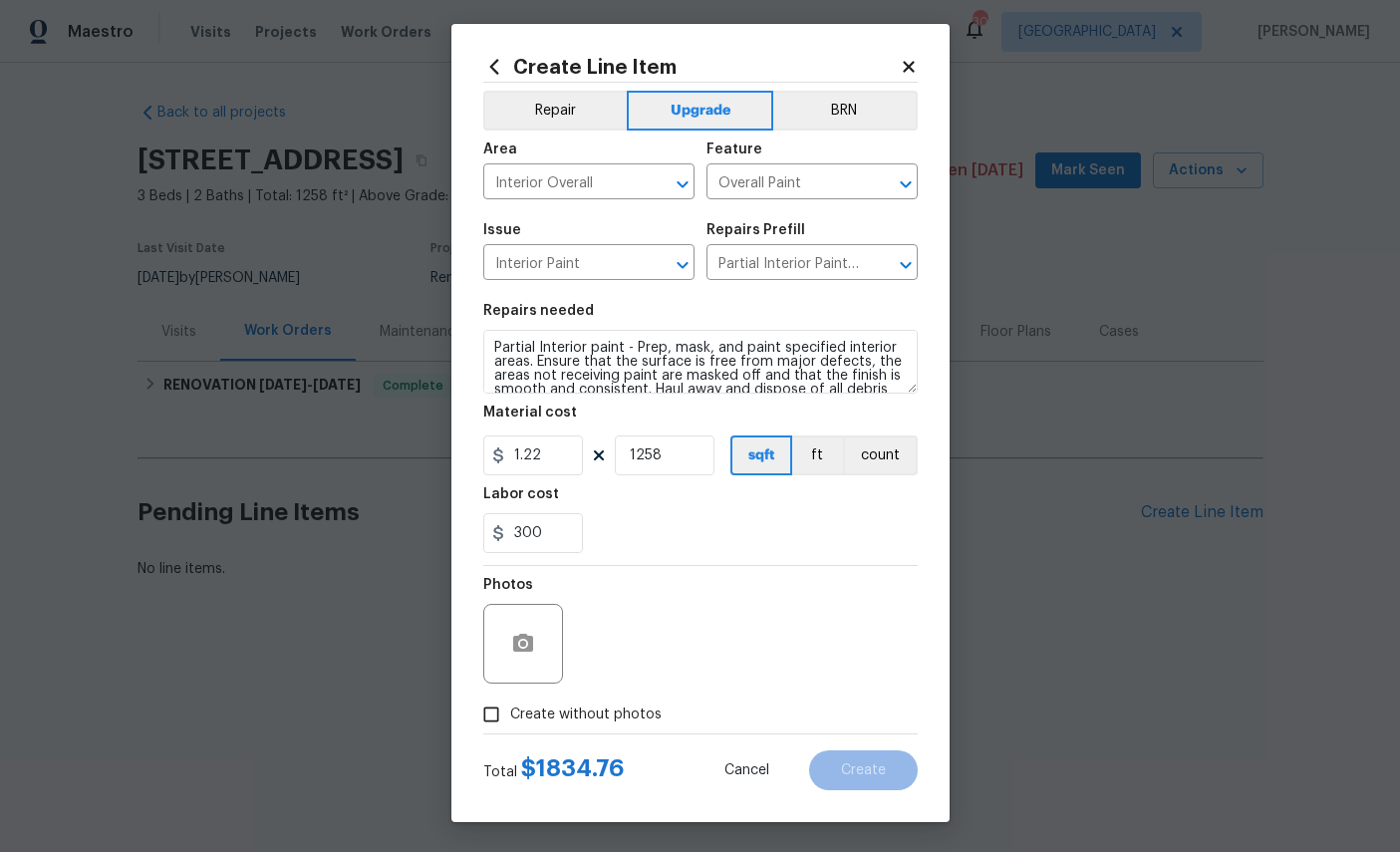 click on "Create without photos" at bounding box center (586, 714) 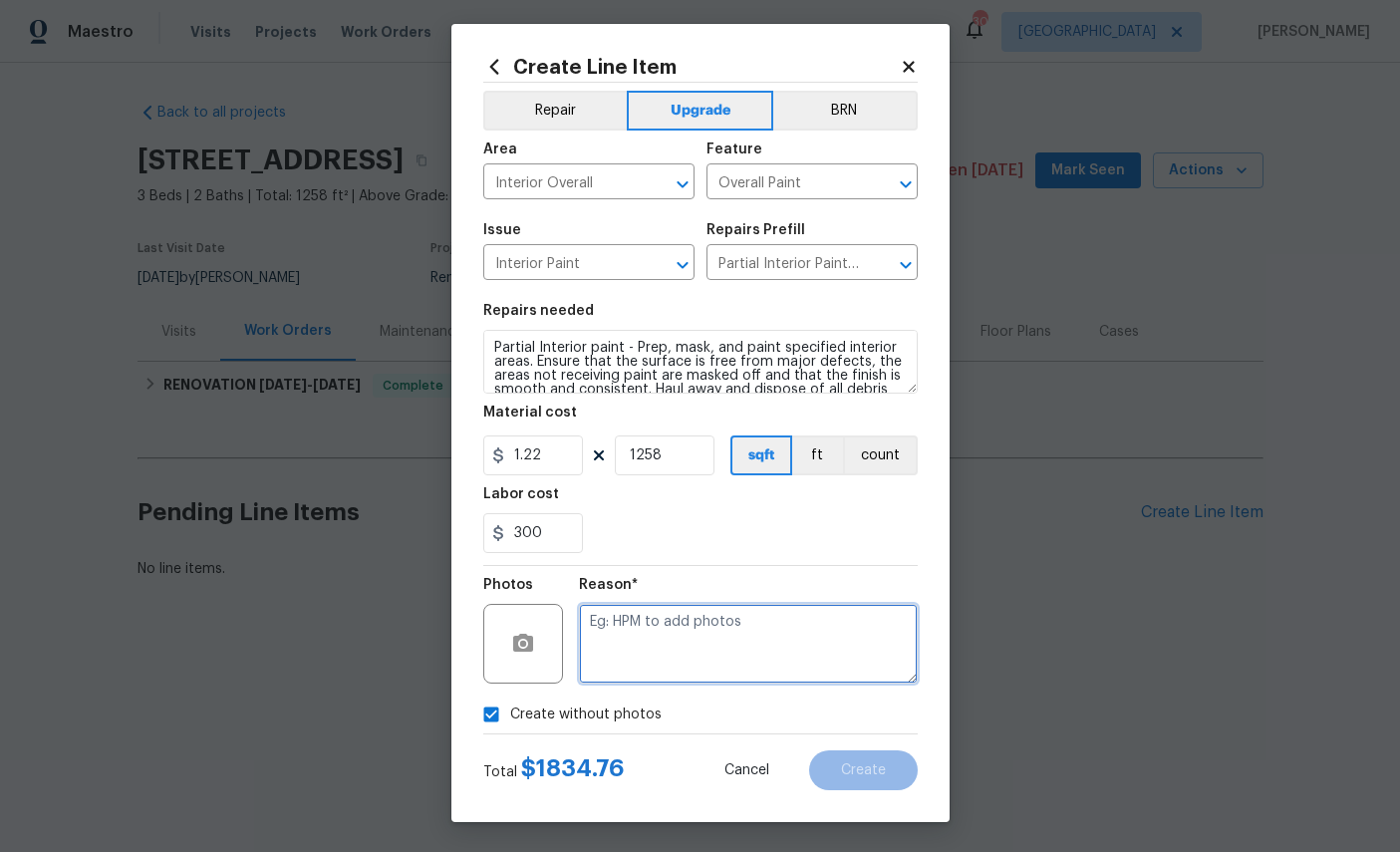 click at bounding box center [748, 644] 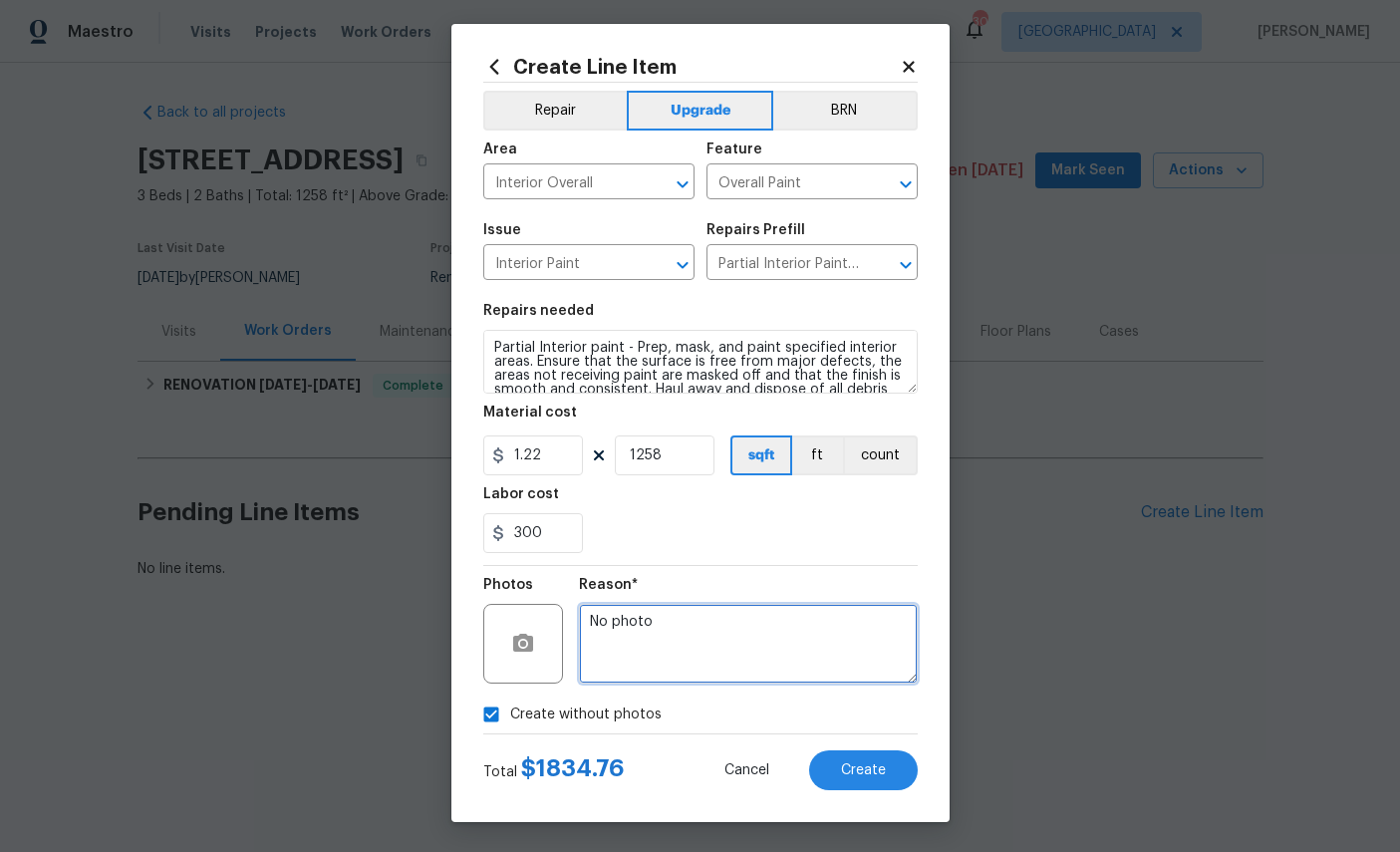 type on "No photo" 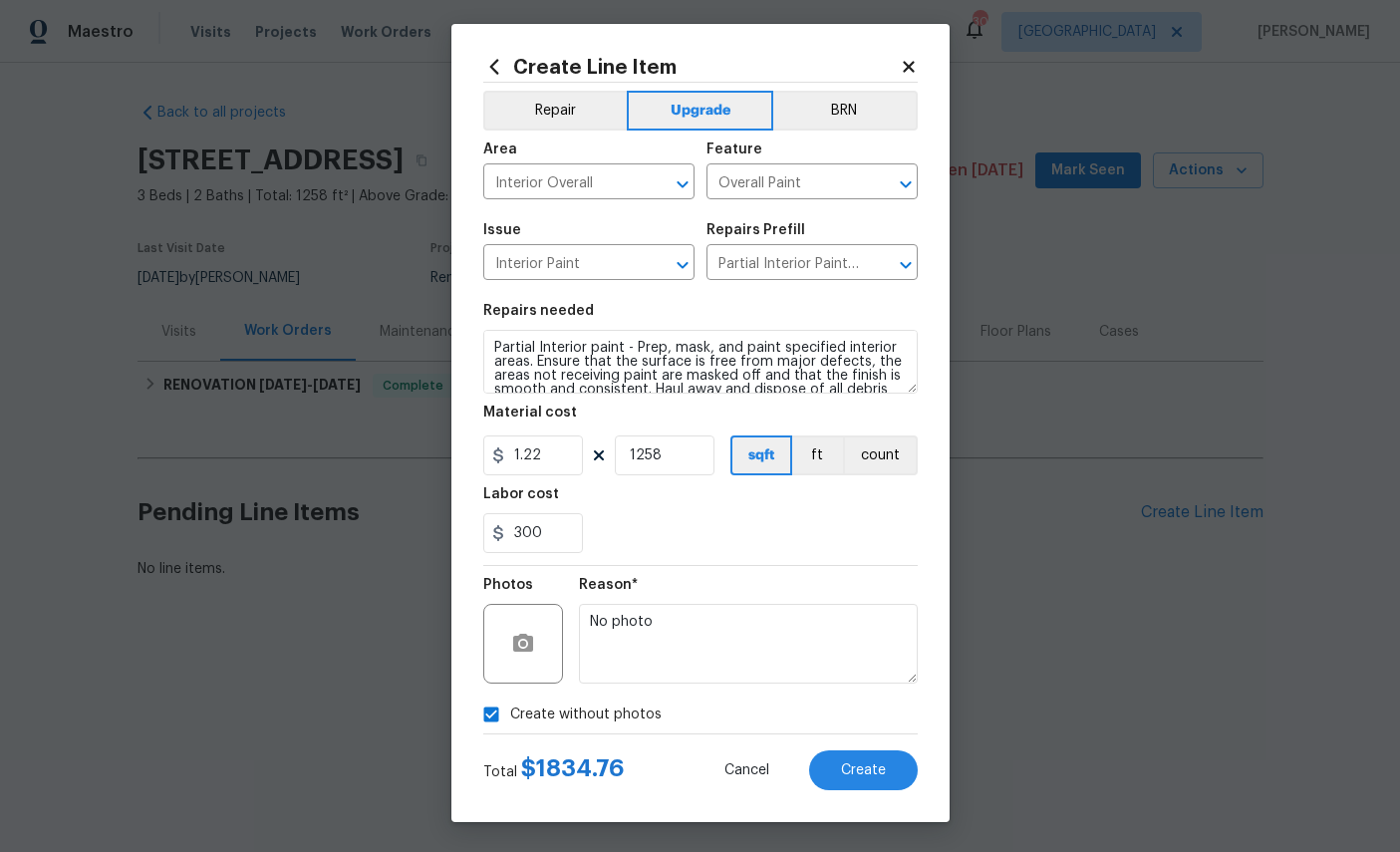 click on "Create" at bounding box center (863, 770) 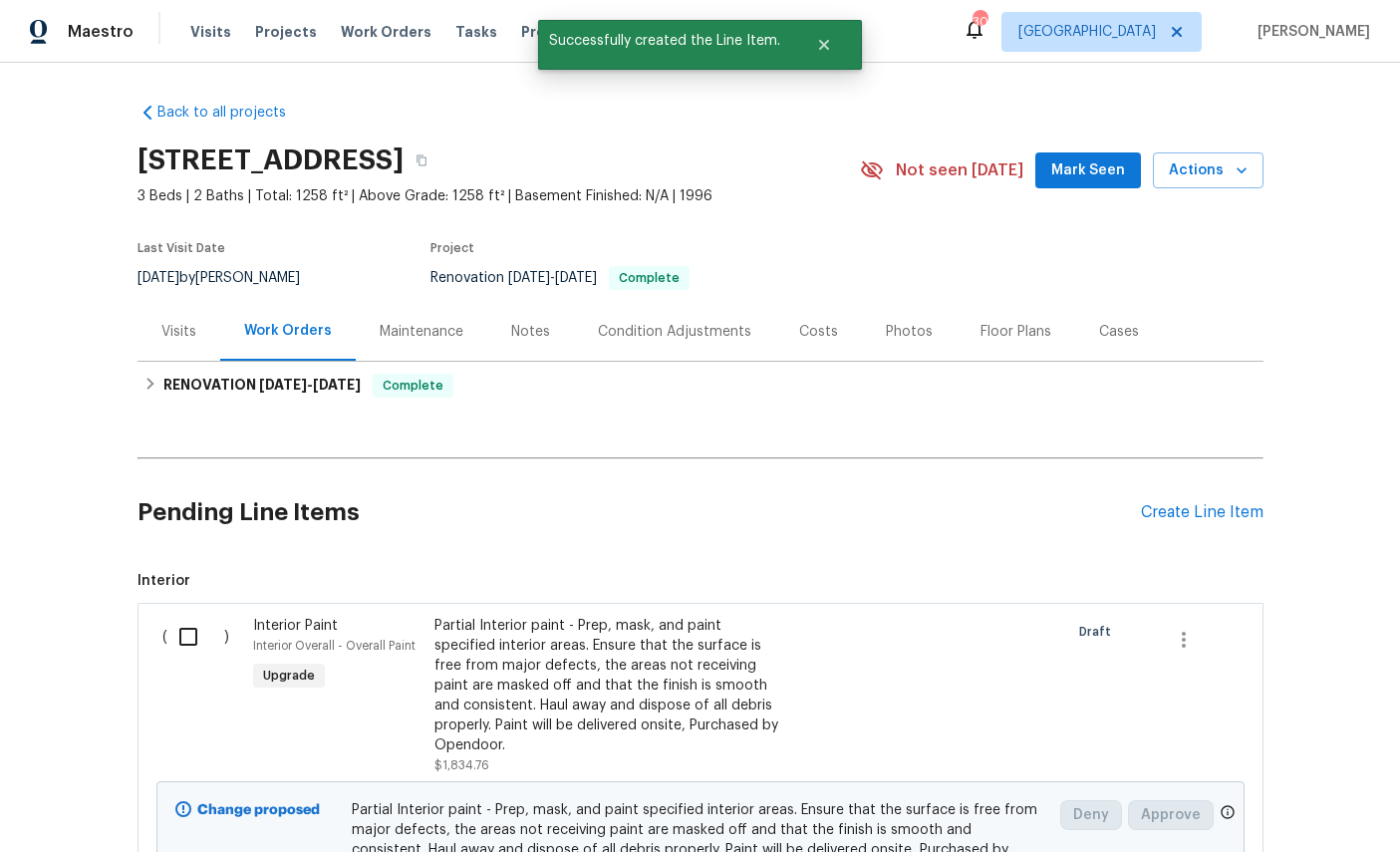 click on "Create Line Item" at bounding box center (1202, 512) 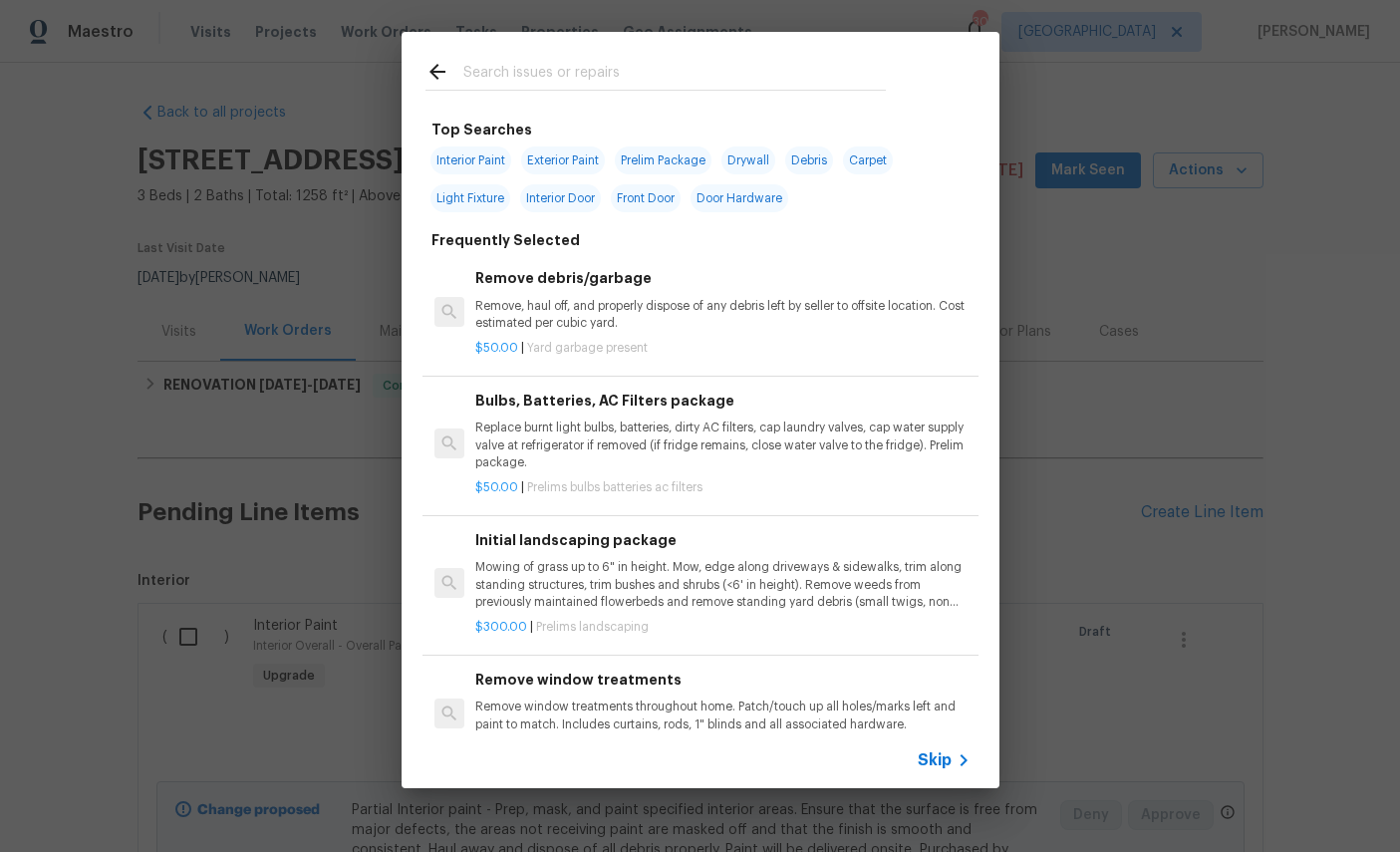 click at bounding box center [675, 75] 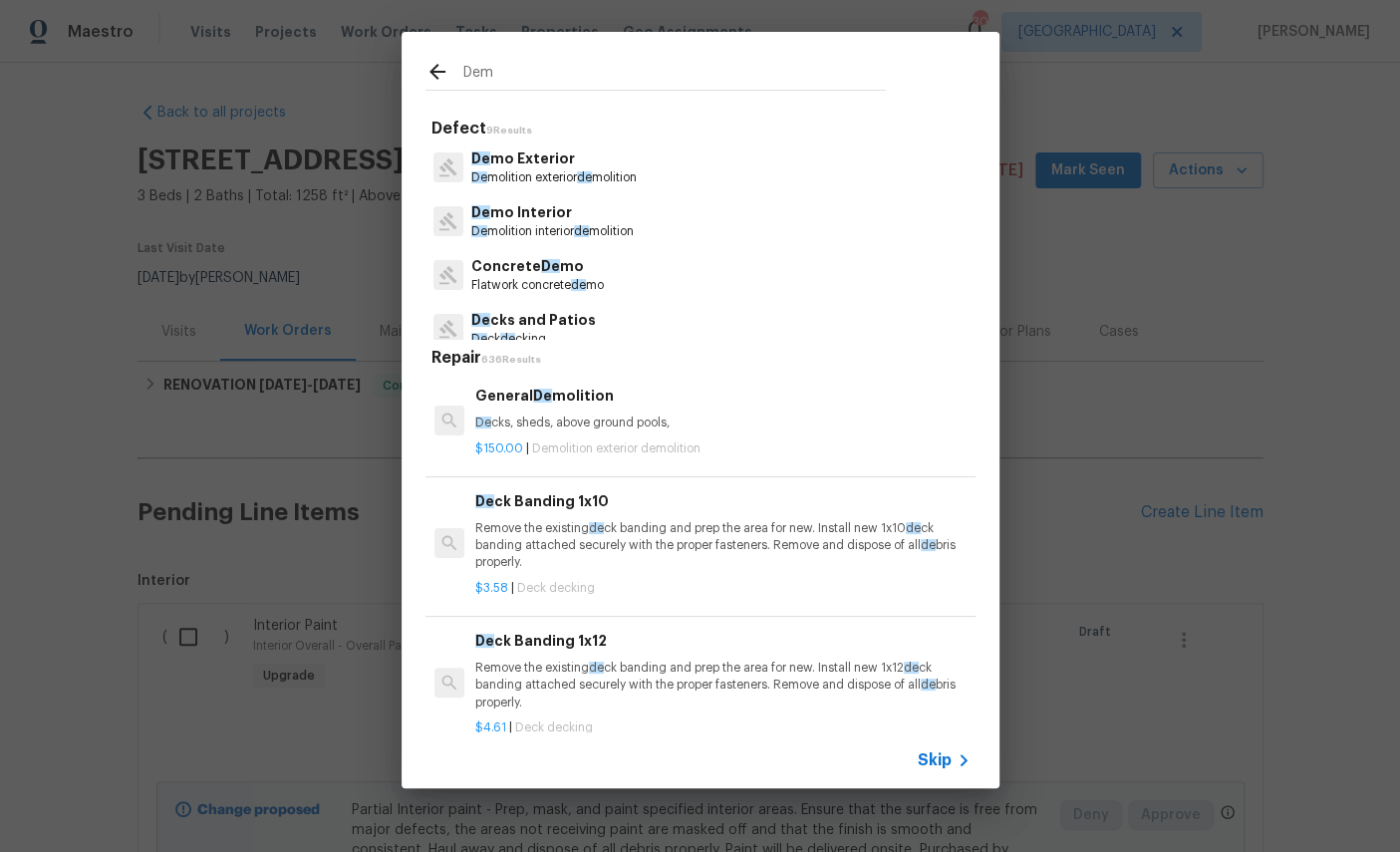 type on "Demo" 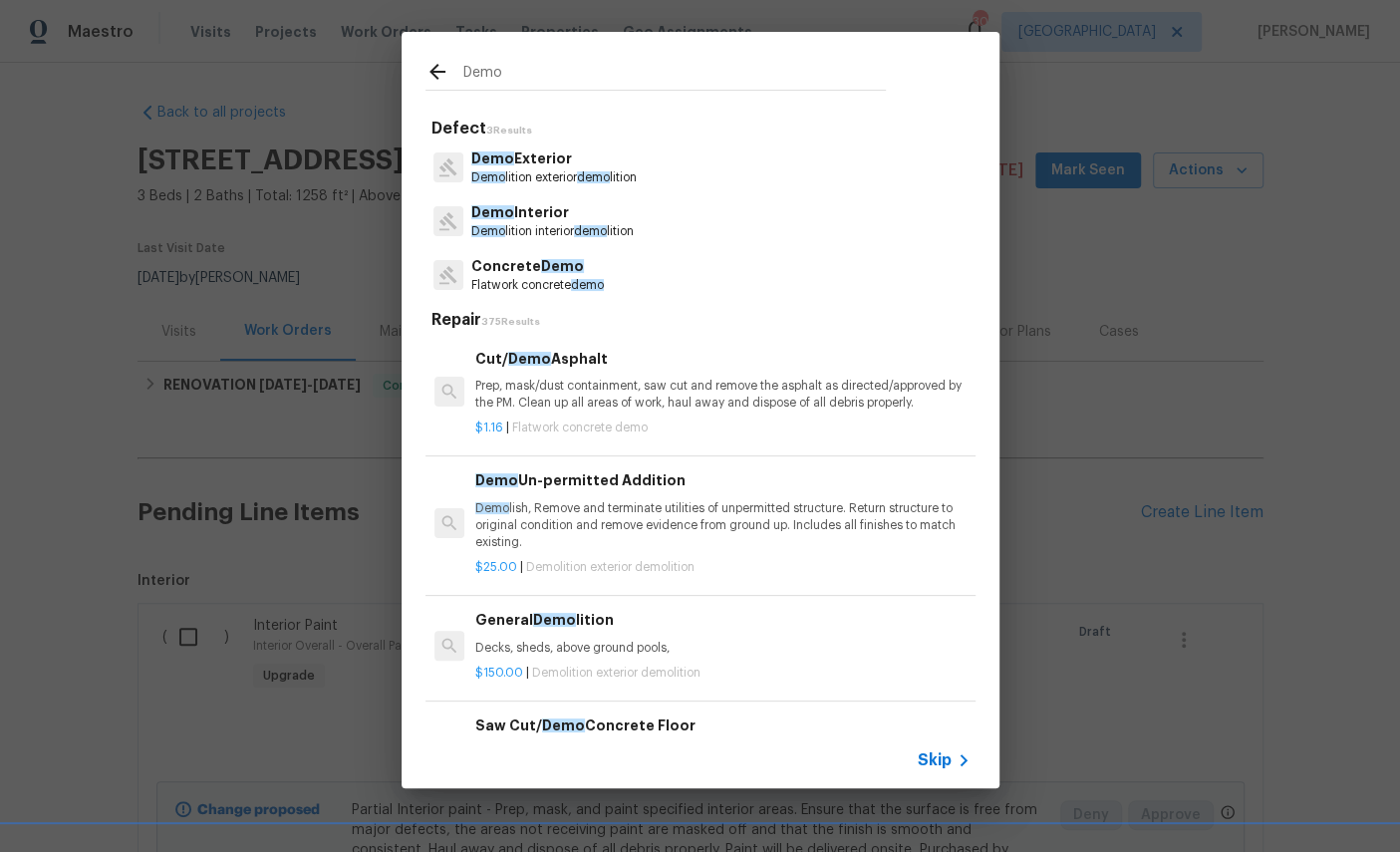 click on "Demo  Interior" at bounding box center (552, 212) 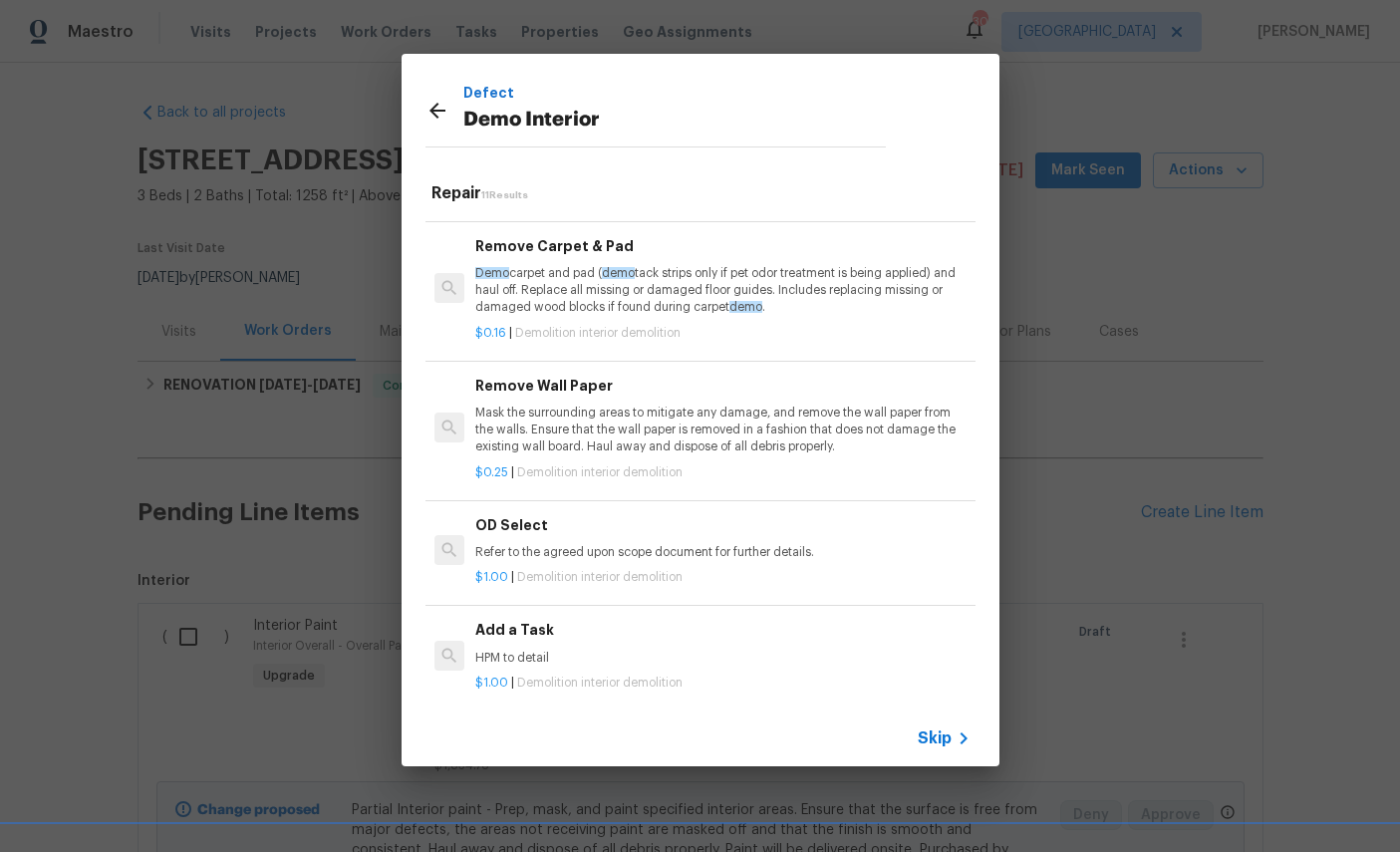 scroll, scrollTop: 927, scrollLeft: 0, axis: vertical 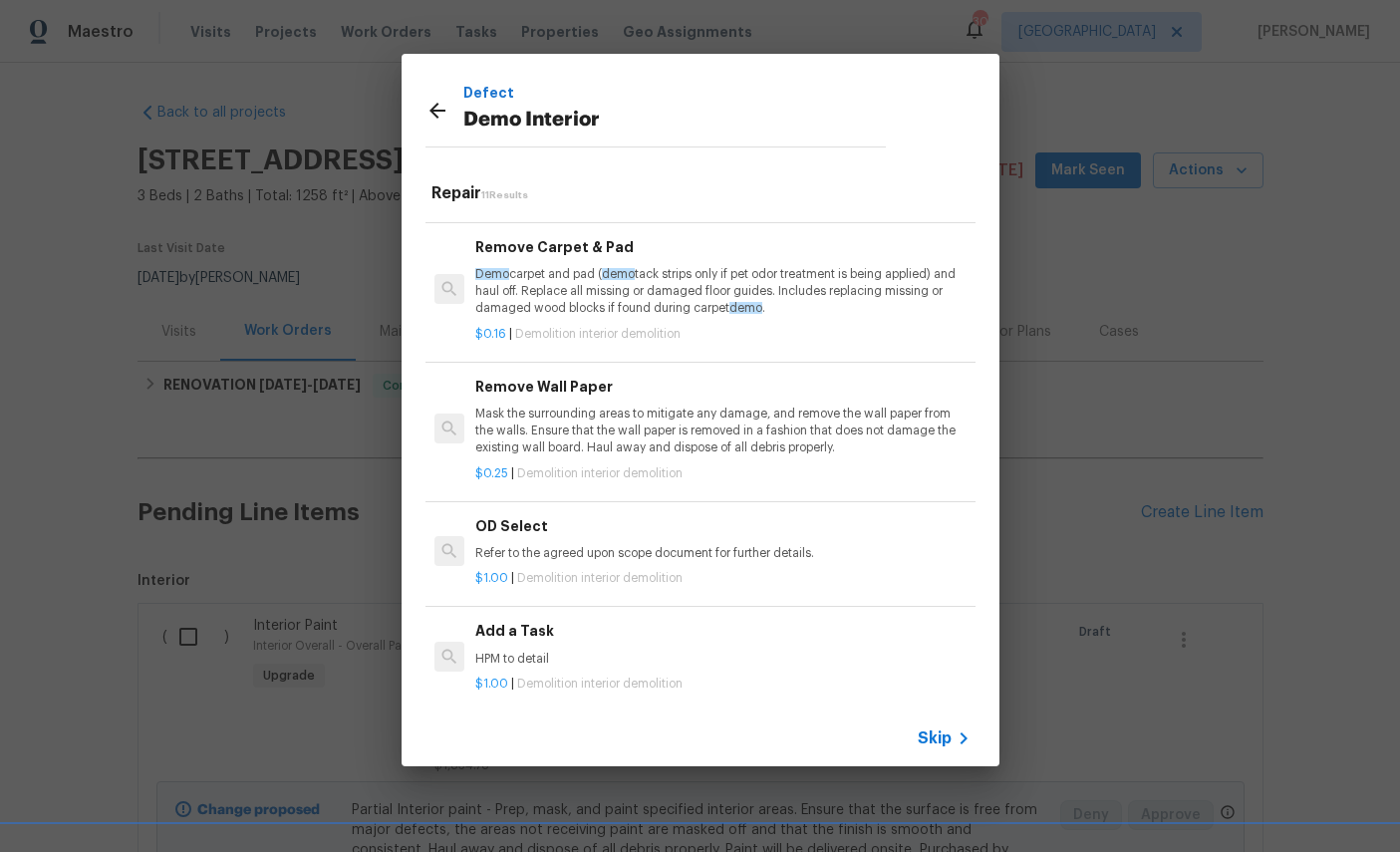 click on "Add a Task" at bounding box center (722, 631) 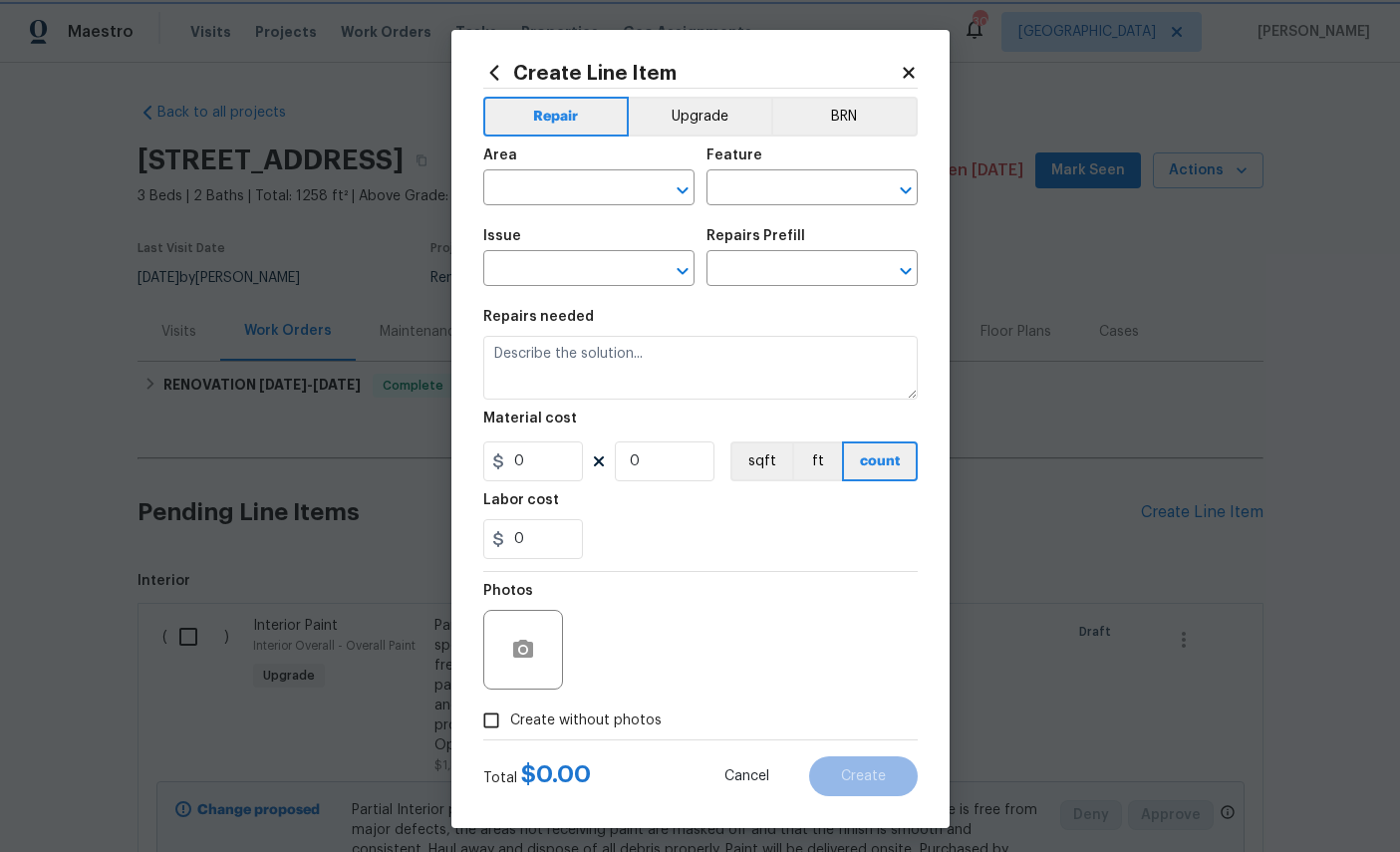 type on "Demolition" 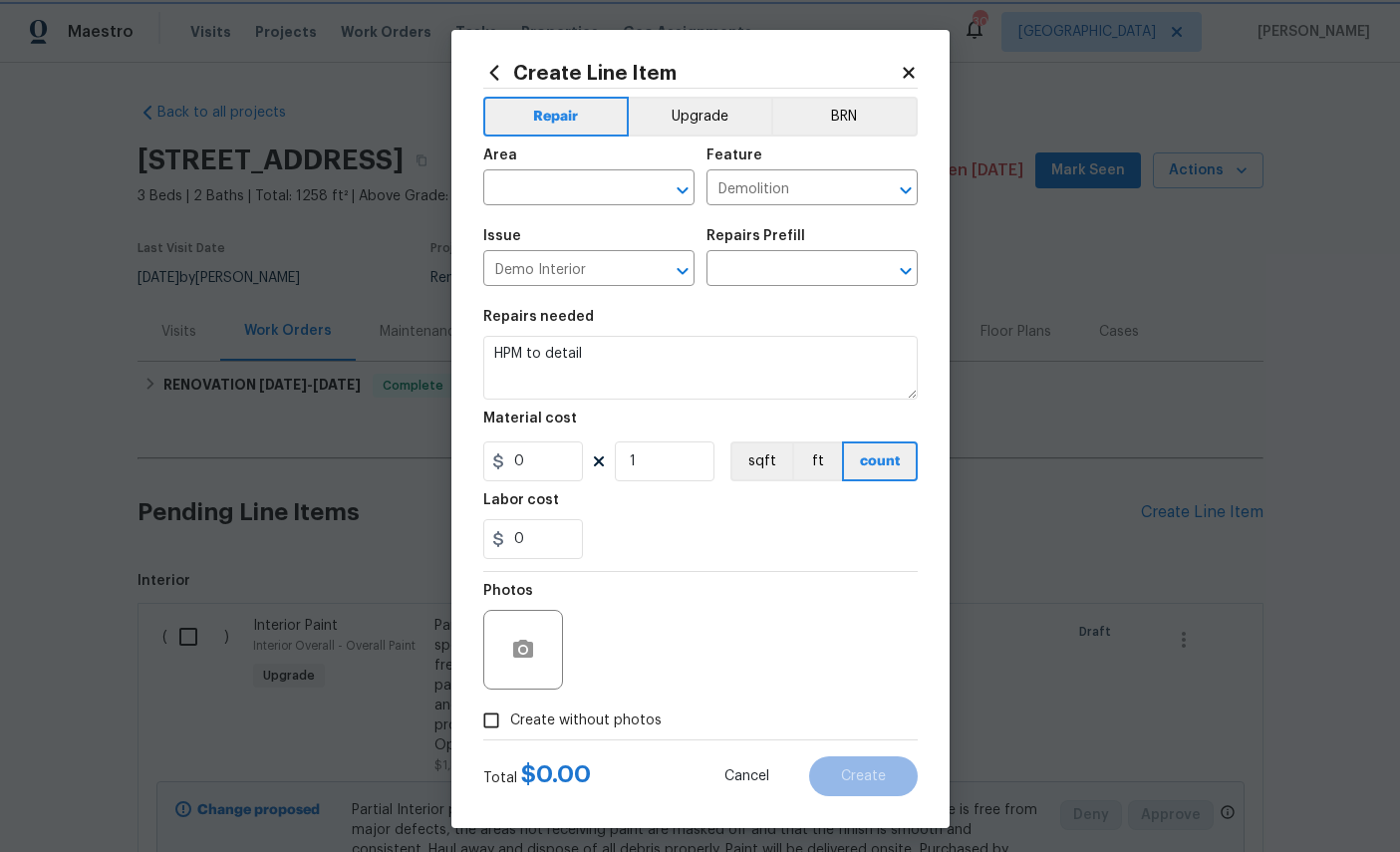 type on "Add a Task $1.00" 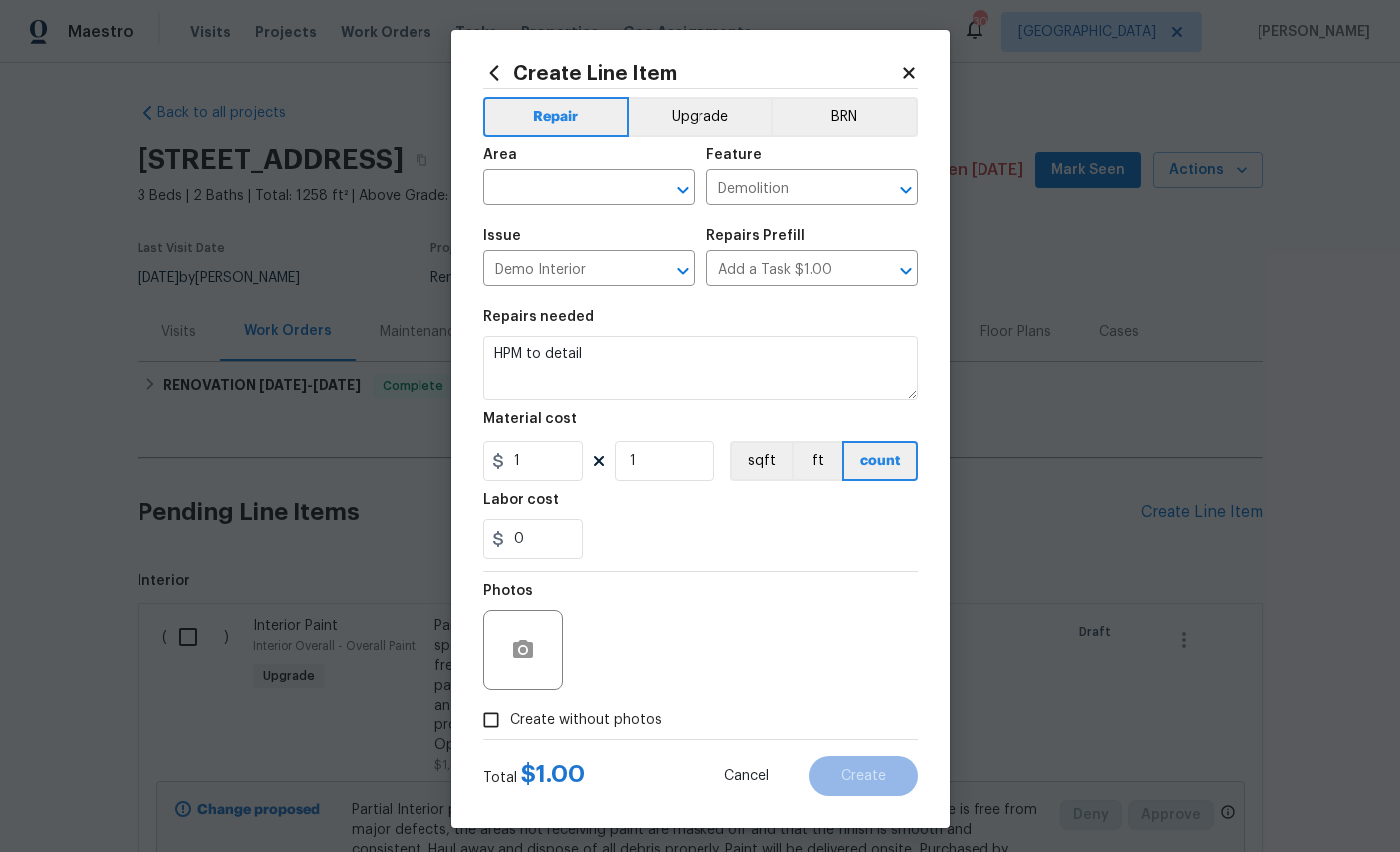 click at bounding box center (561, 189) 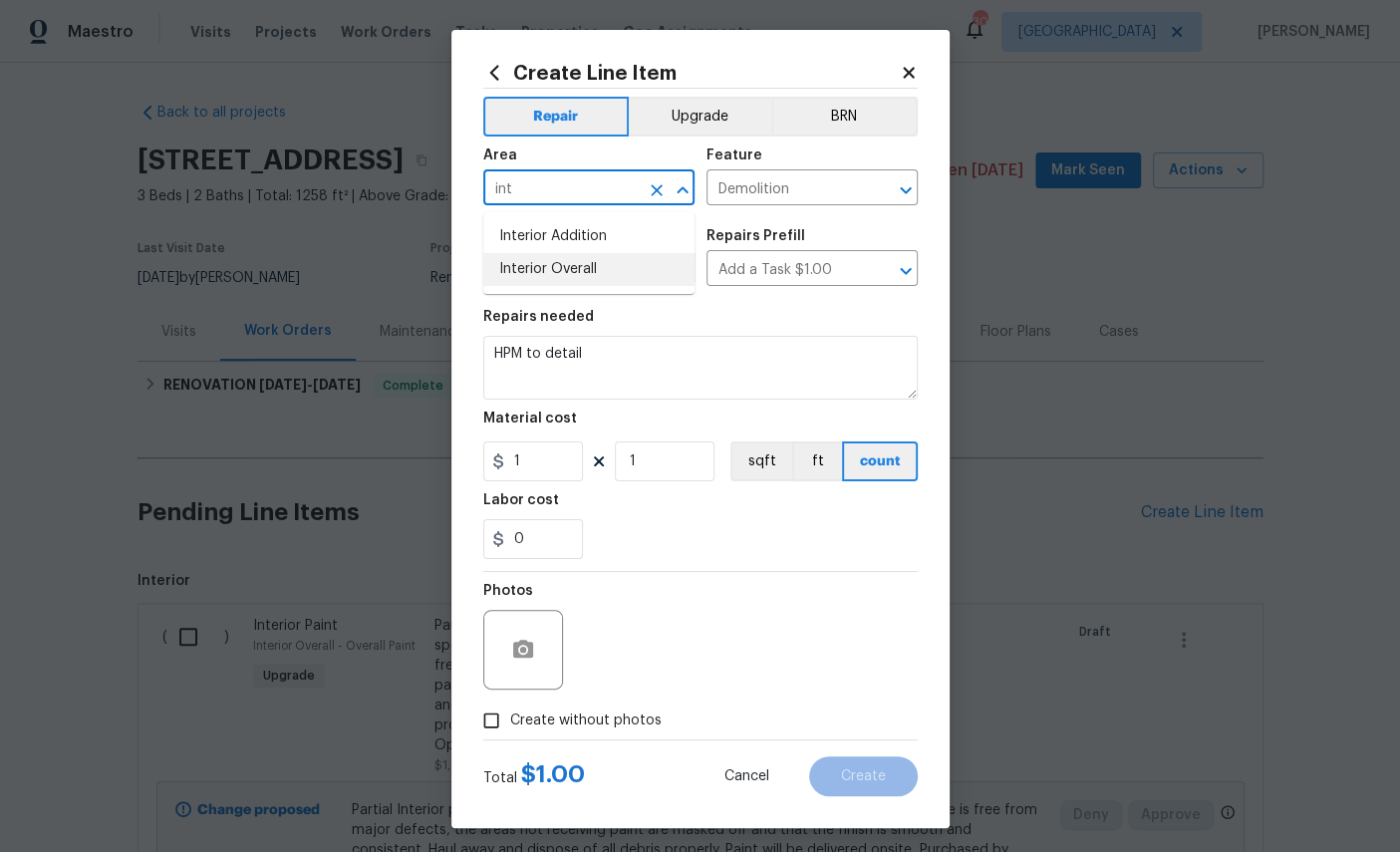 click on "Interior Overall" at bounding box center (589, 269) 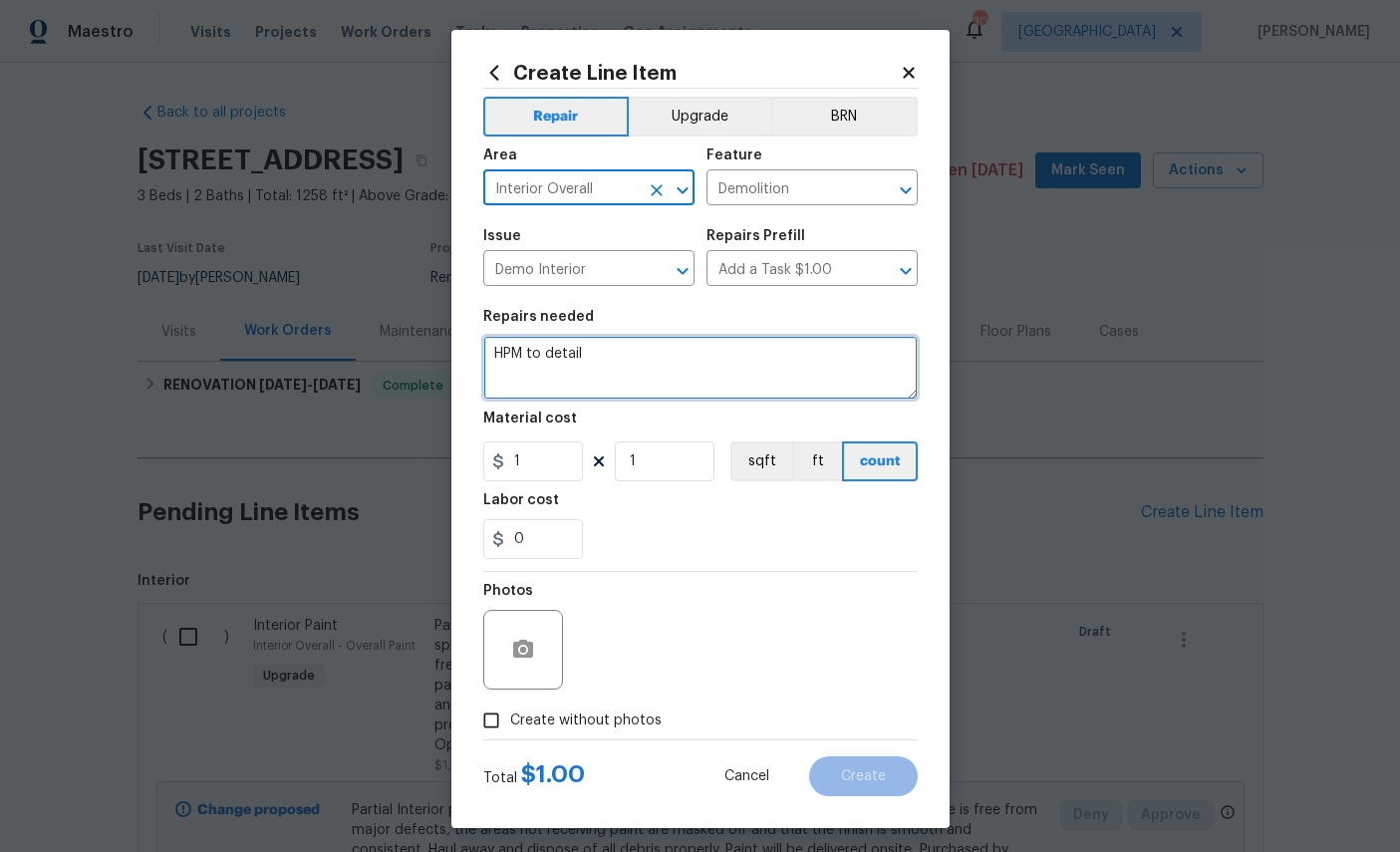 click on "HPM to detail" at bounding box center [700, 368] 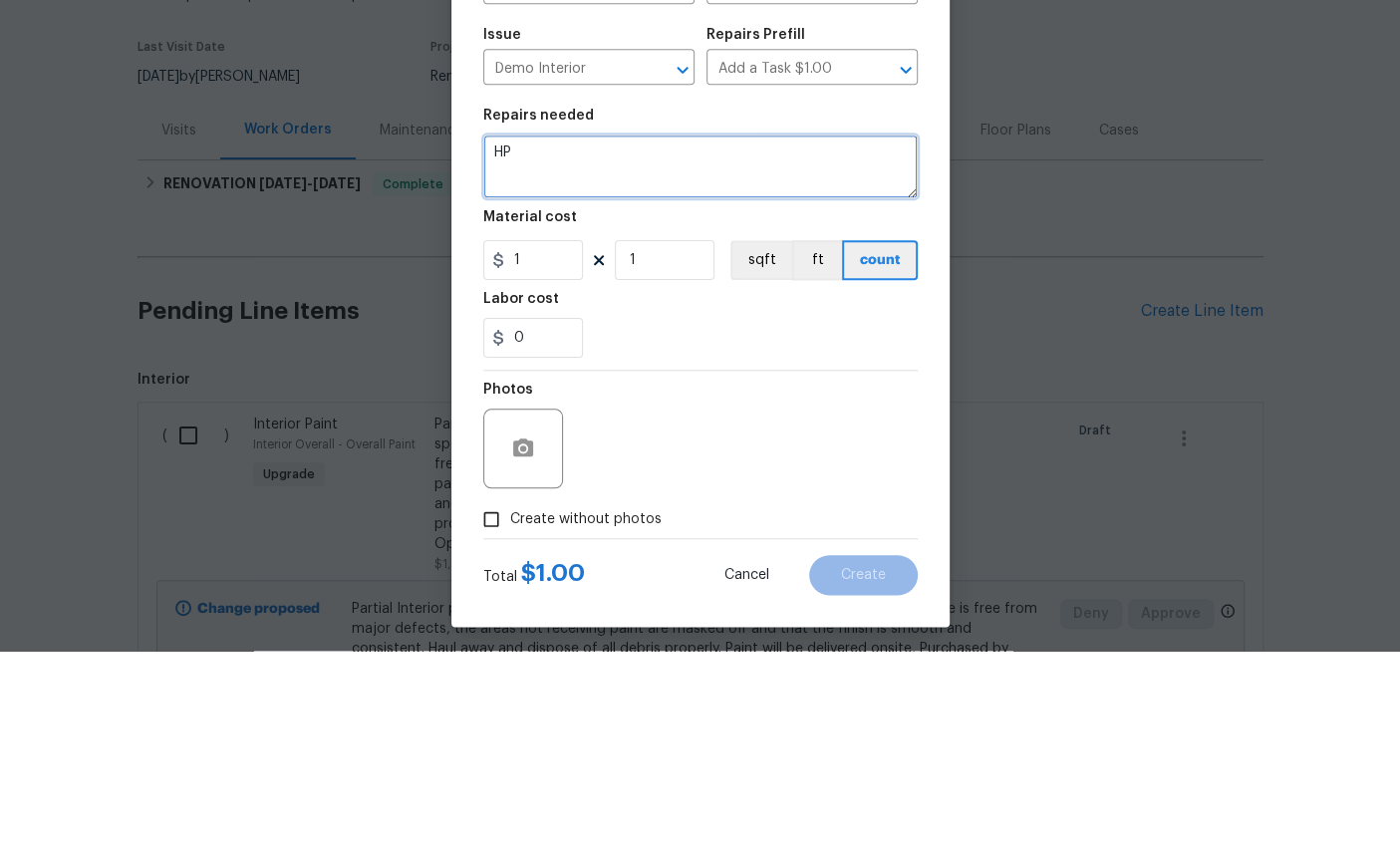 type on "H" 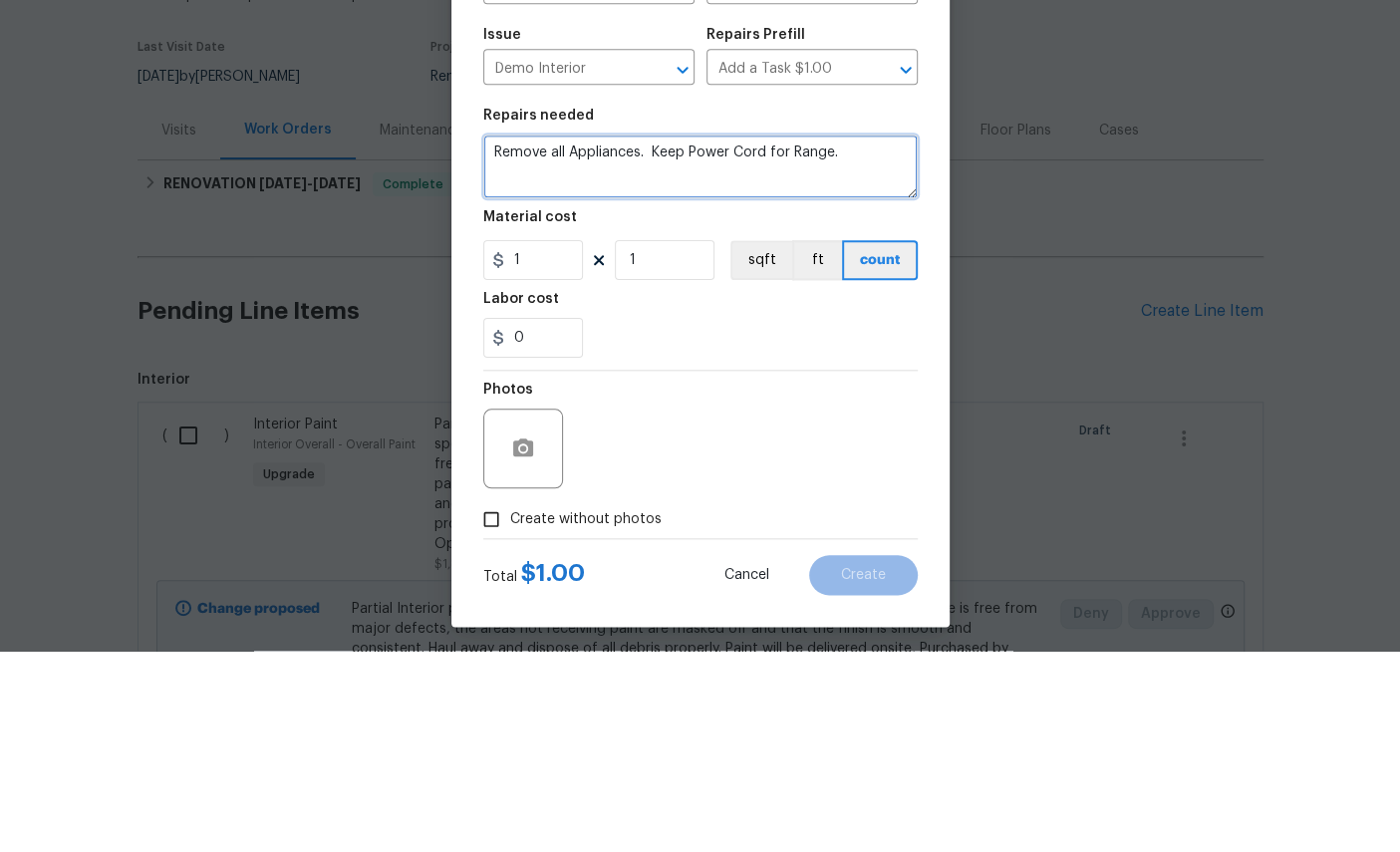 click on "Remove all Appliances.  Keep Power Cord for Range." at bounding box center [700, 368] 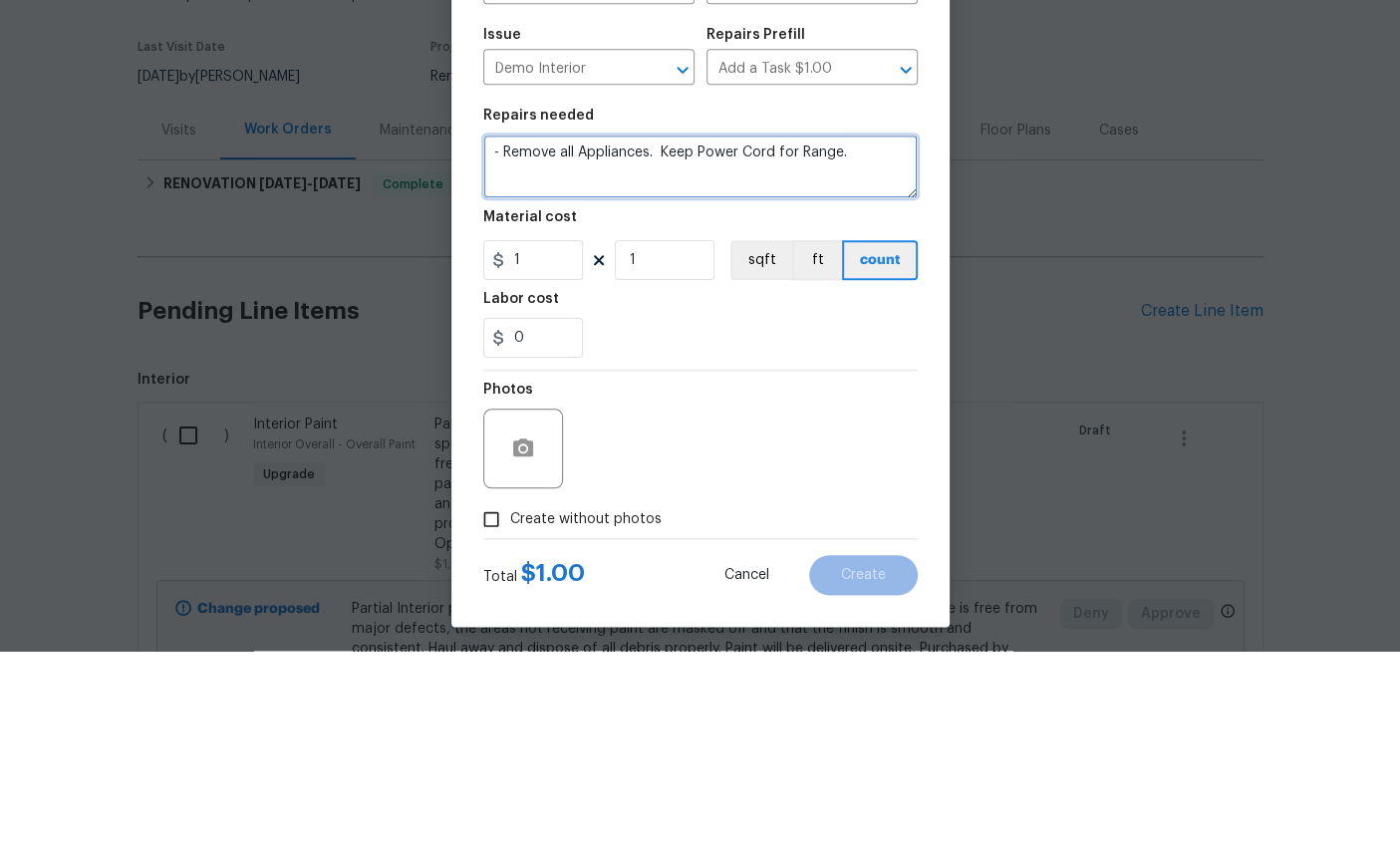 click on "- Remove all Appliances.  Keep Power Cord for Range." at bounding box center (700, 368) 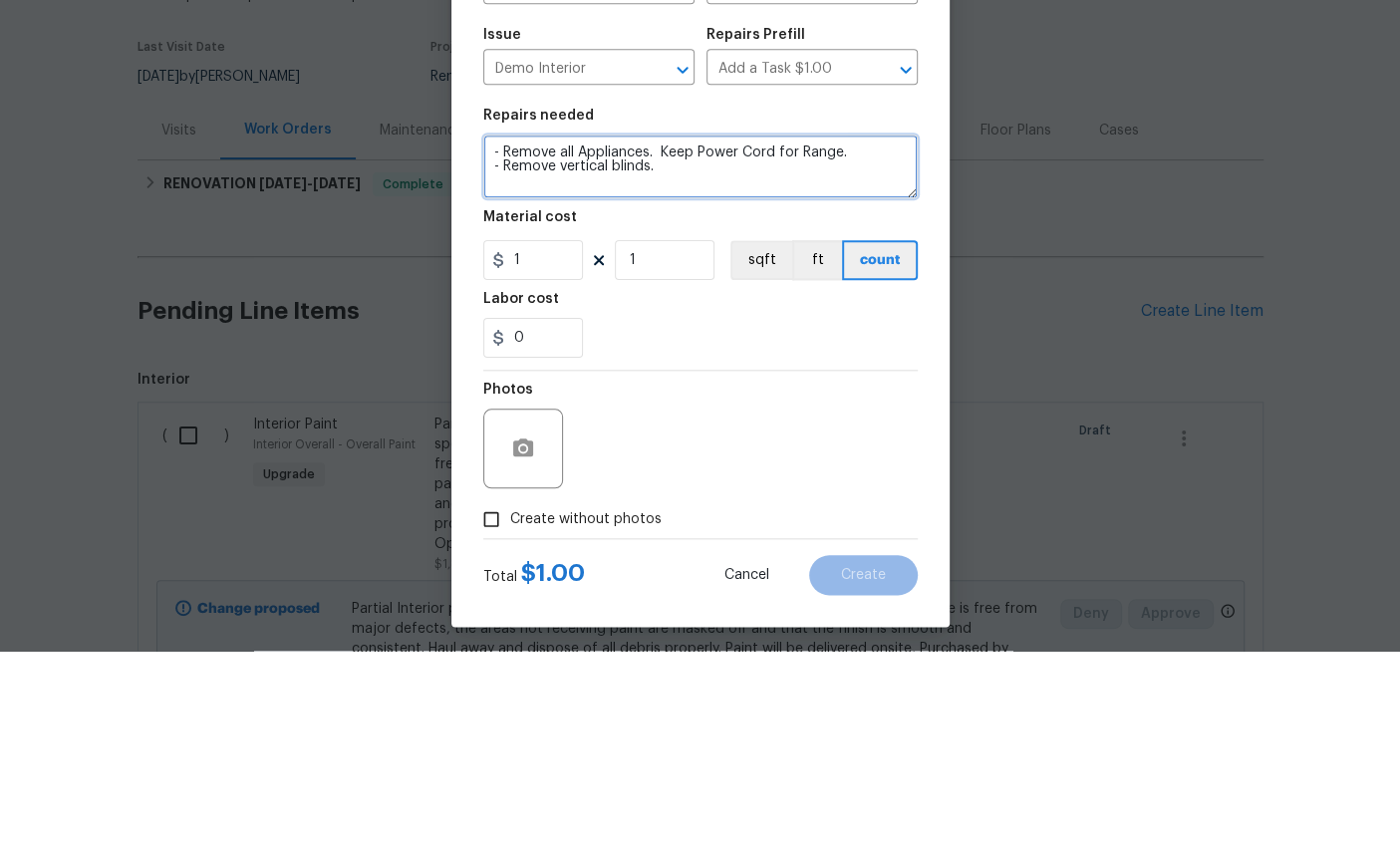 type on "- Remove all Appliances.  Keep Power Cord for Range.
- Remove vertical blinds." 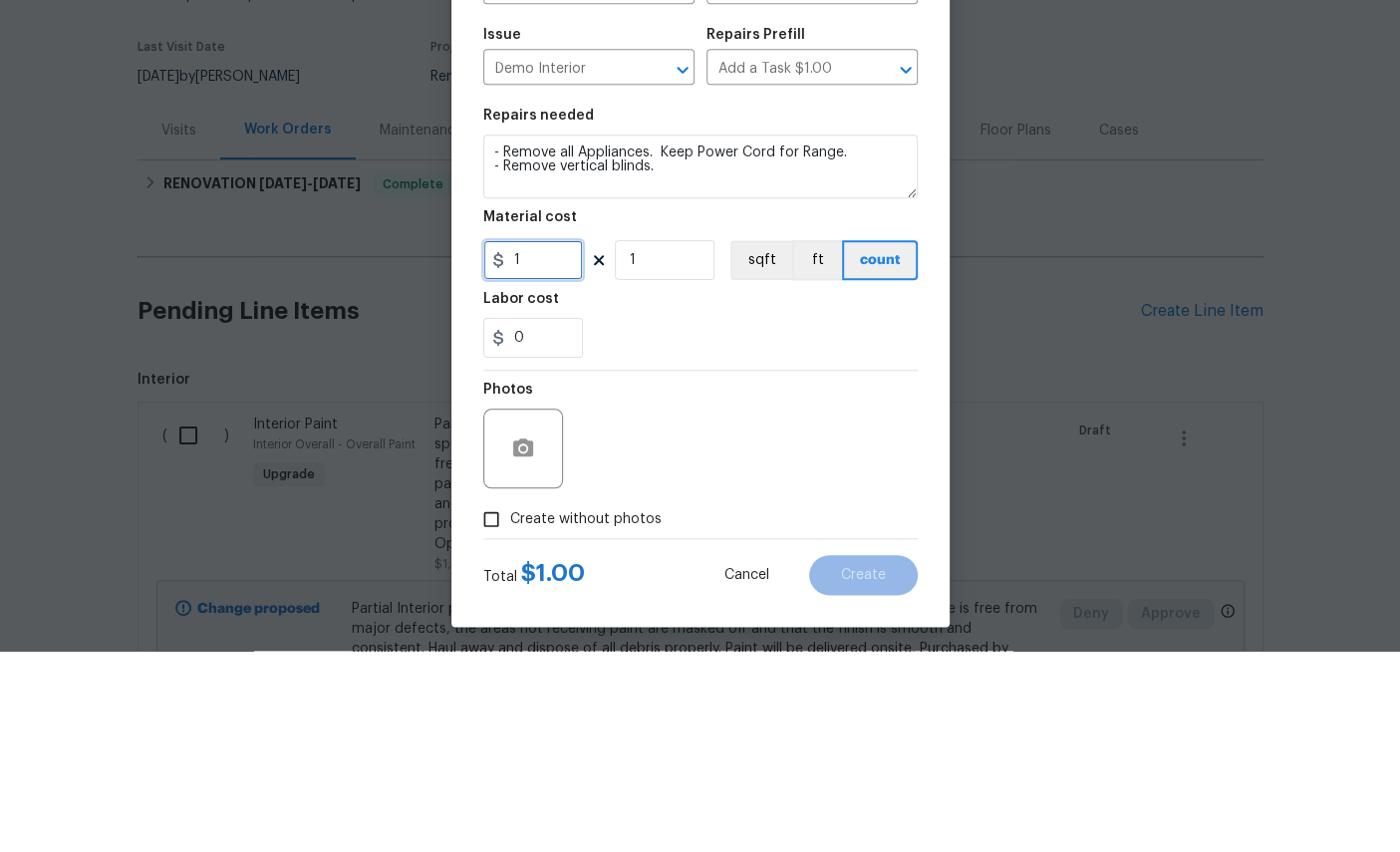 click on "1" at bounding box center (533, 461) 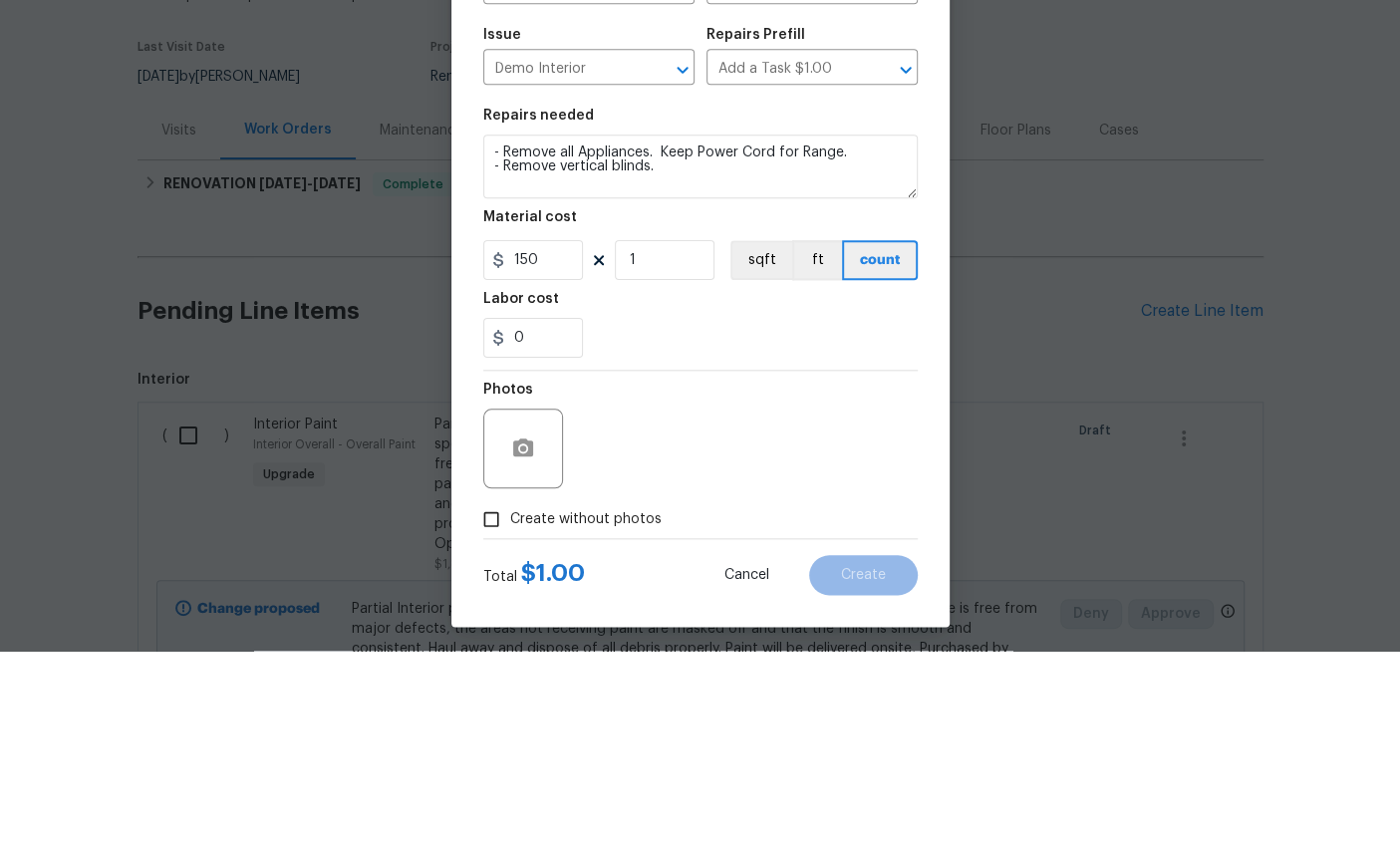 scroll, scrollTop: 75, scrollLeft: 0, axis: vertical 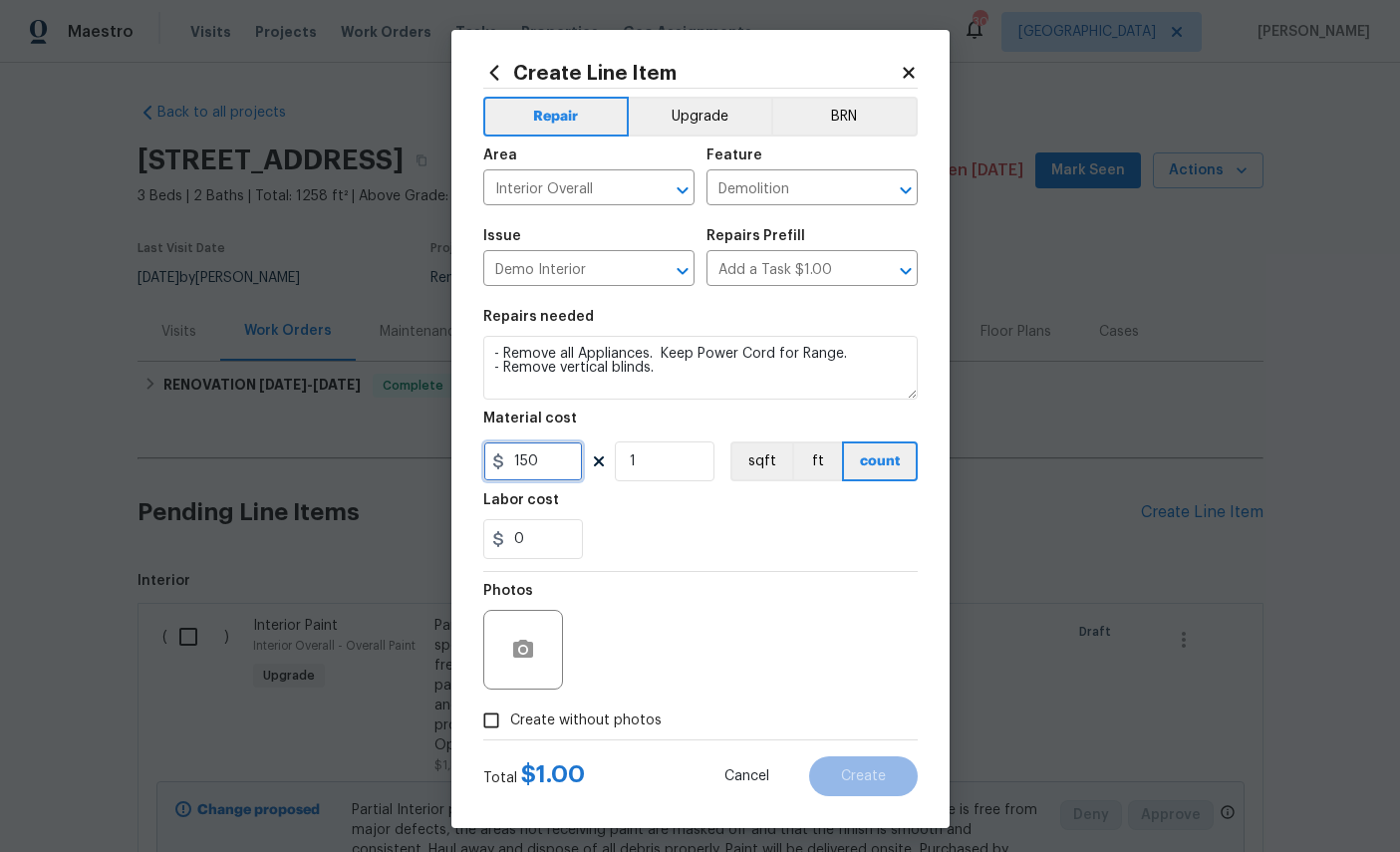 type on "150" 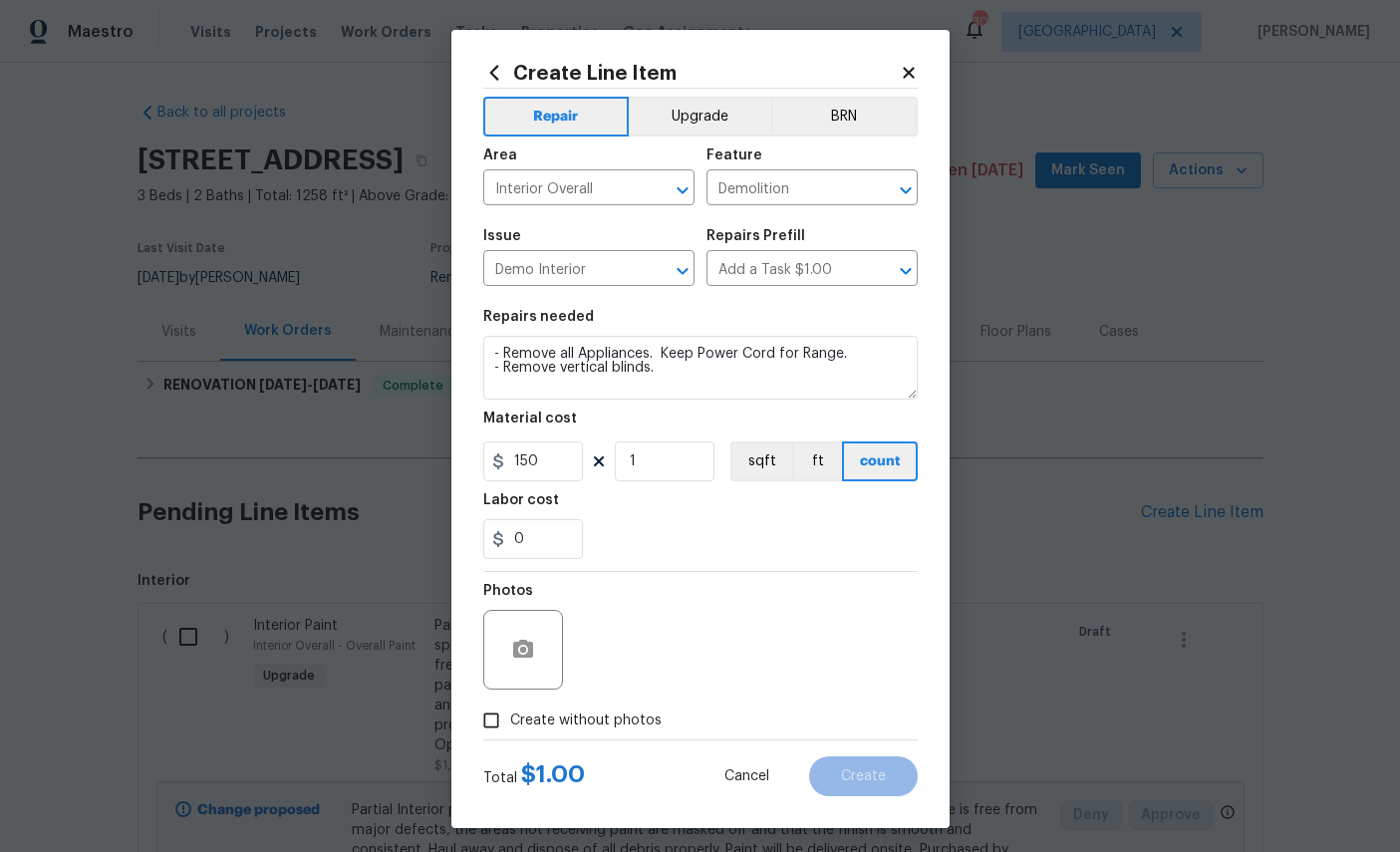 click on "Photos" at bounding box center (700, 637) 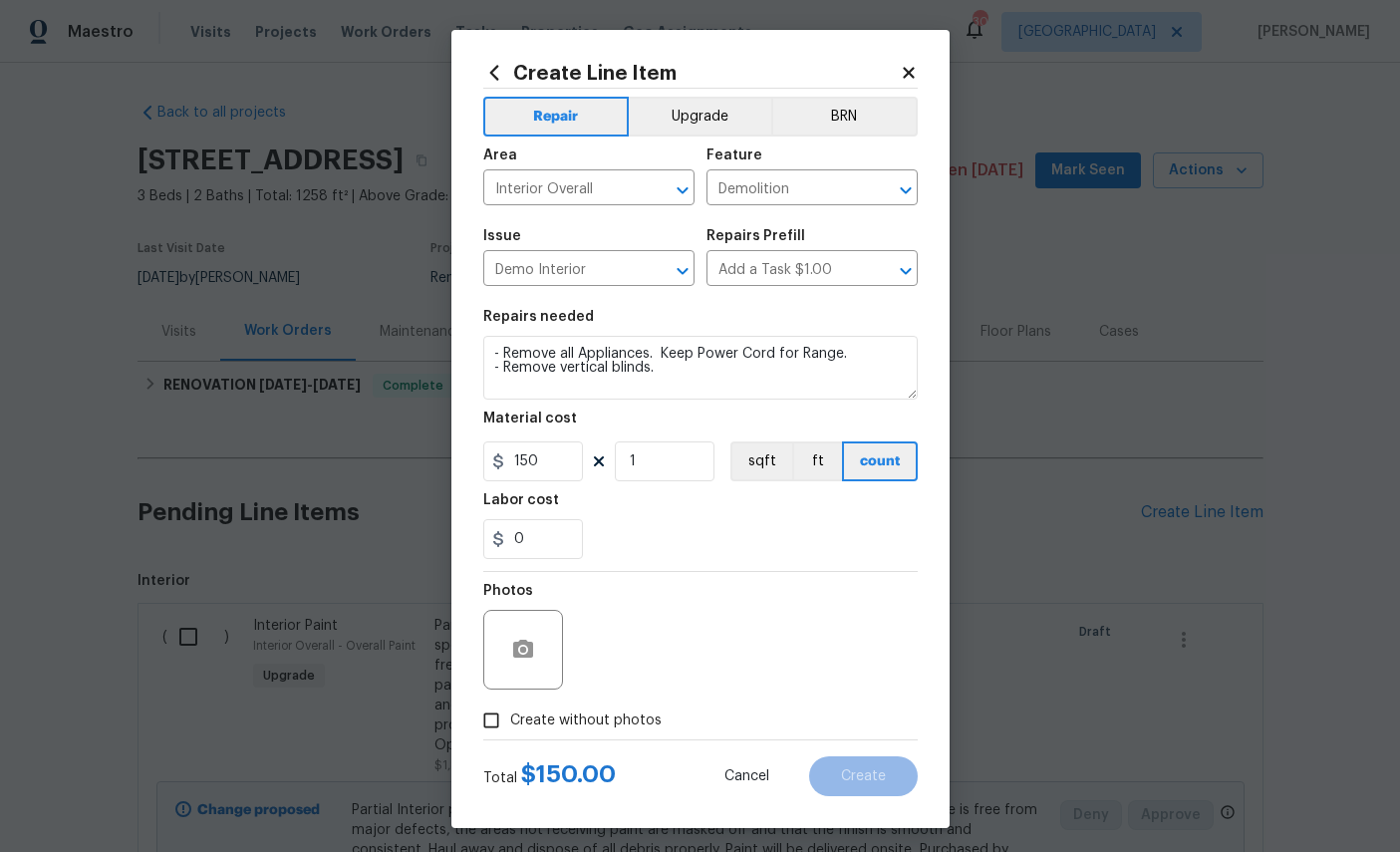 click on "Create without photos" at bounding box center (586, 720) 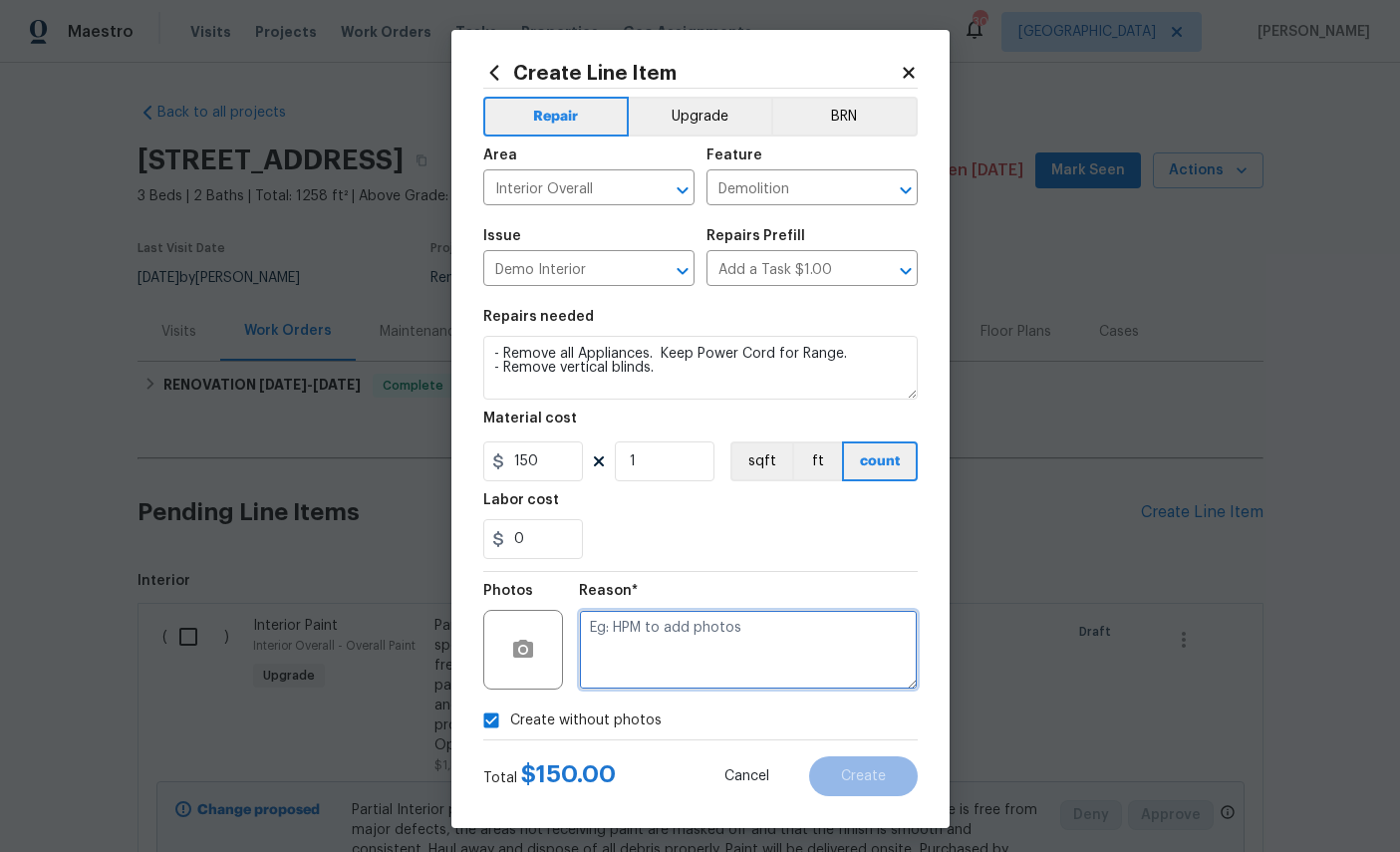 click at bounding box center [748, 650] 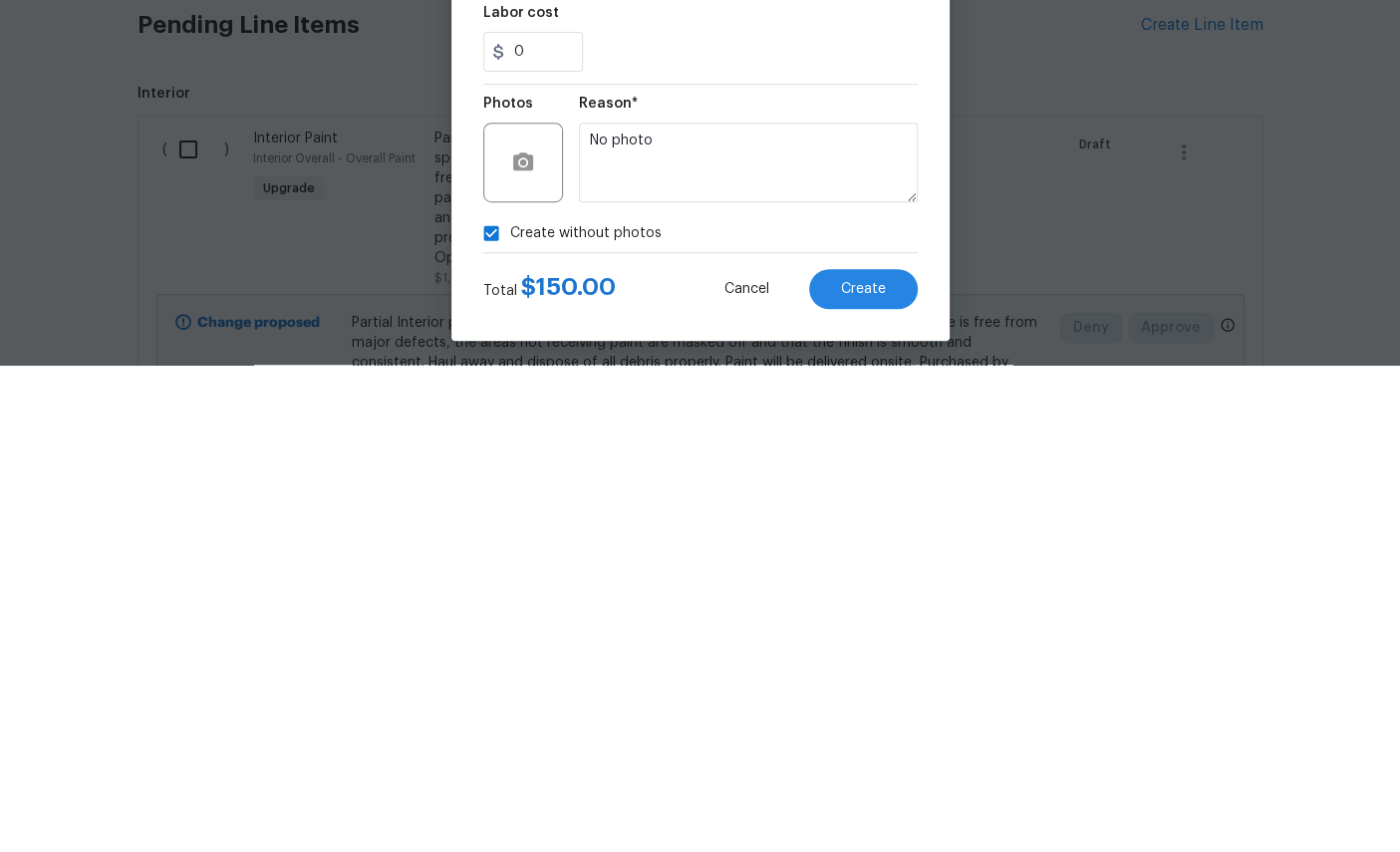 scroll, scrollTop: 75, scrollLeft: 0, axis: vertical 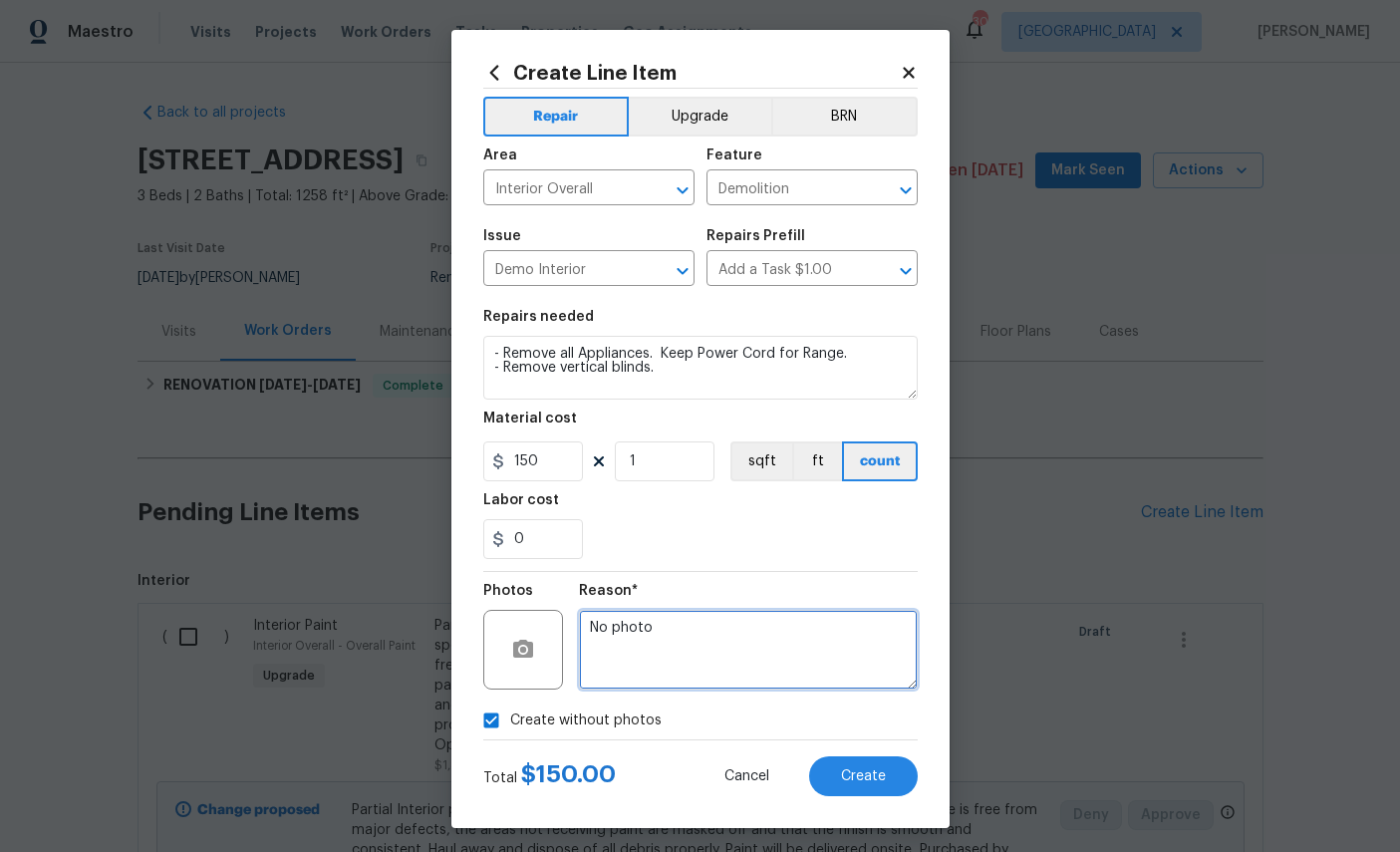 type on "No photo" 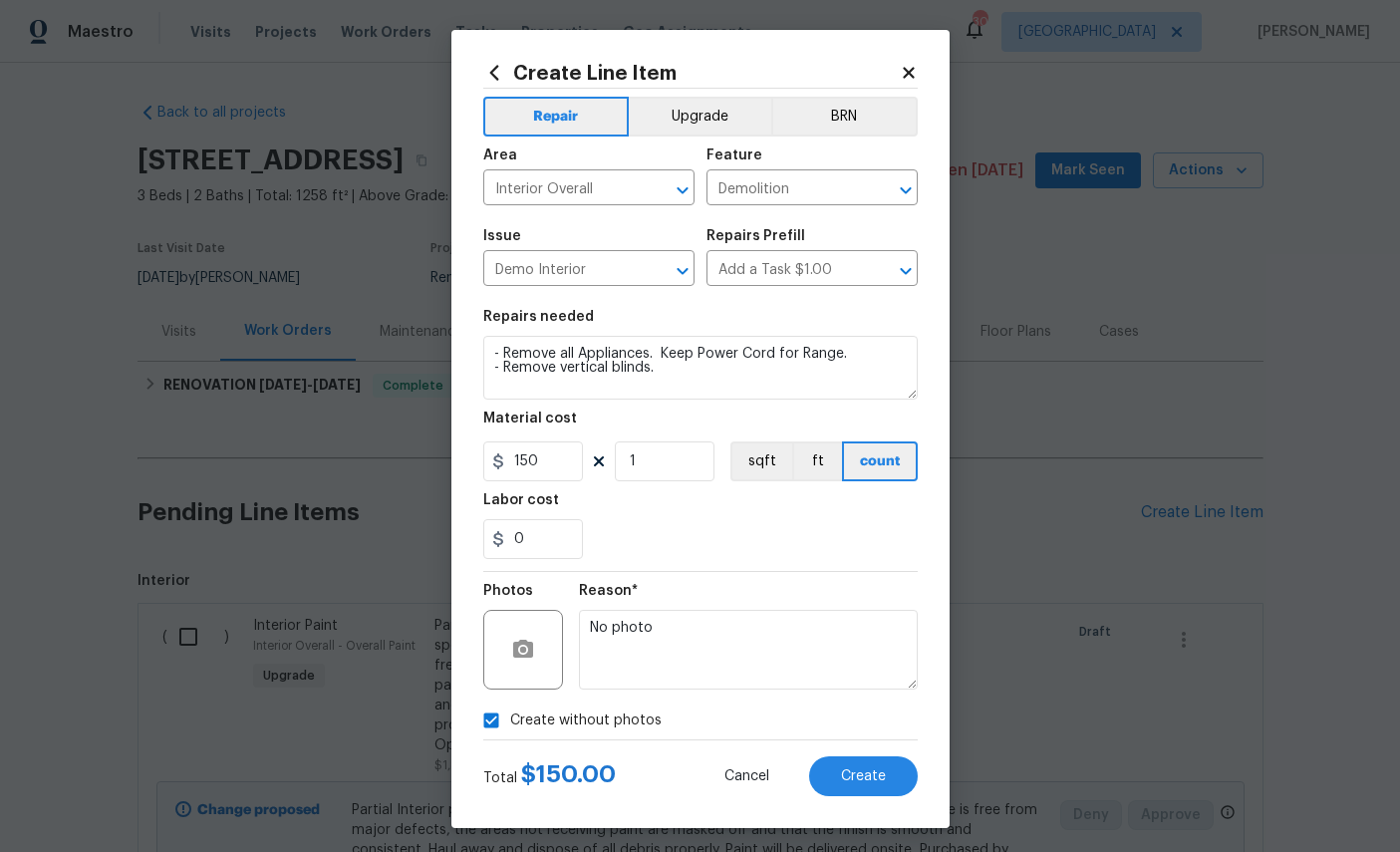 click on "Create" at bounding box center (863, 776) 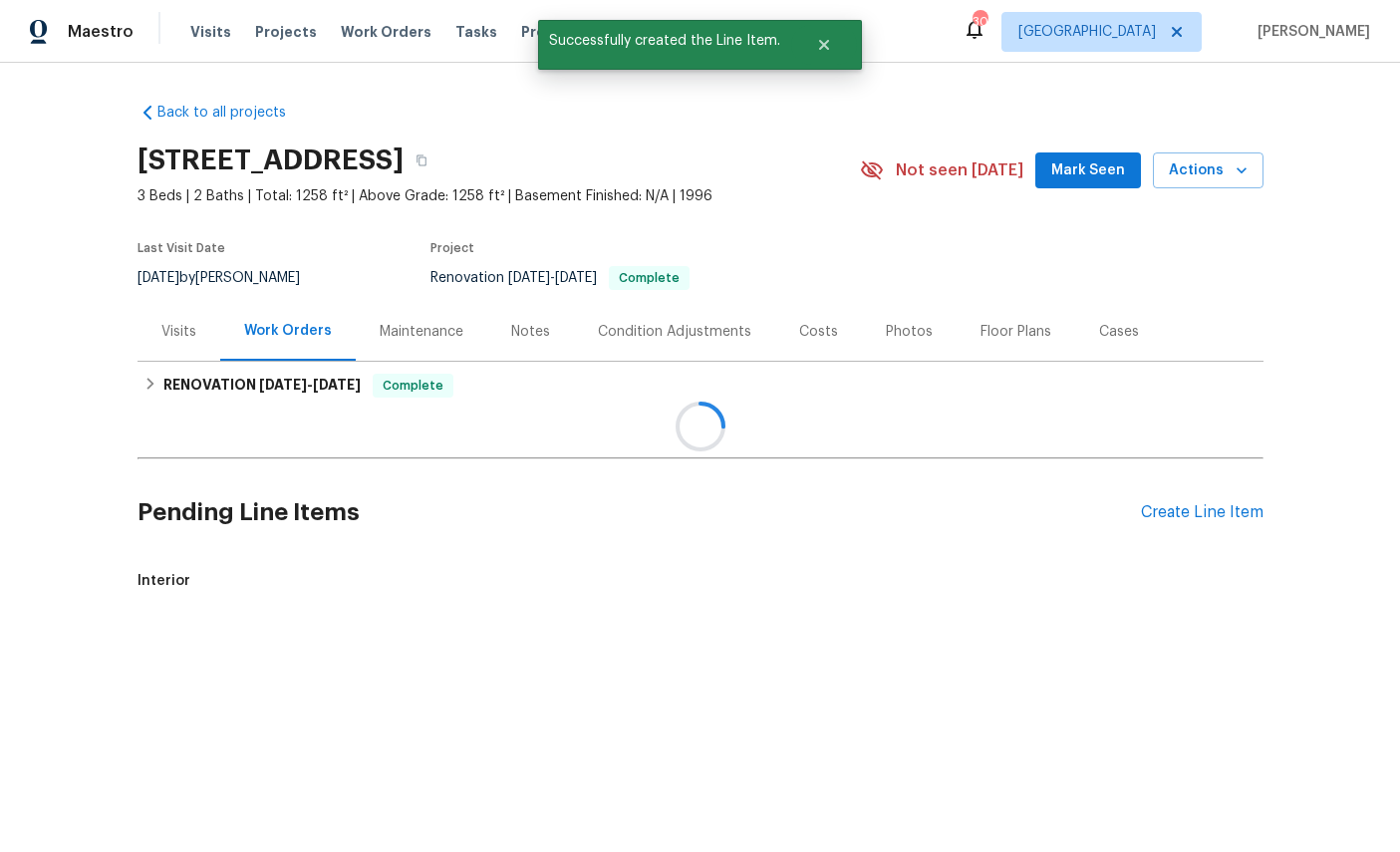 scroll, scrollTop: 0, scrollLeft: 0, axis: both 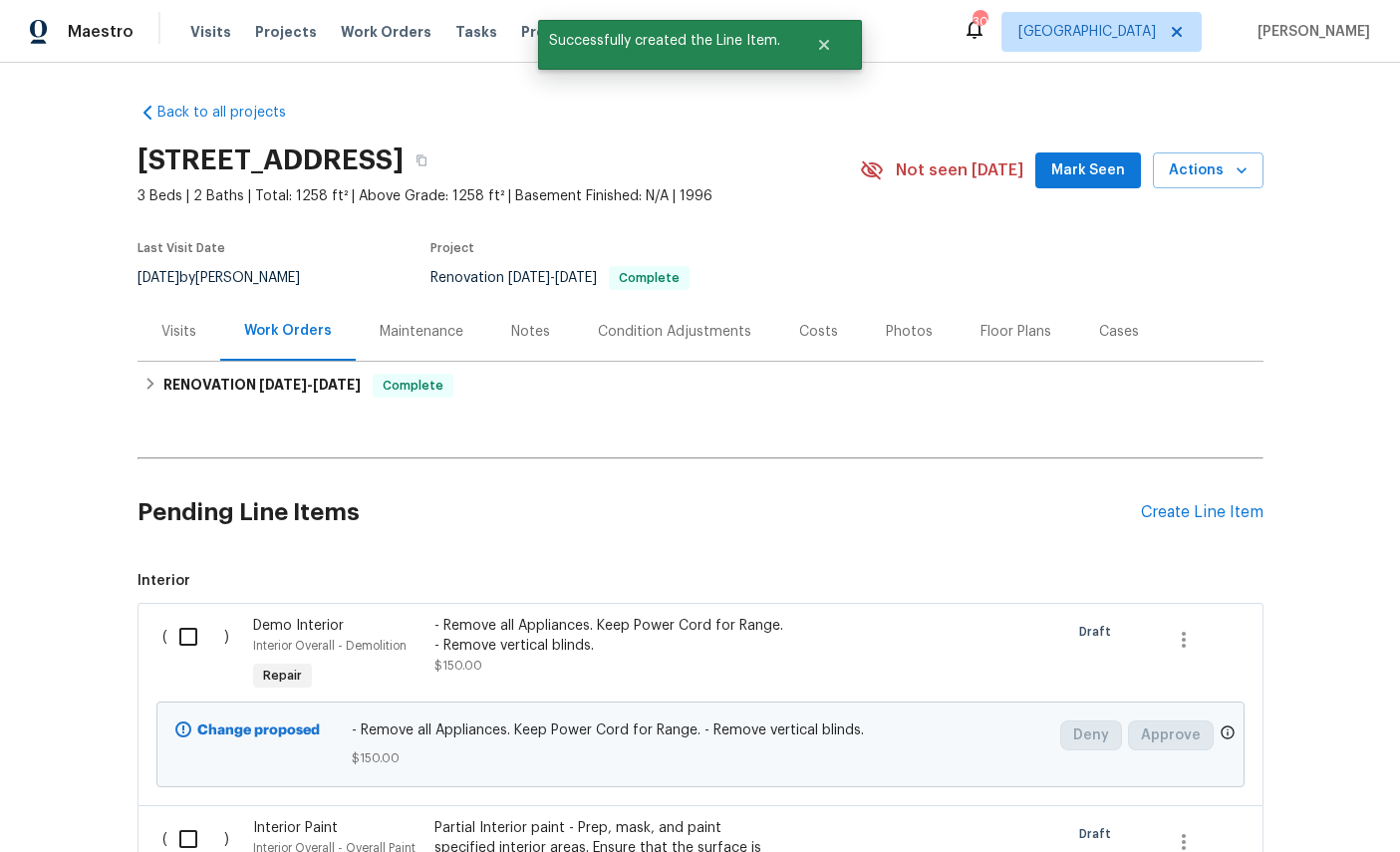click on "Create Line Item" at bounding box center [1202, 512] 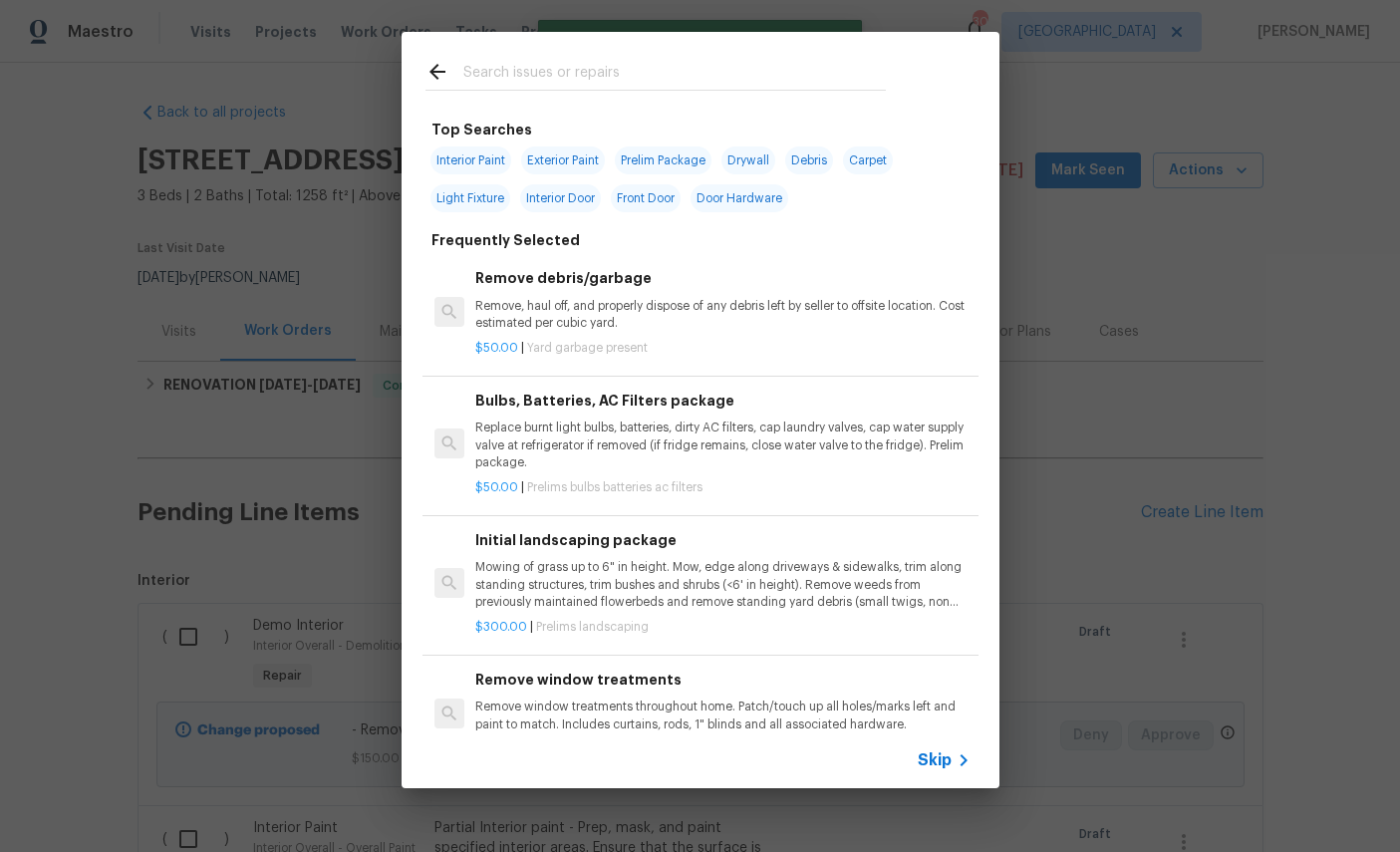 click at bounding box center (675, 75) 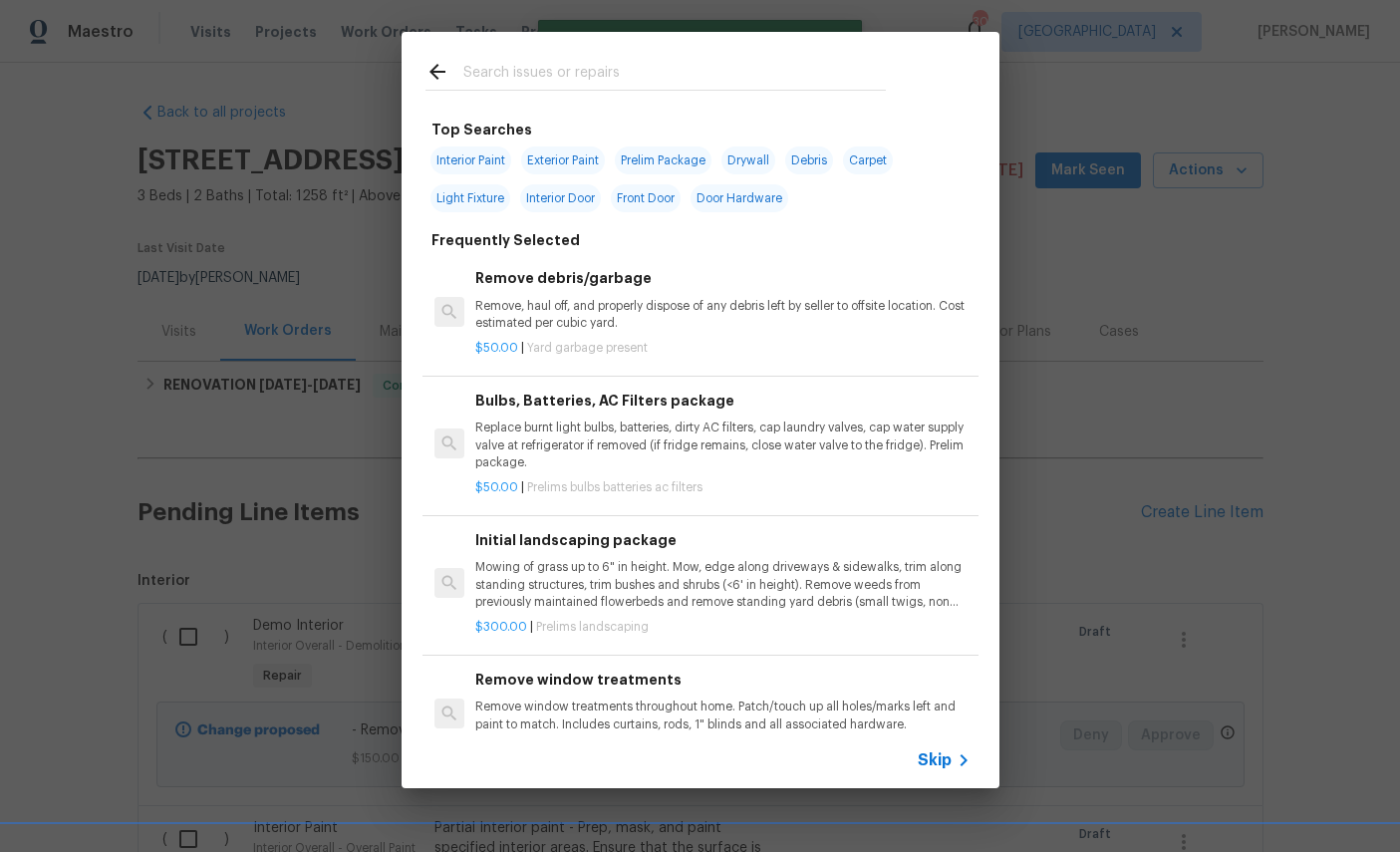 click at bounding box center [656, 71] 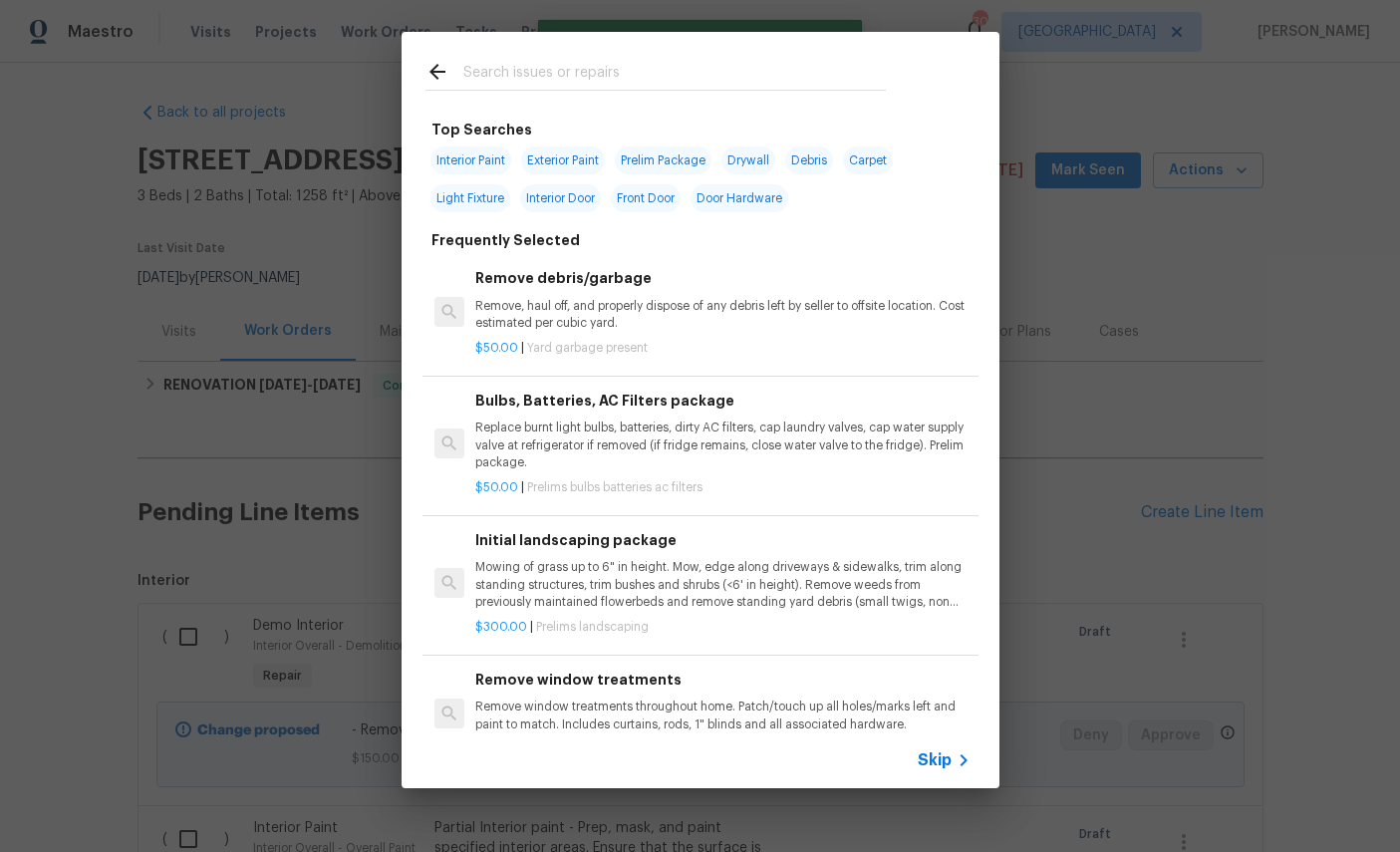 click at bounding box center (675, 75) 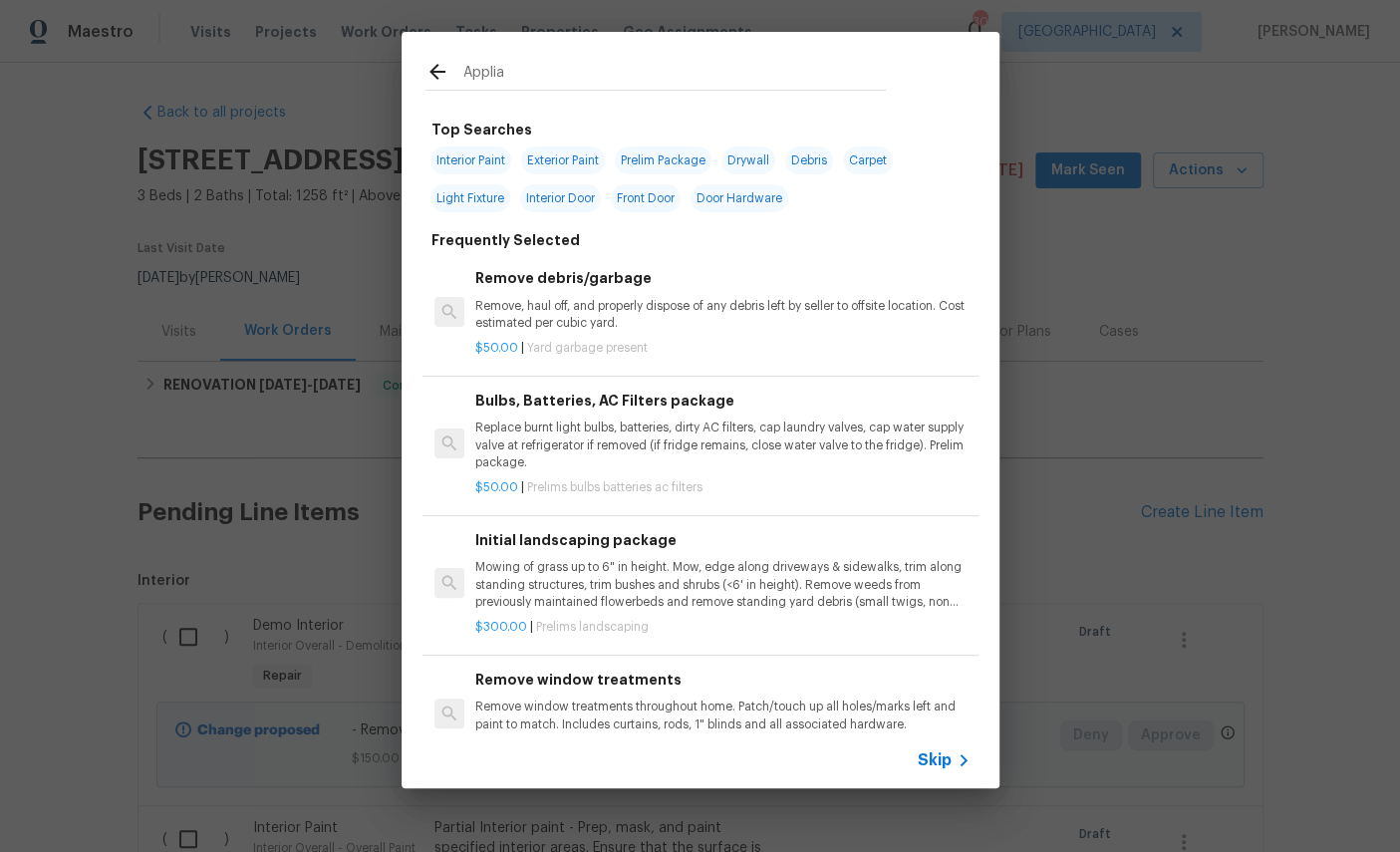 type on "Applian" 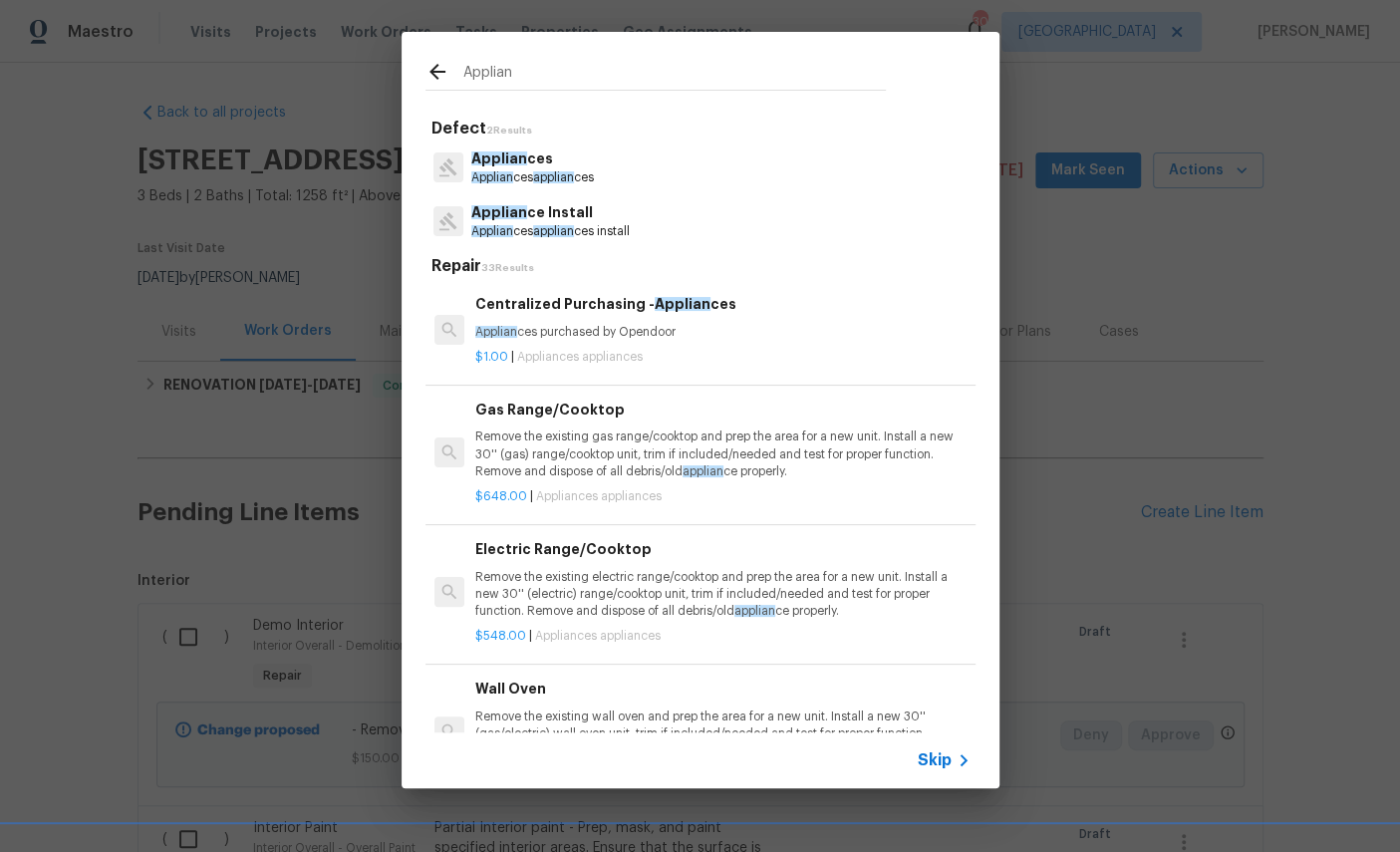 click on "Applian ce Install" at bounding box center [550, 212] 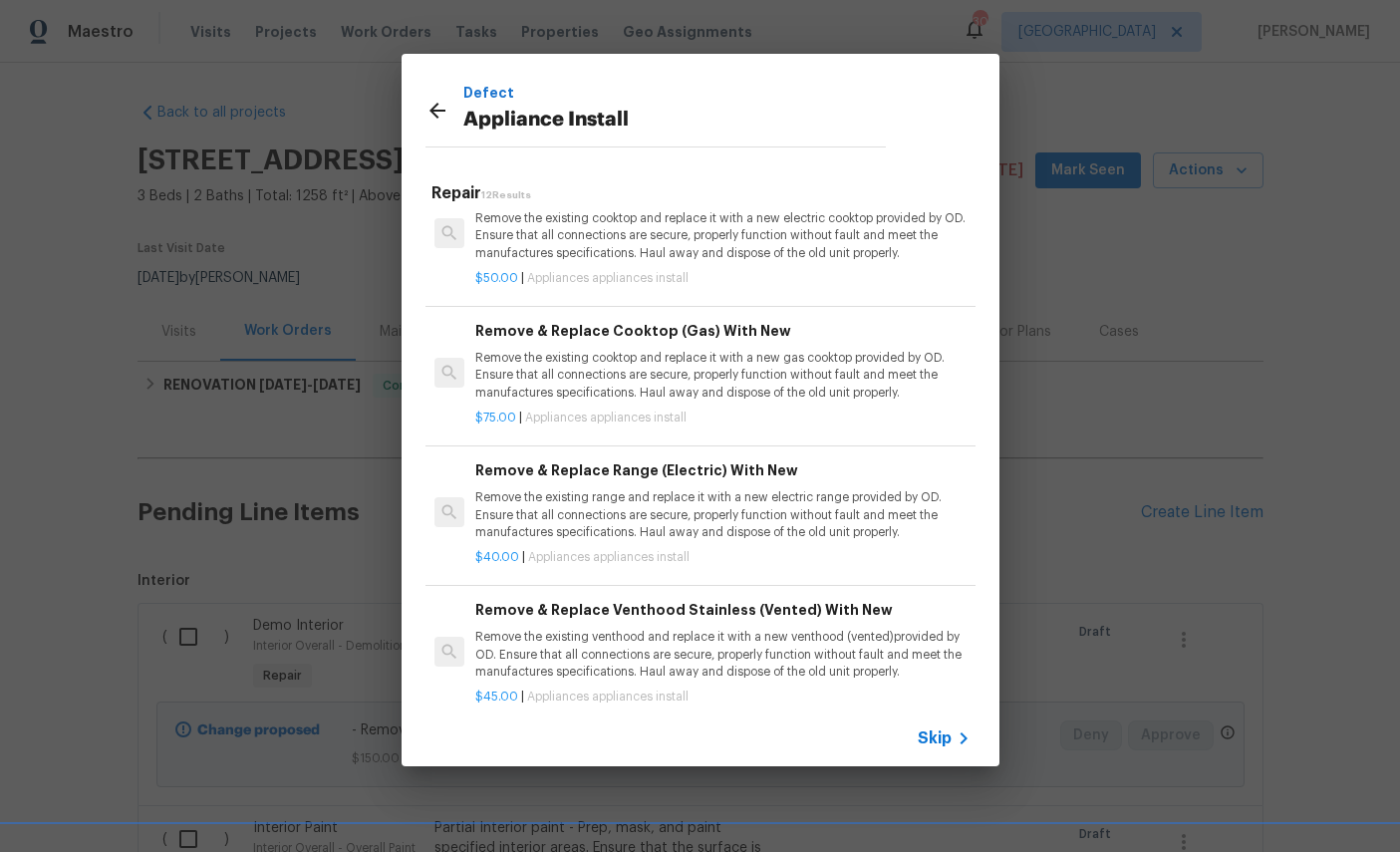 scroll, scrollTop: 598, scrollLeft: 0, axis: vertical 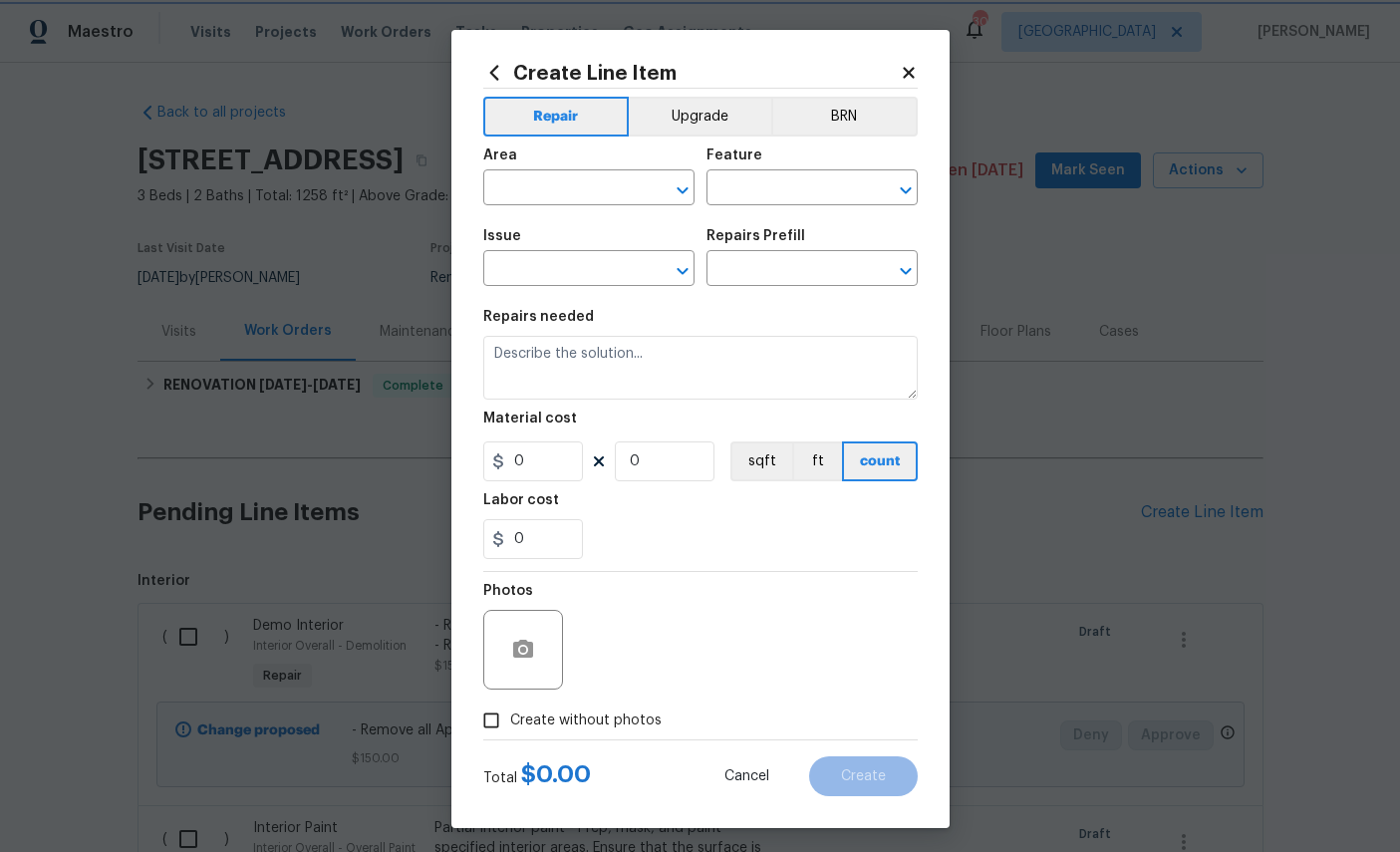 type on "Appliances" 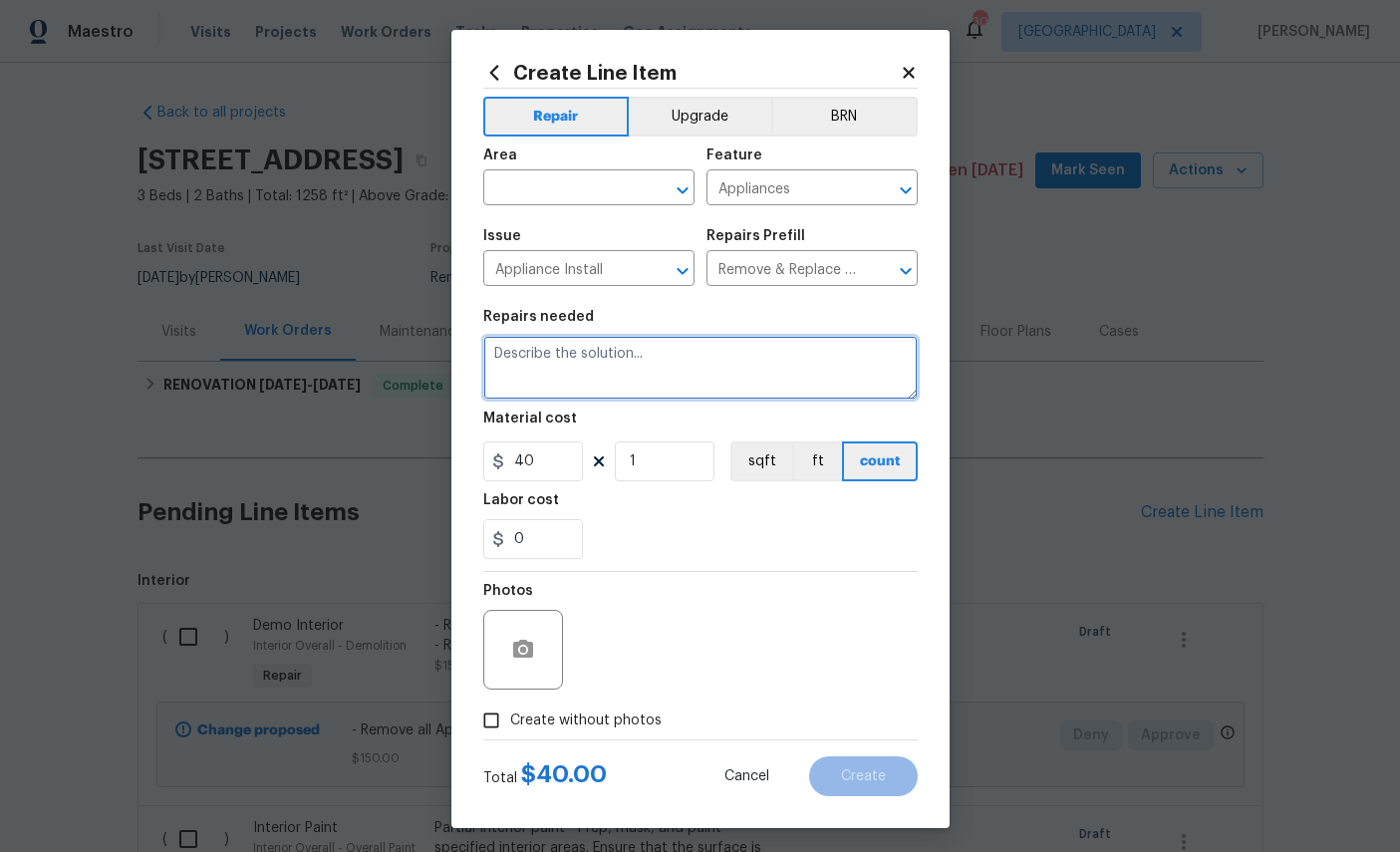 scroll, scrollTop: 0, scrollLeft: 0, axis: both 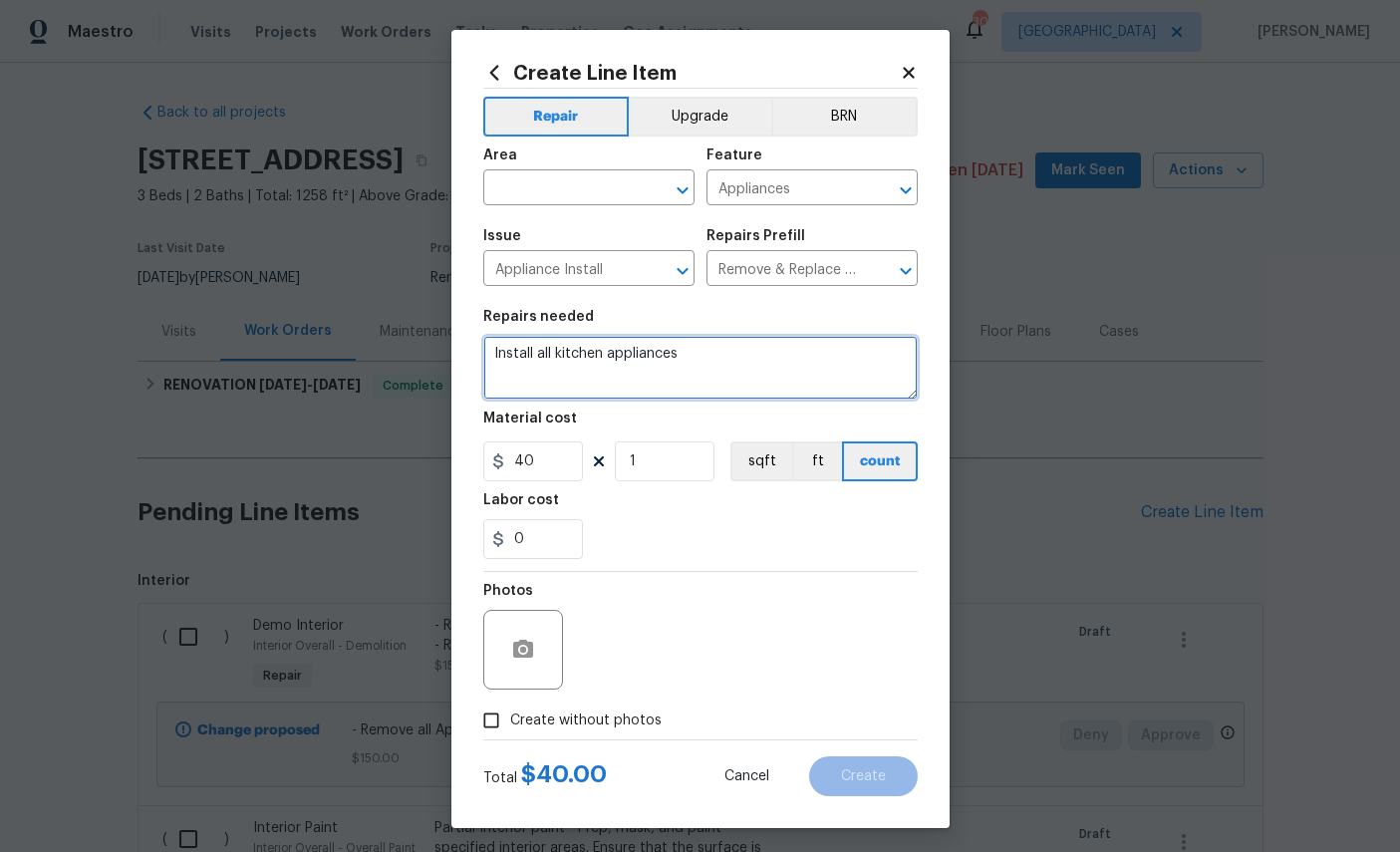 type on "Install all kitchen appliances" 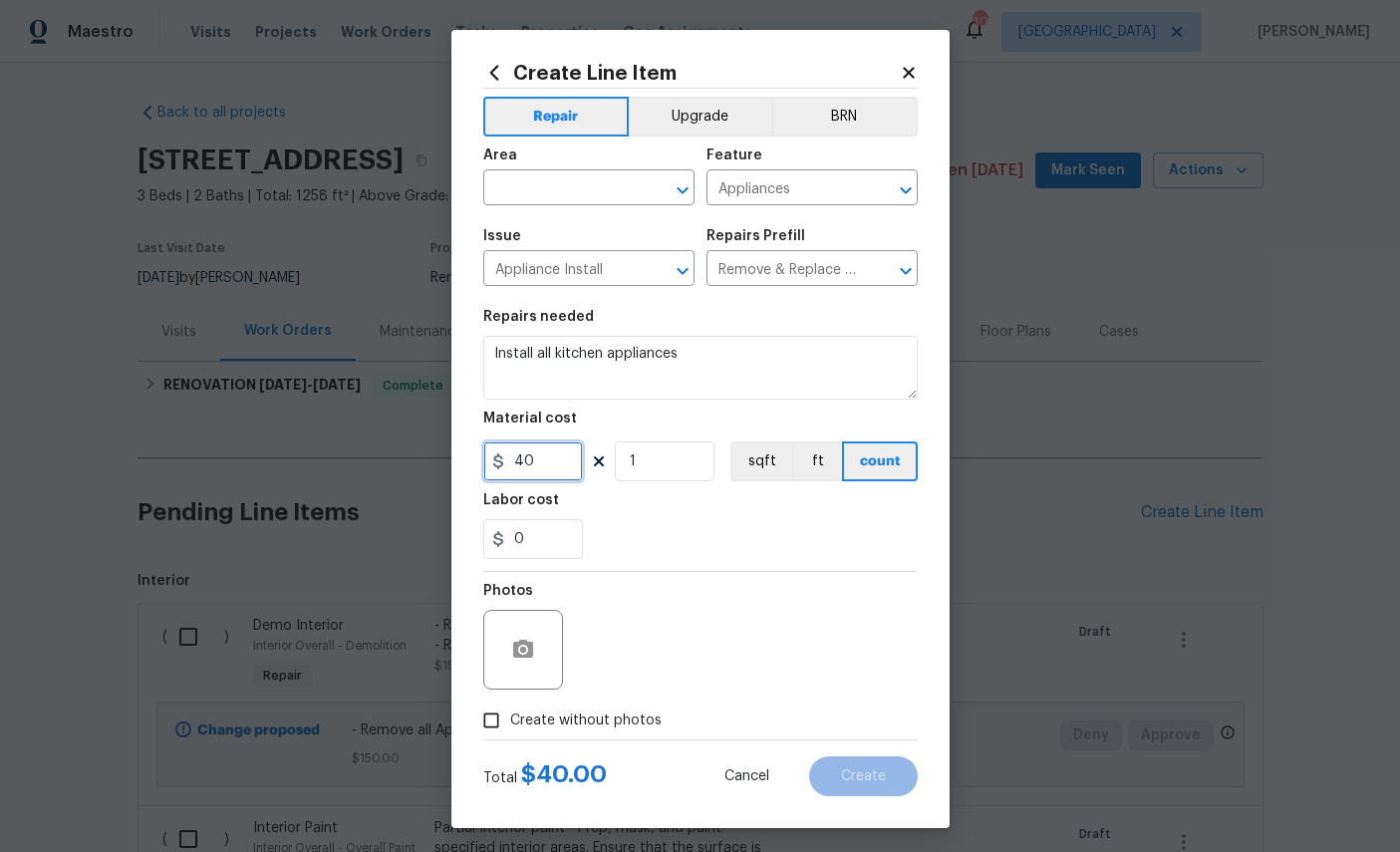 click on "40" at bounding box center [533, 461] 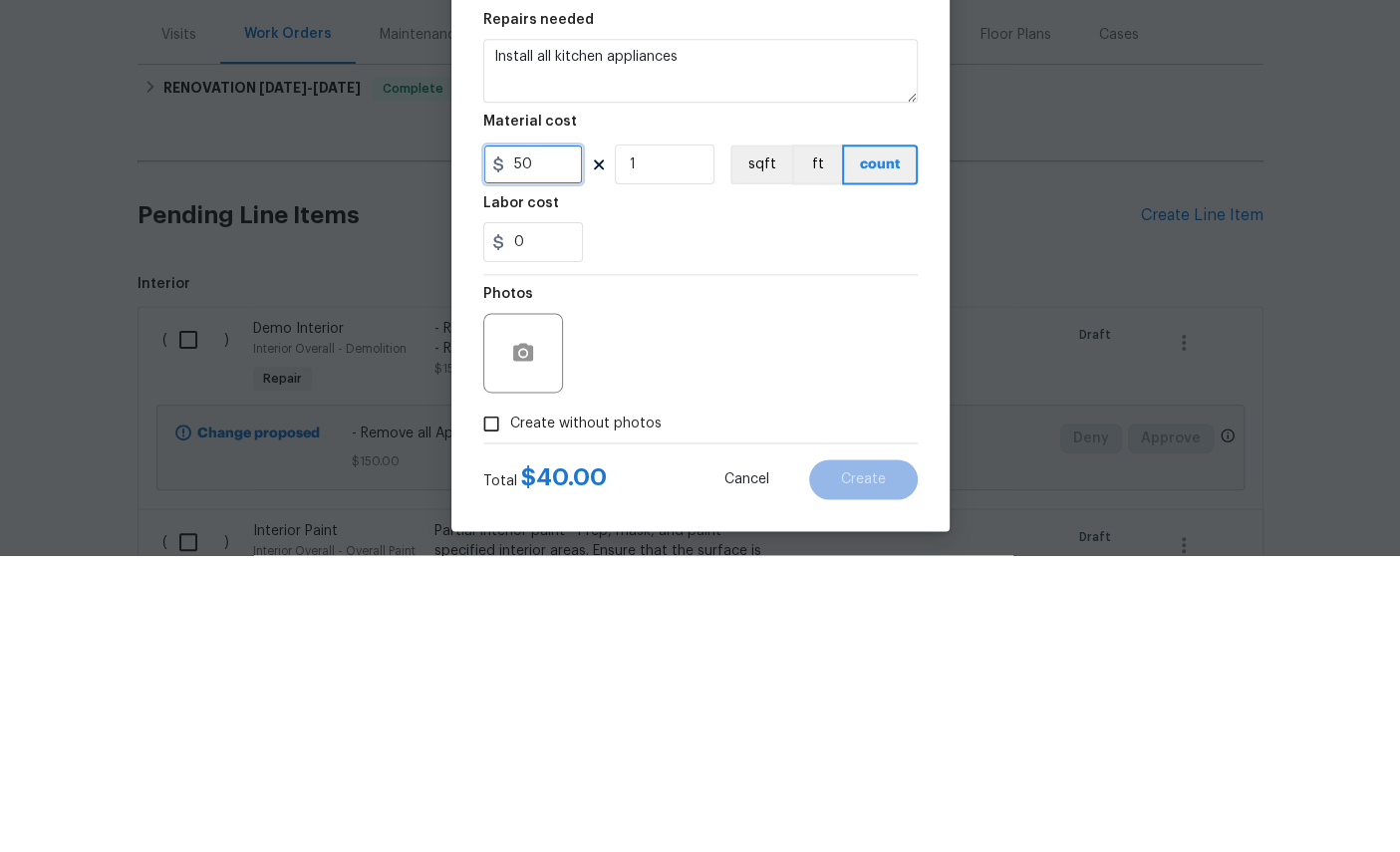type on "50" 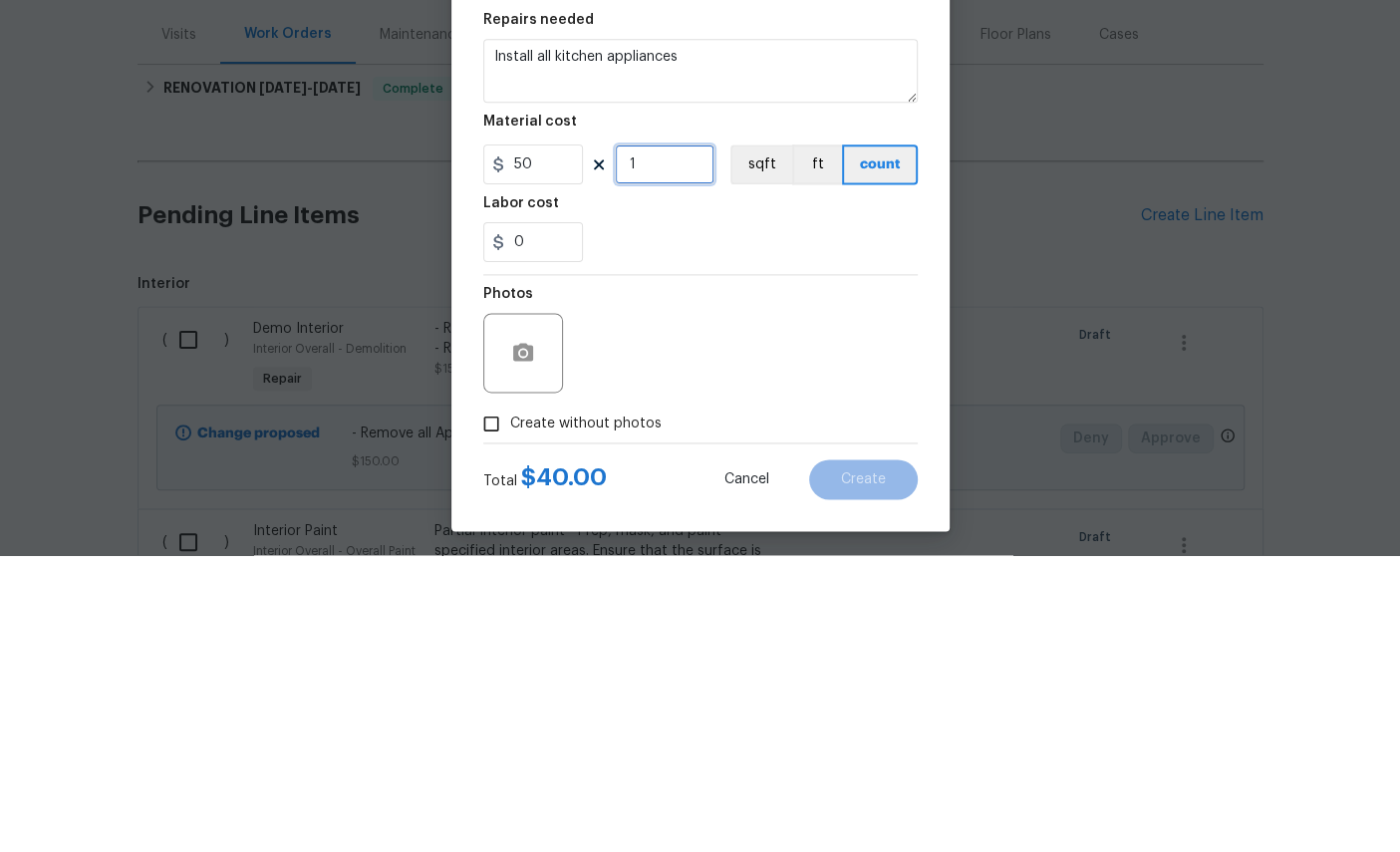 click on "1" at bounding box center [665, 461] 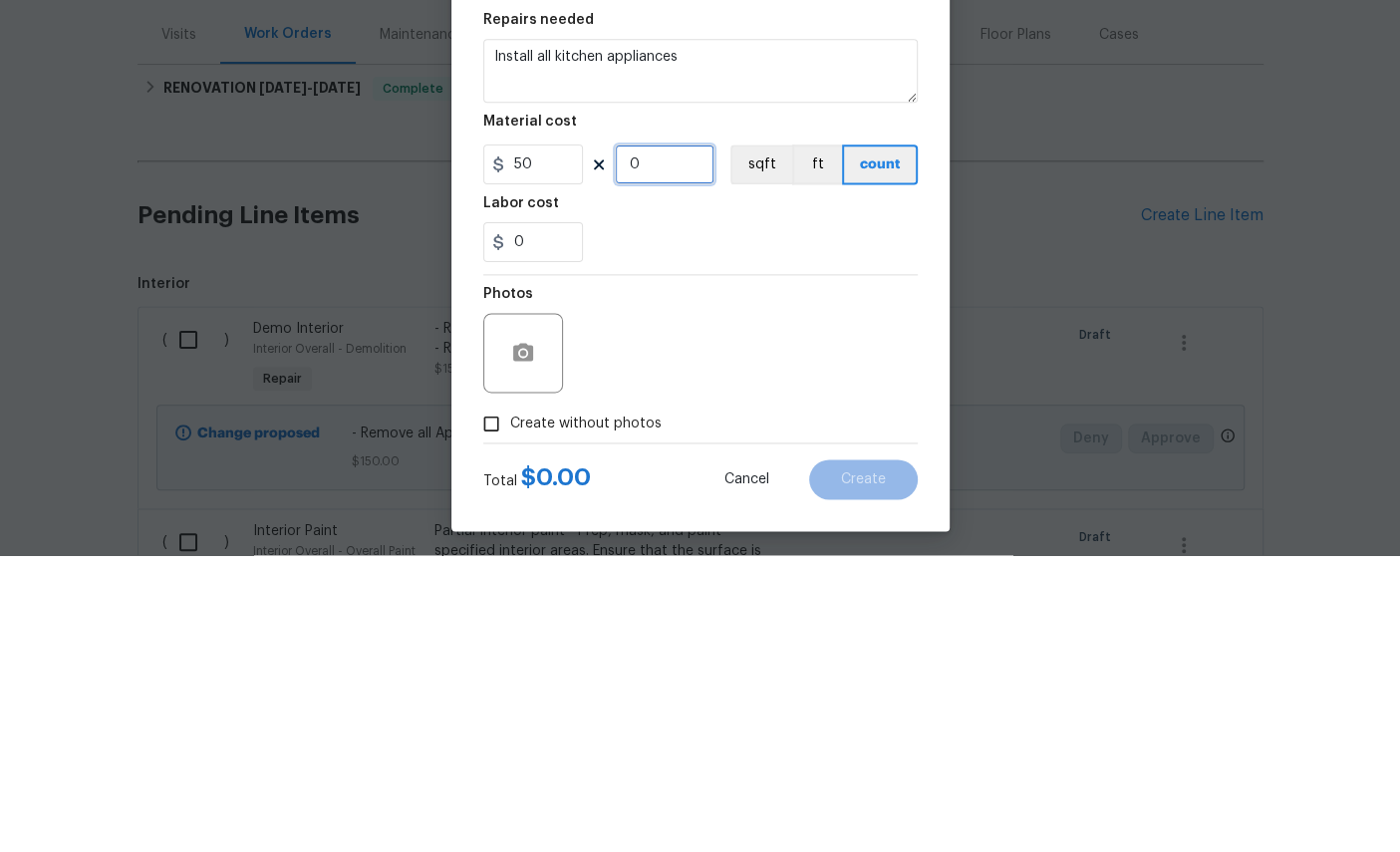 type on "3" 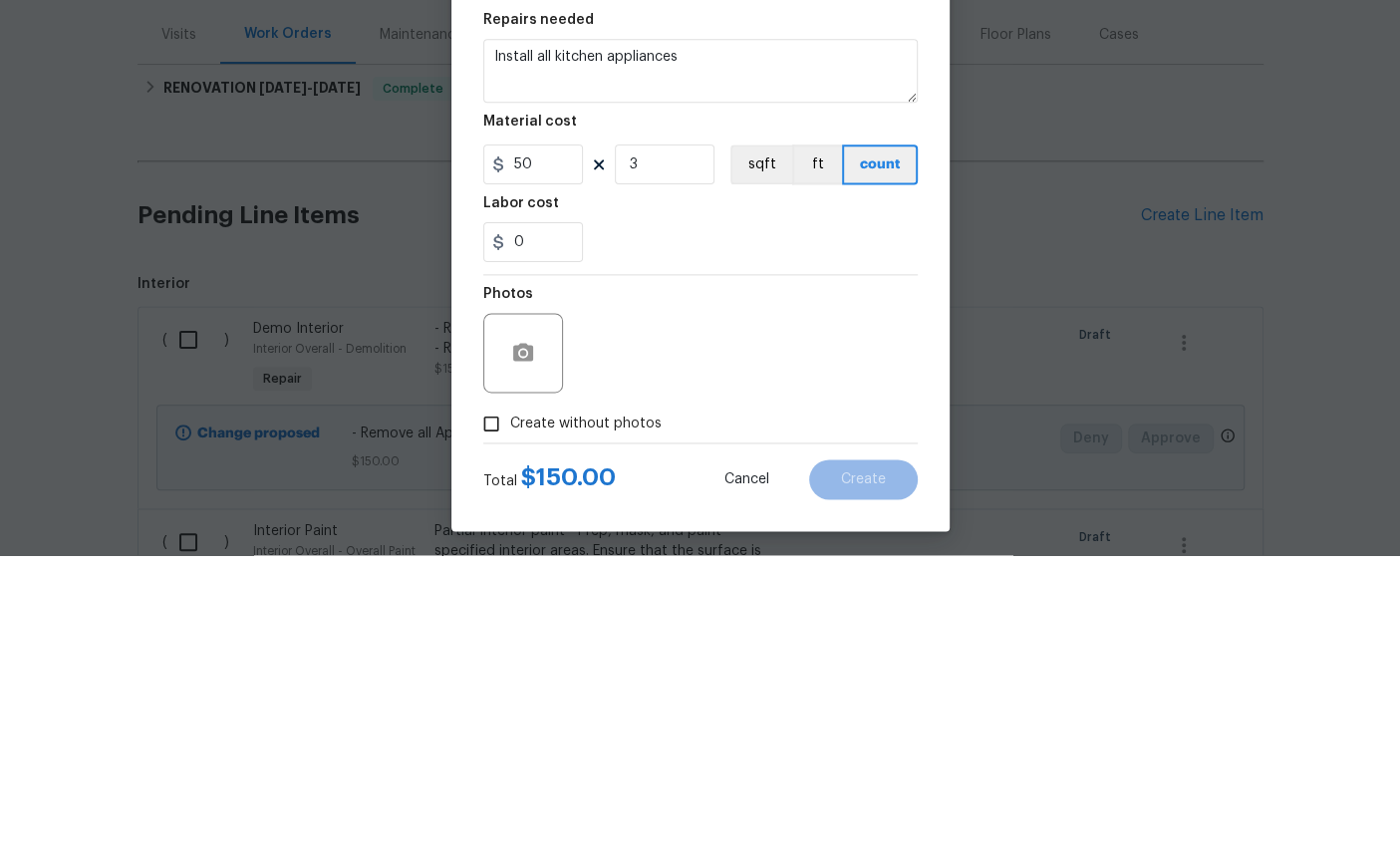 scroll, scrollTop: 75, scrollLeft: 0, axis: vertical 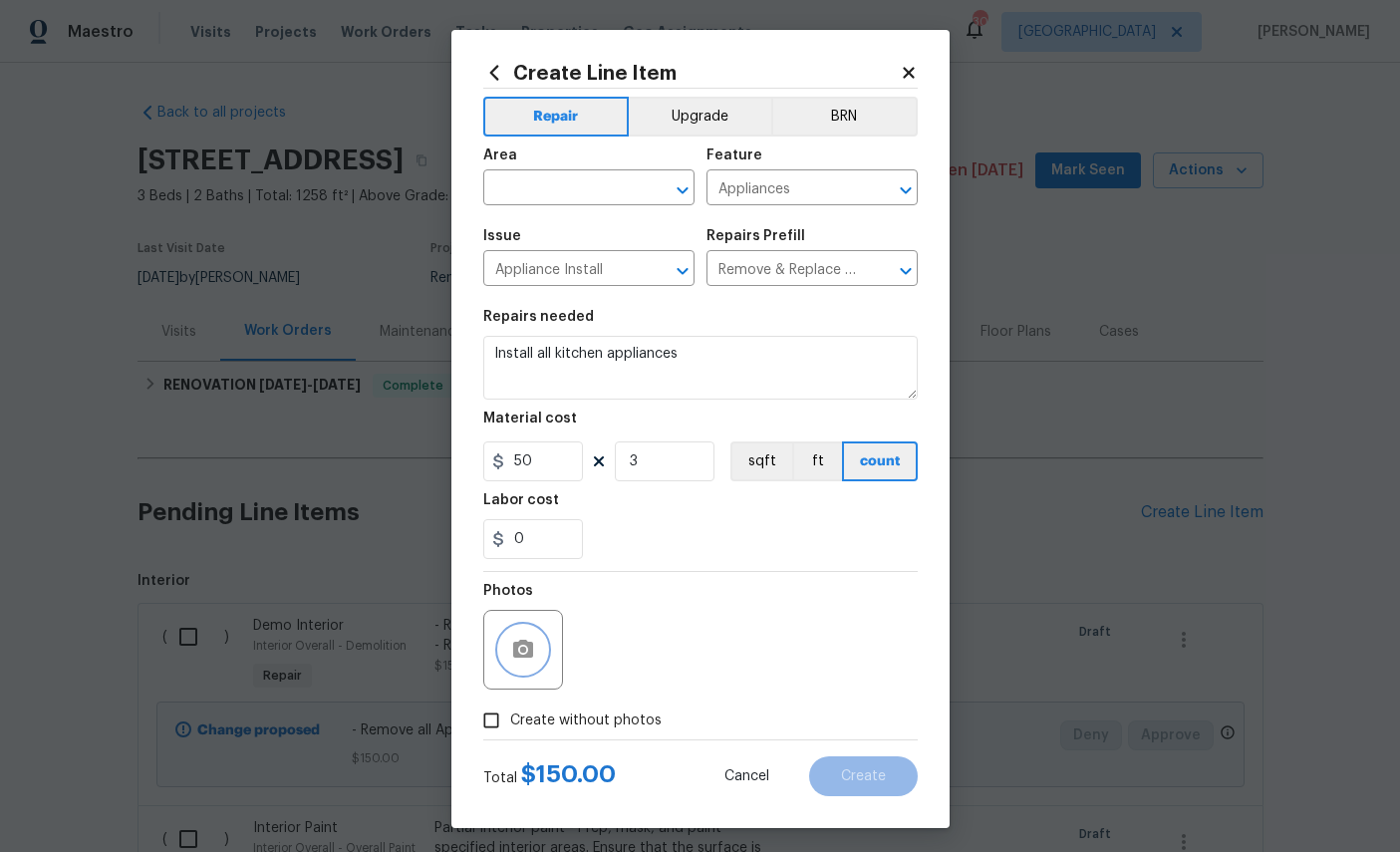 click at bounding box center [523, 650] 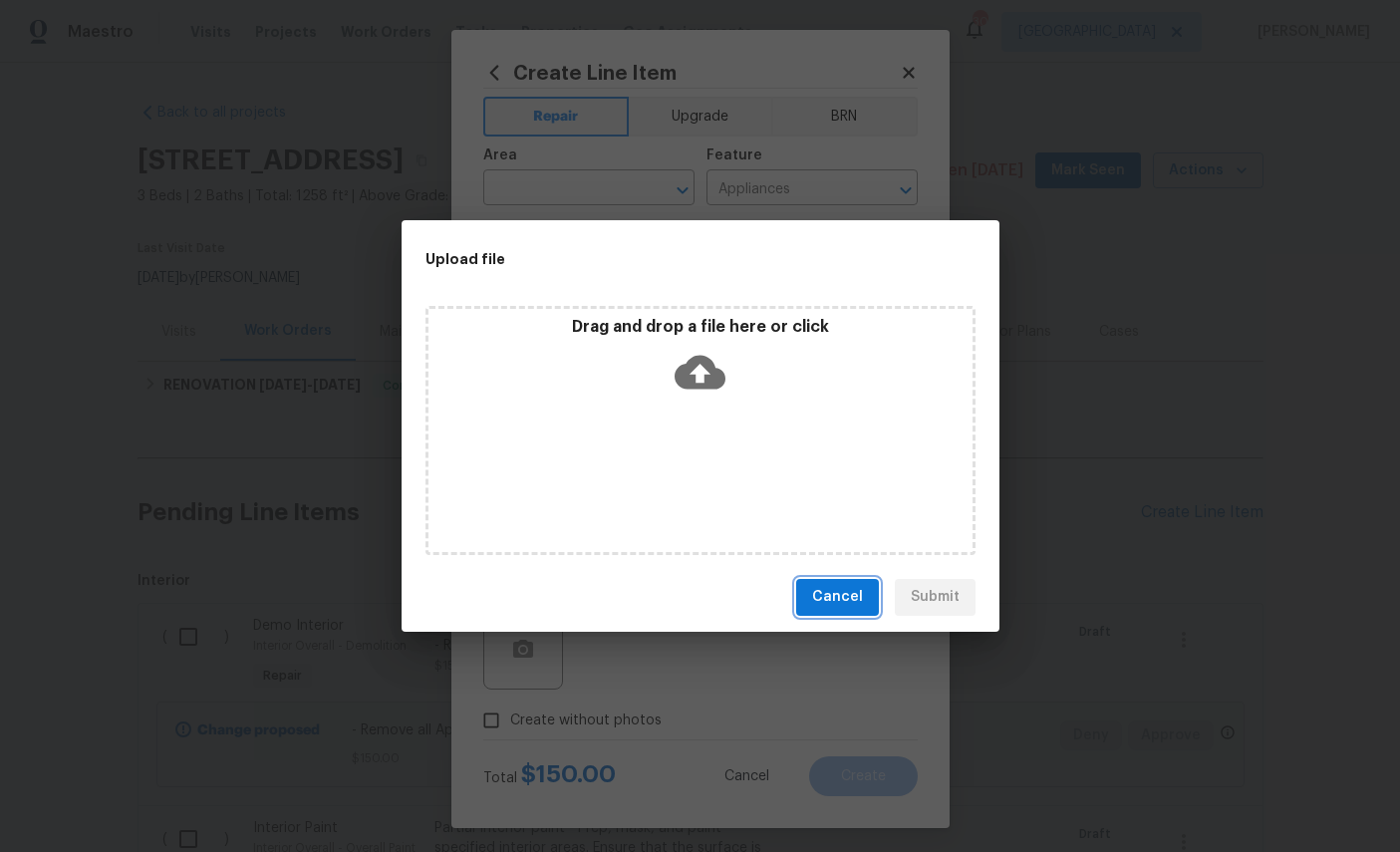 click on "Cancel" at bounding box center [837, 597] 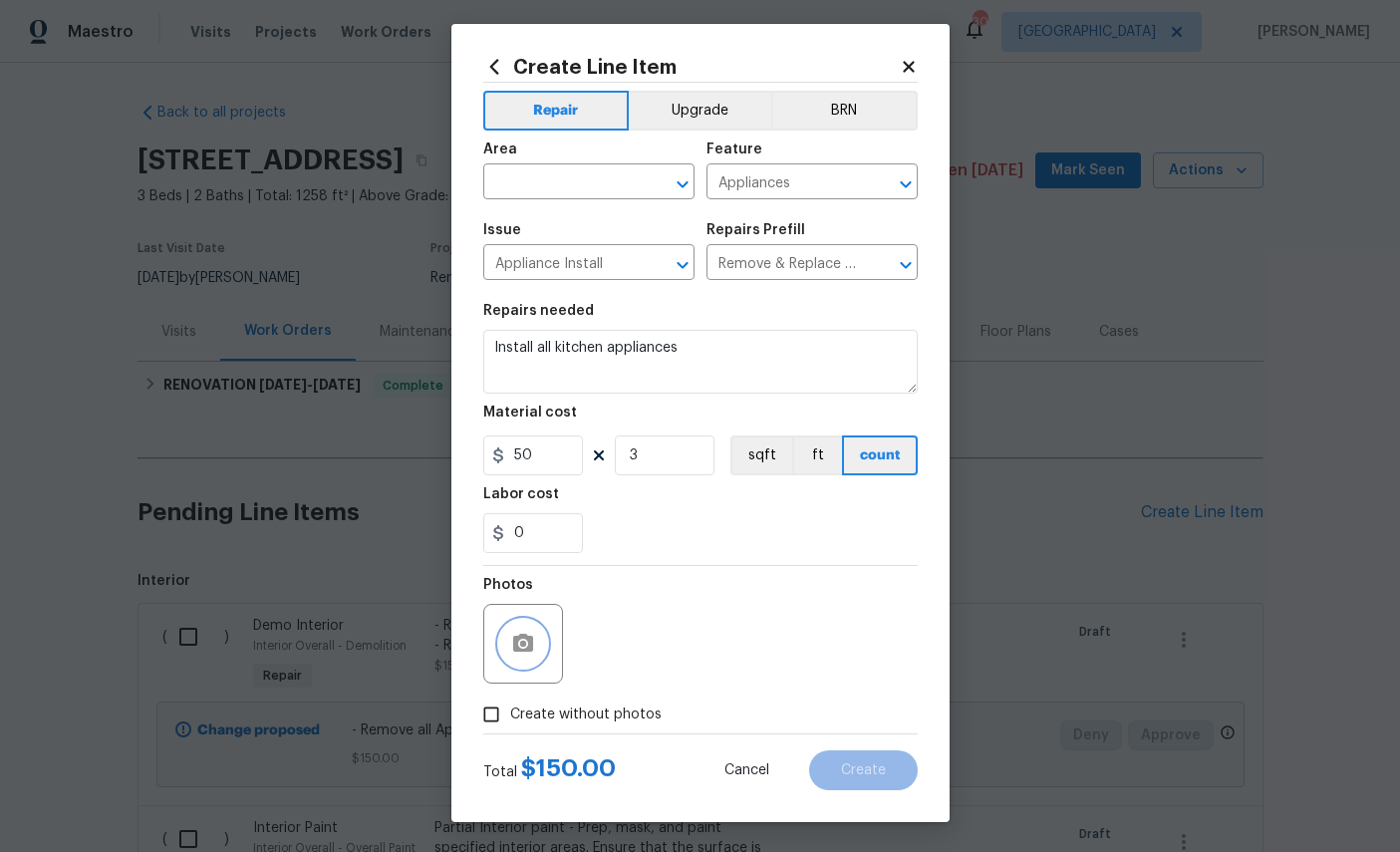 scroll, scrollTop: 19, scrollLeft: 0, axis: vertical 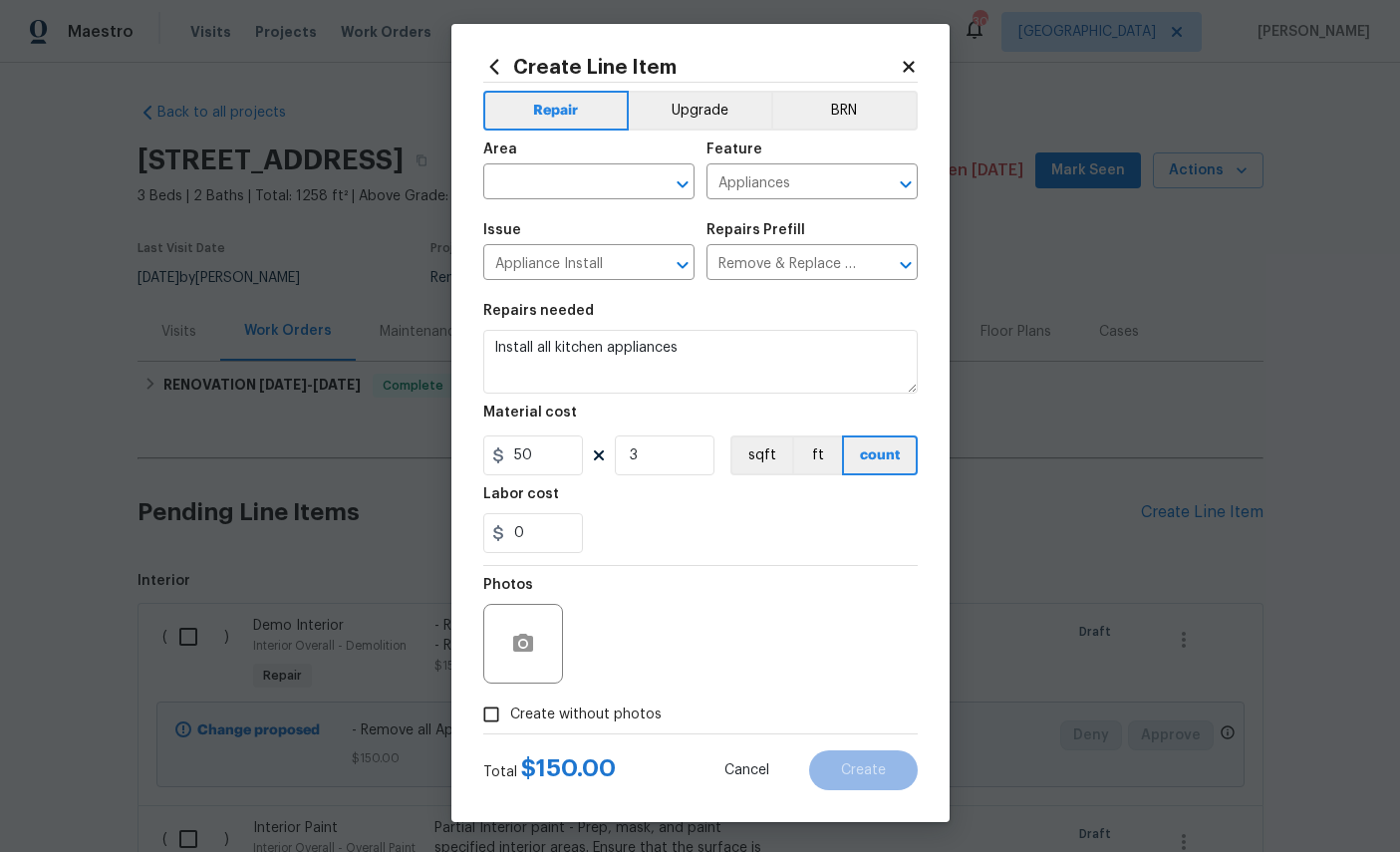 click on "Create without photos" at bounding box center [491, 714] 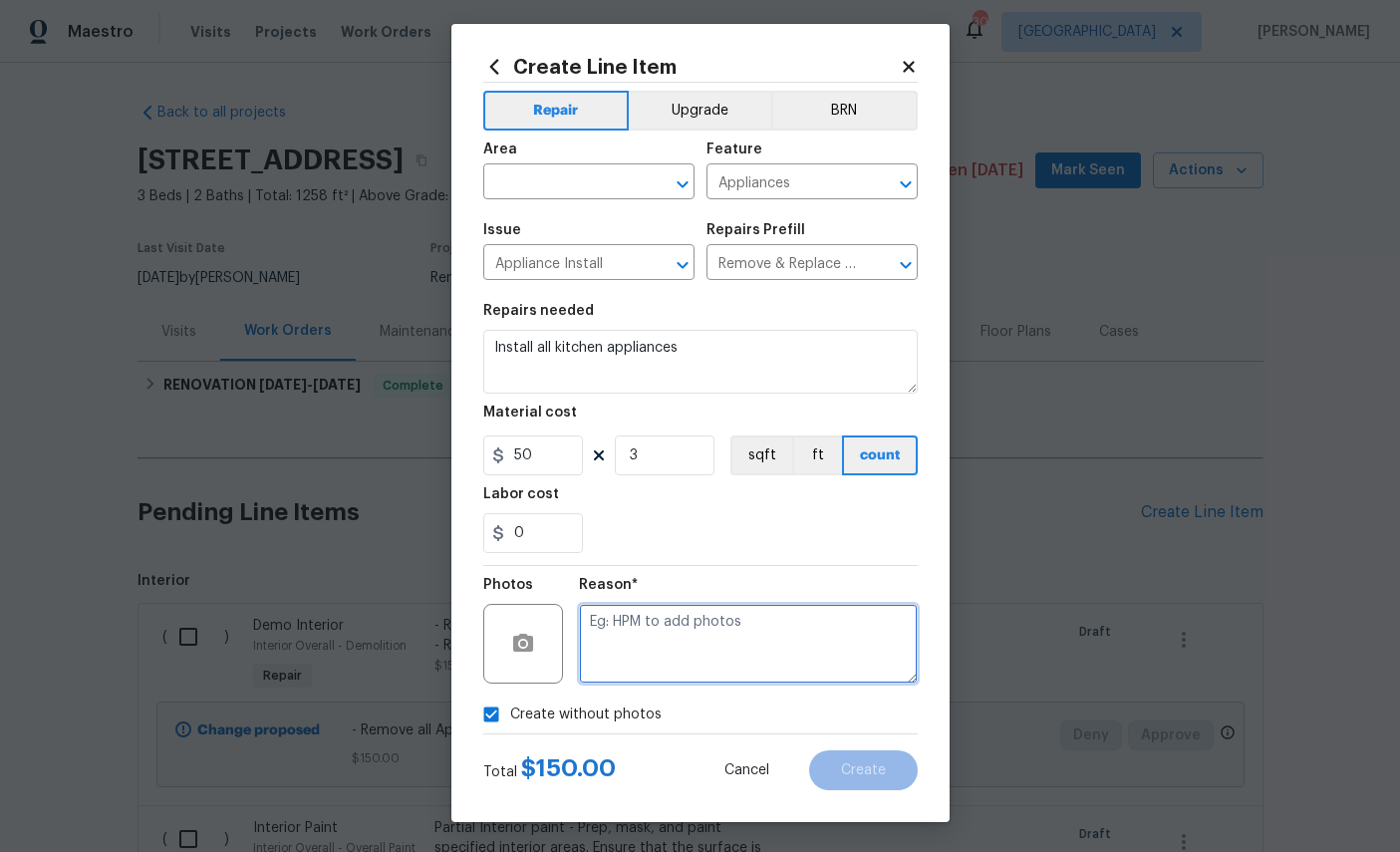 click at bounding box center [748, 644] 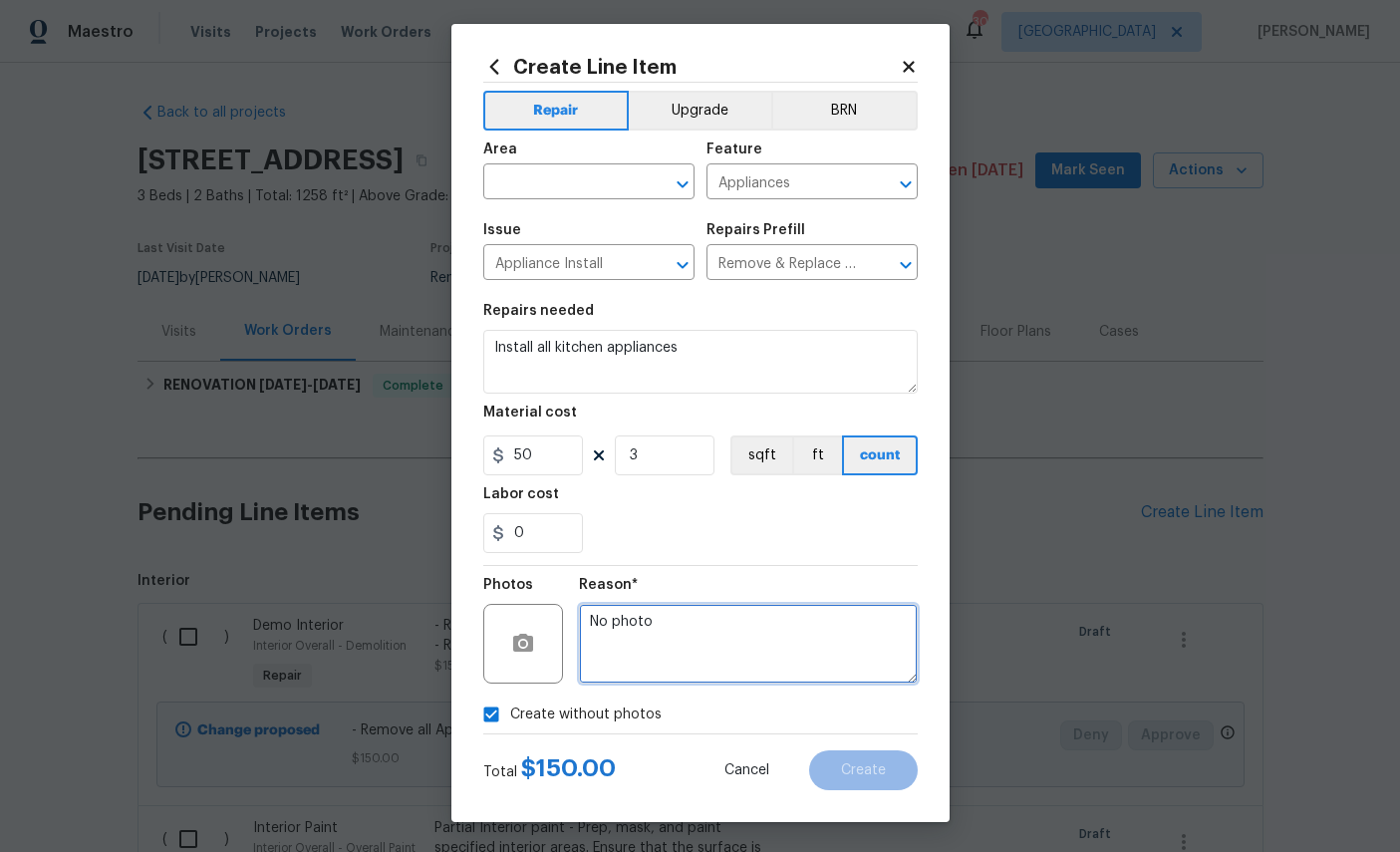 type on "No photo" 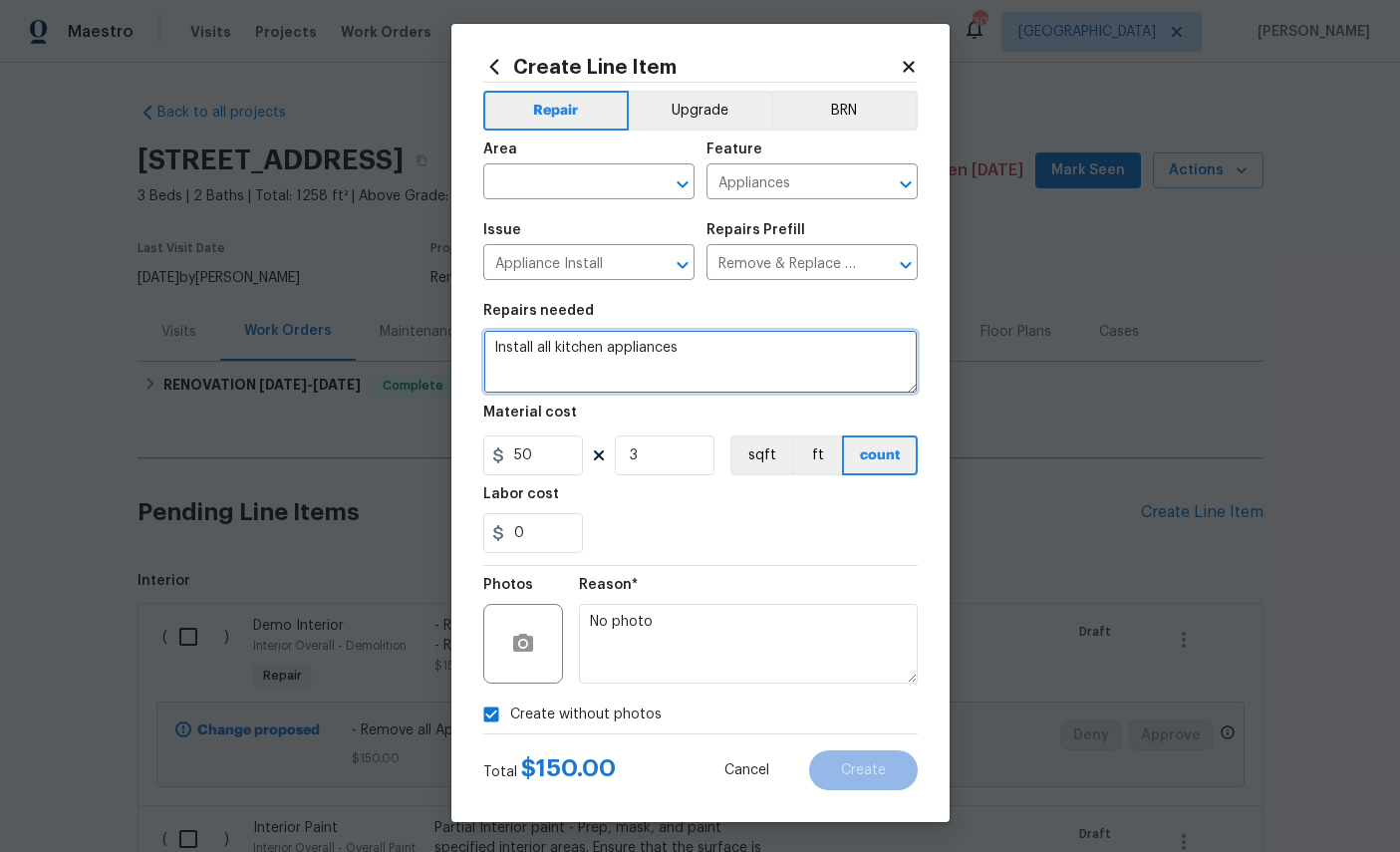 click on "Install all kitchen appliances" at bounding box center [700, 362] 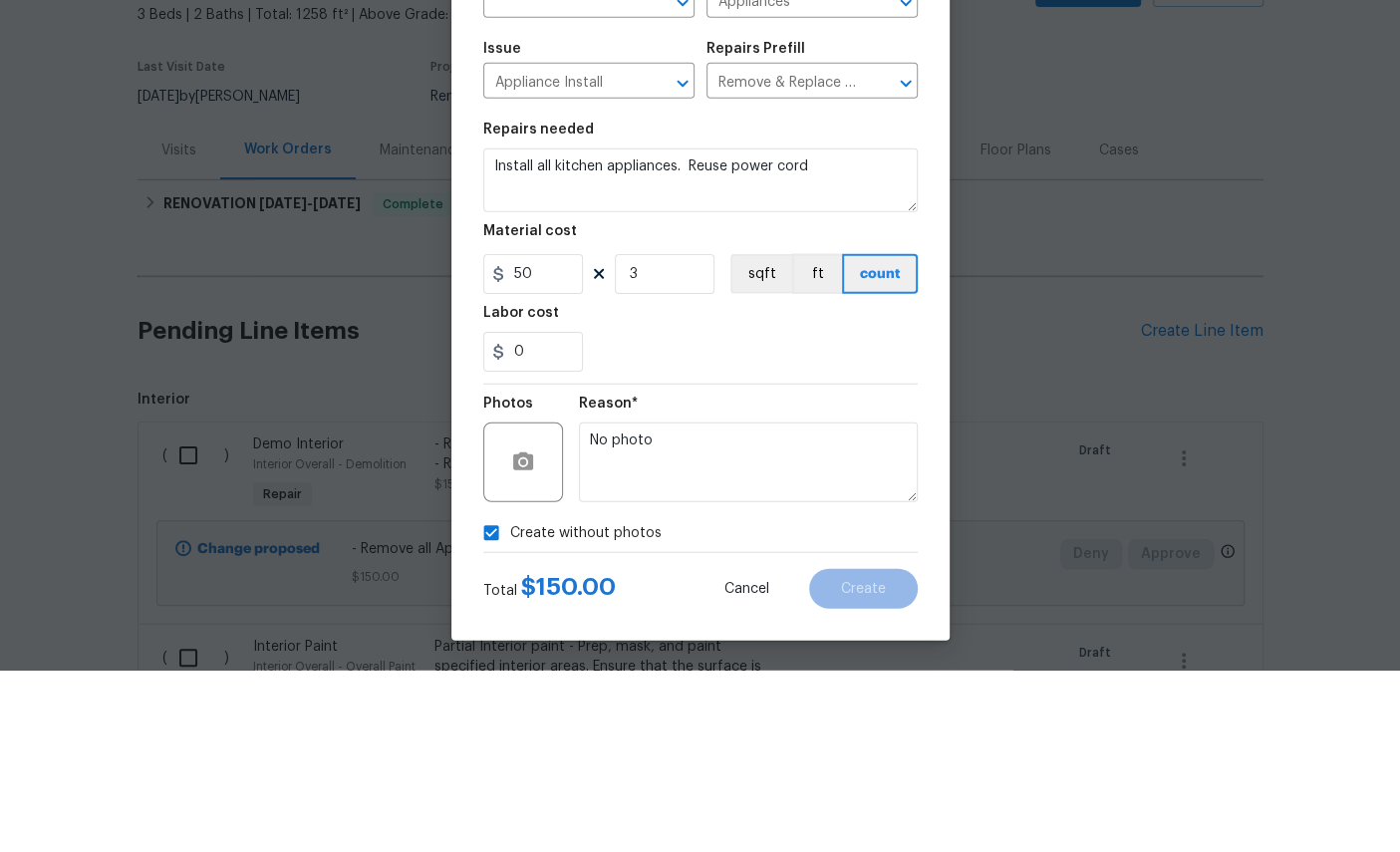 scroll, scrollTop: 75, scrollLeft: 0, axis: vertical 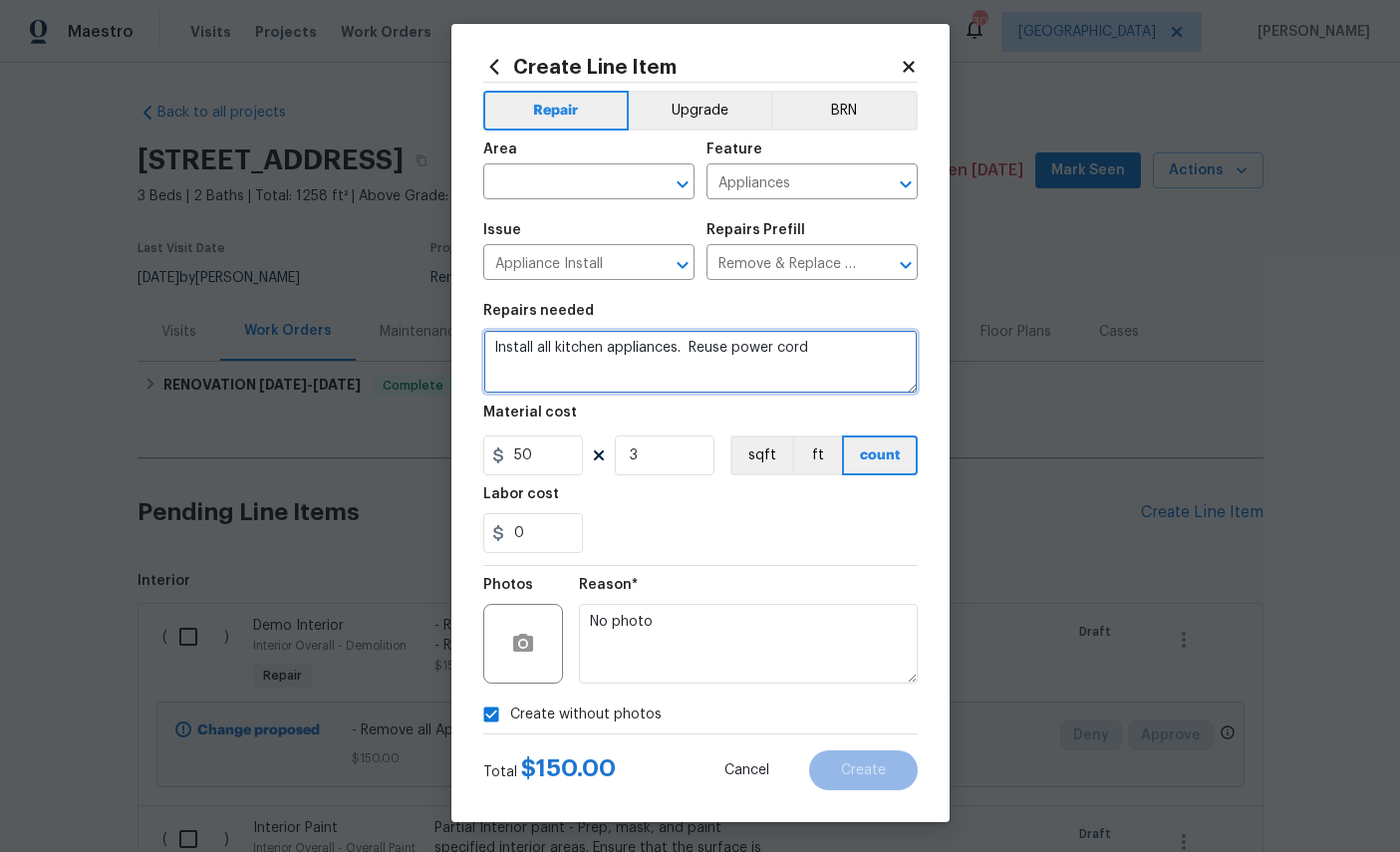 click on "Install all kitchen appliances.  Reuse power cord" at bounding box center (700, 362) 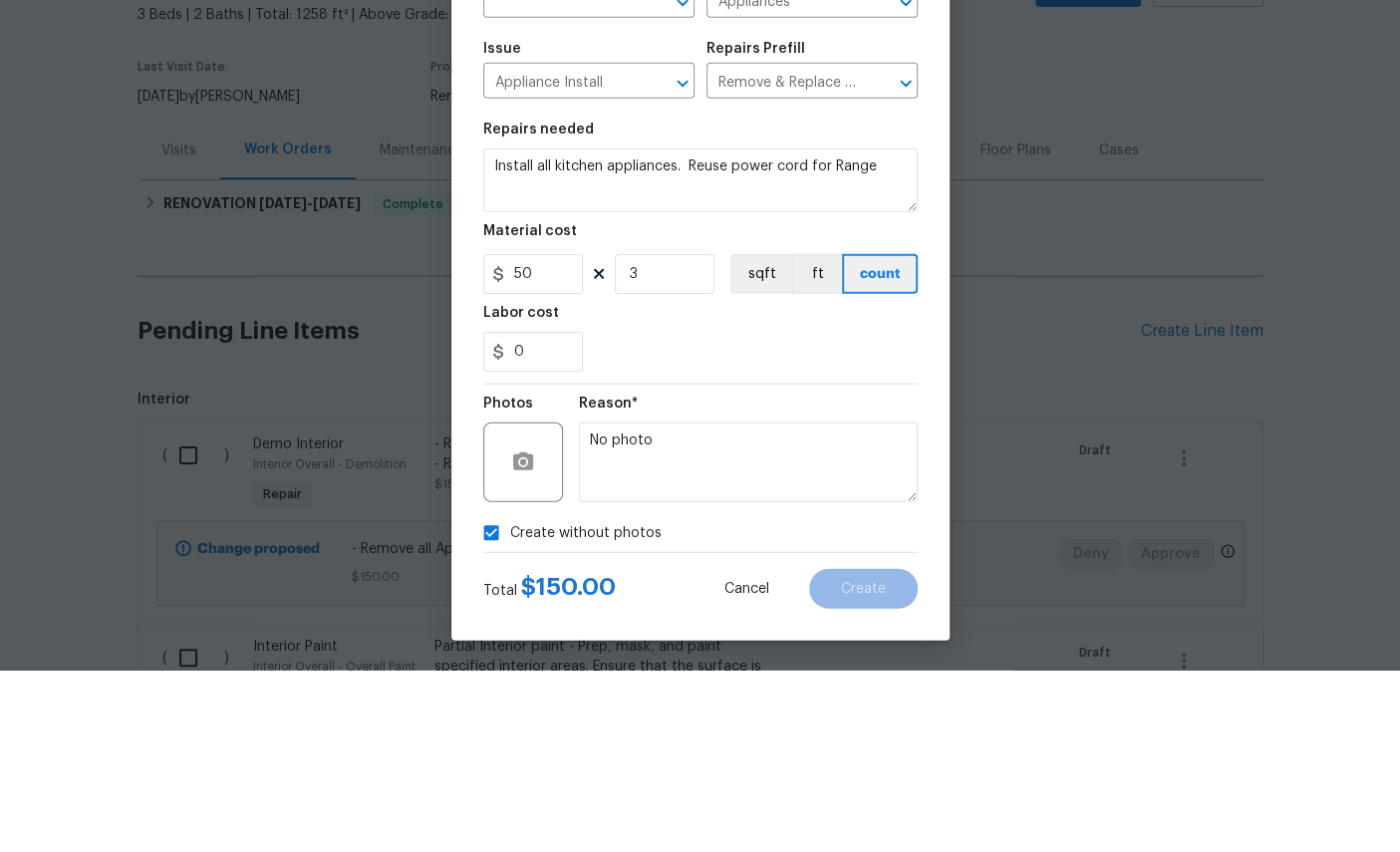scroll, scrollTop: 75, scrollLeft: 0, axis: vertical 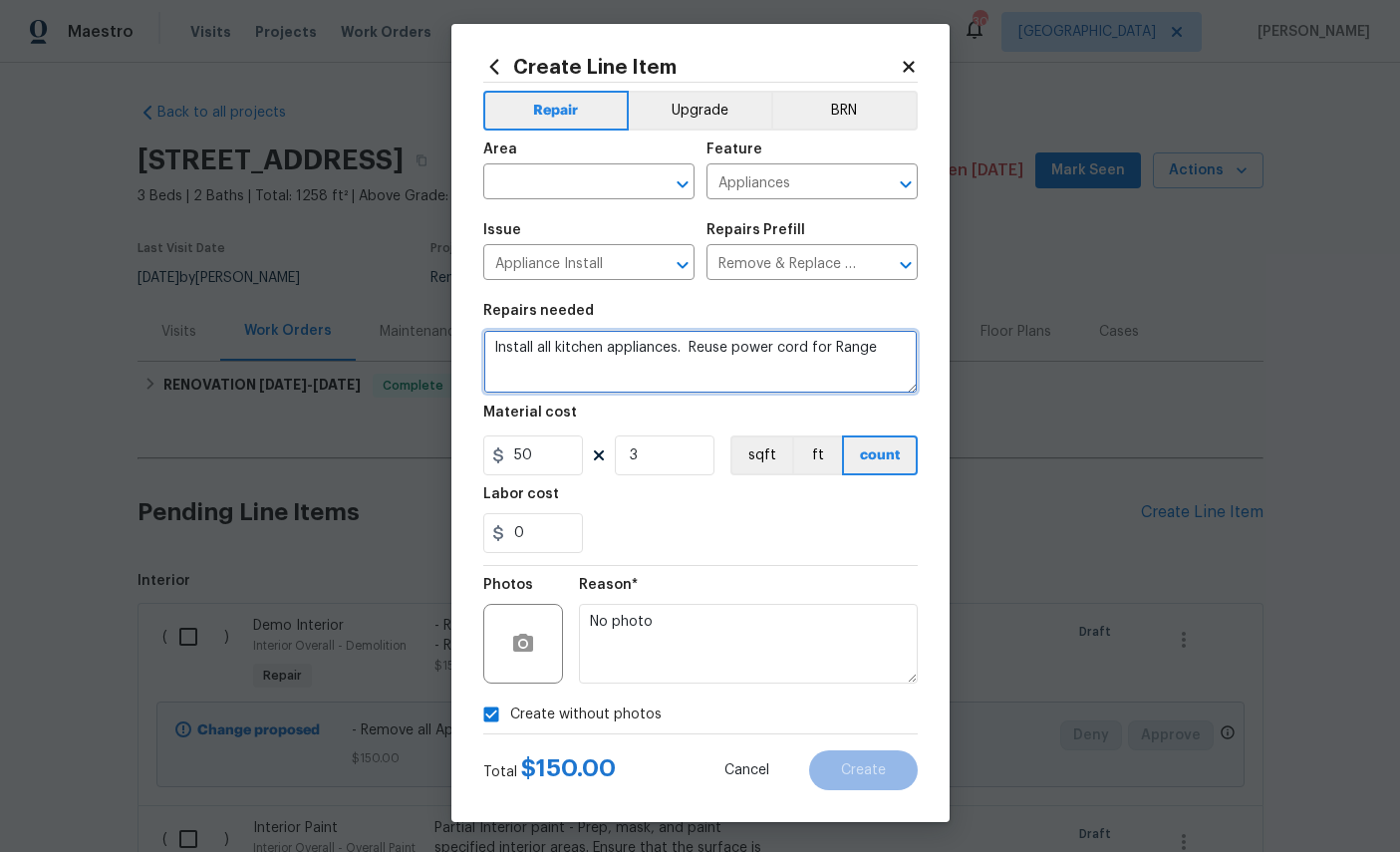type on "Install all kitchen appliances.  Reuse power cord for Range" 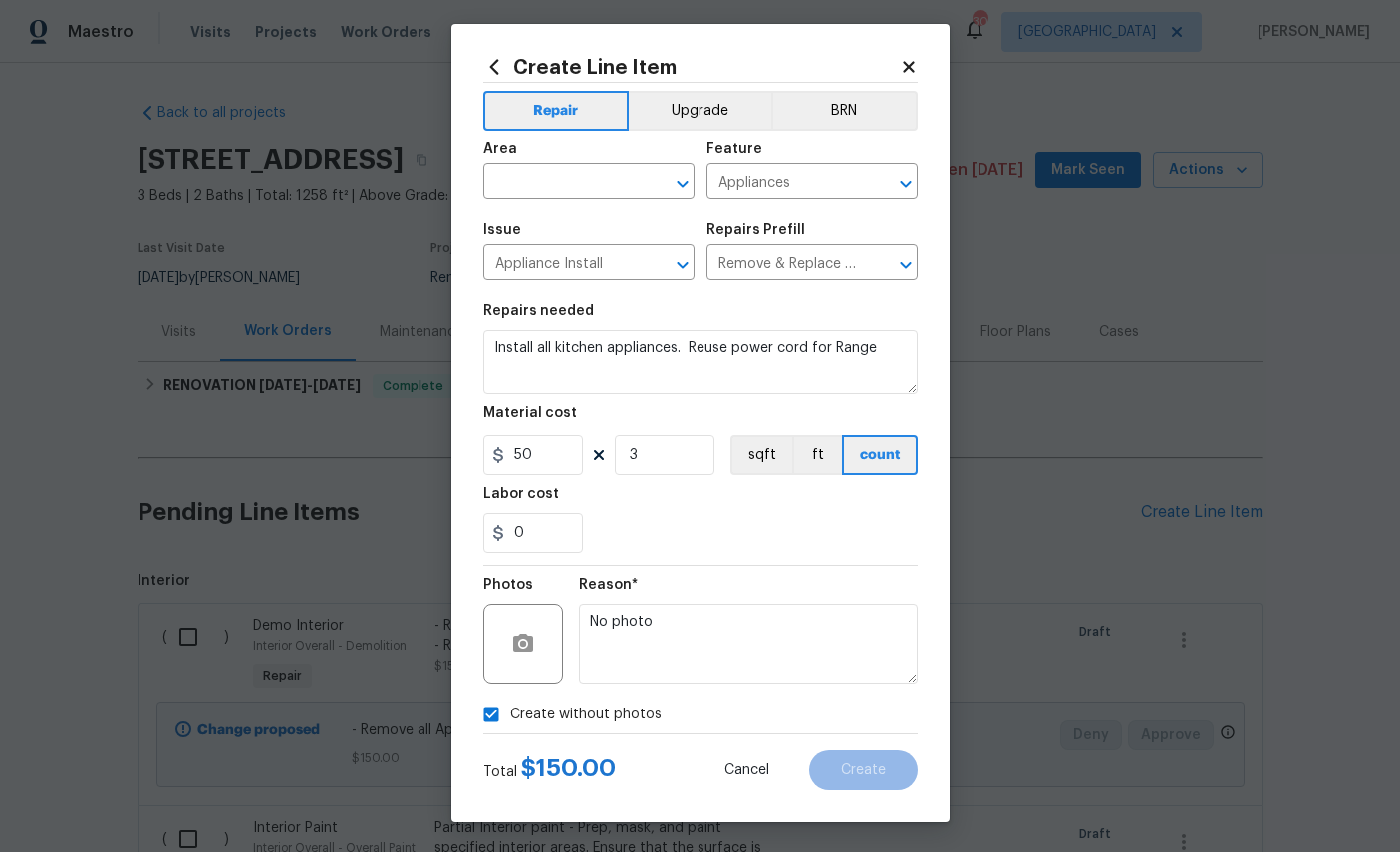 click at bounding box center [561, 183] 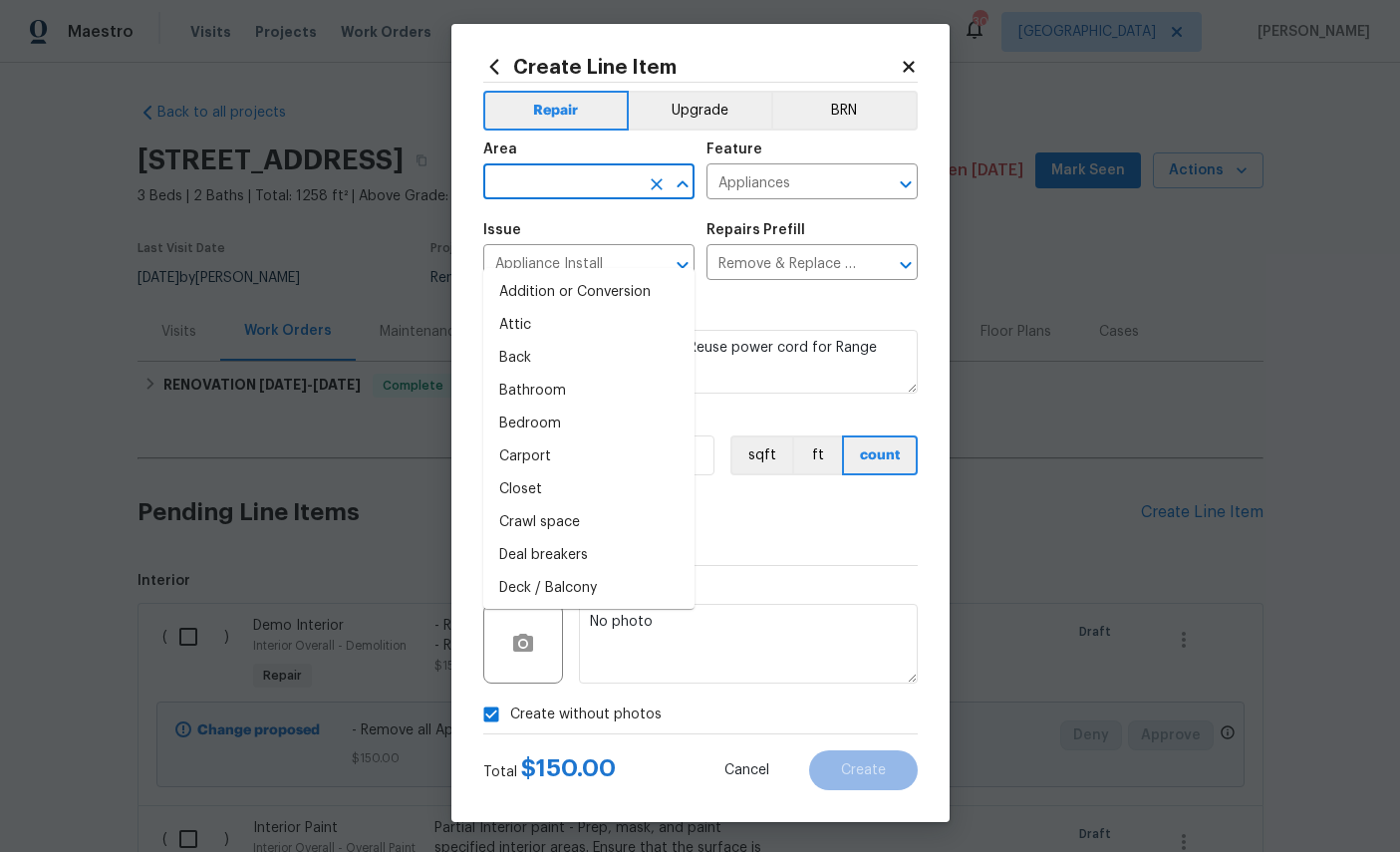 scroll, scrollTop: 75, scrollLeft: 0, axis: vertical 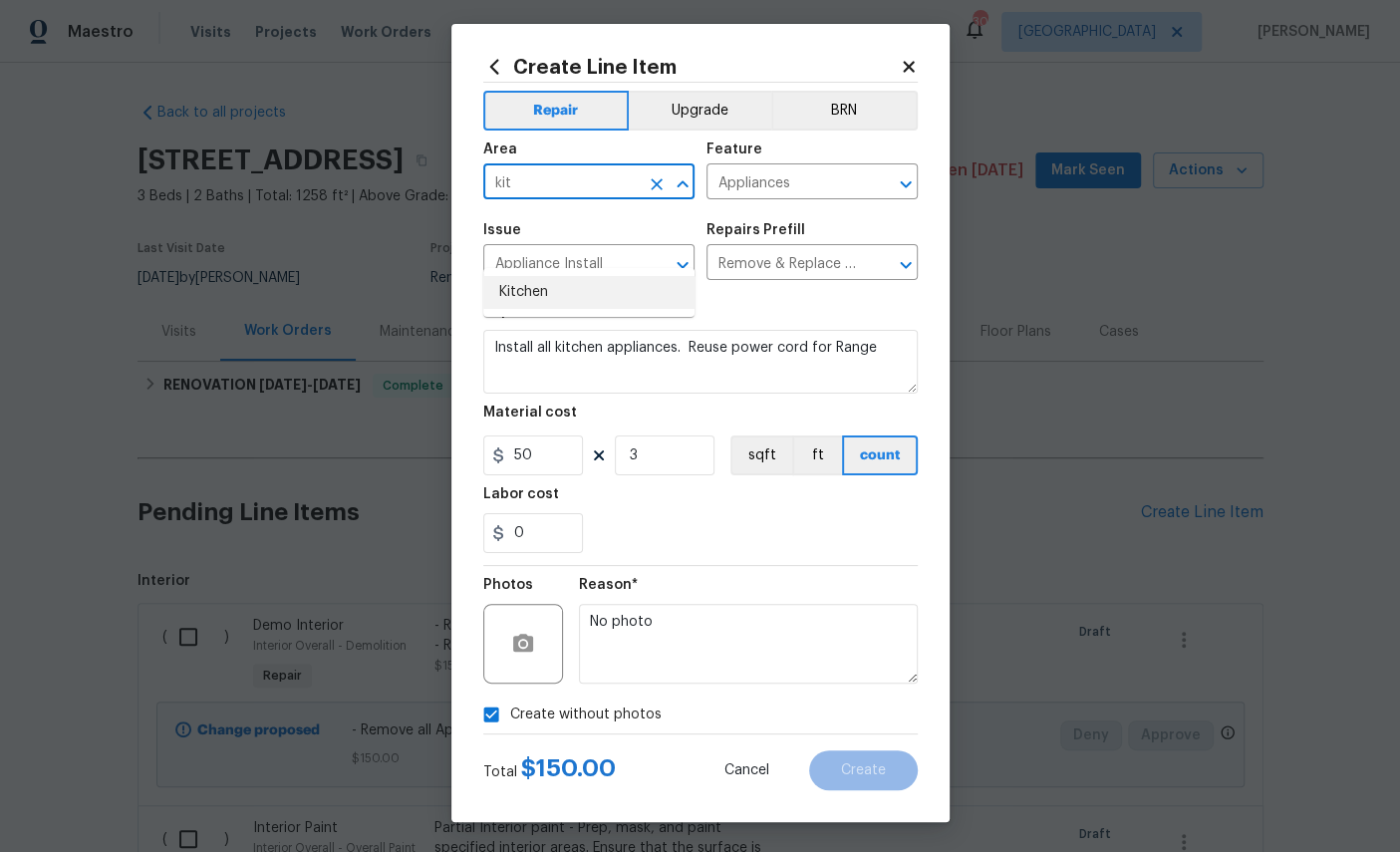 click on "Kitchen" at bounding box center (589, 292) 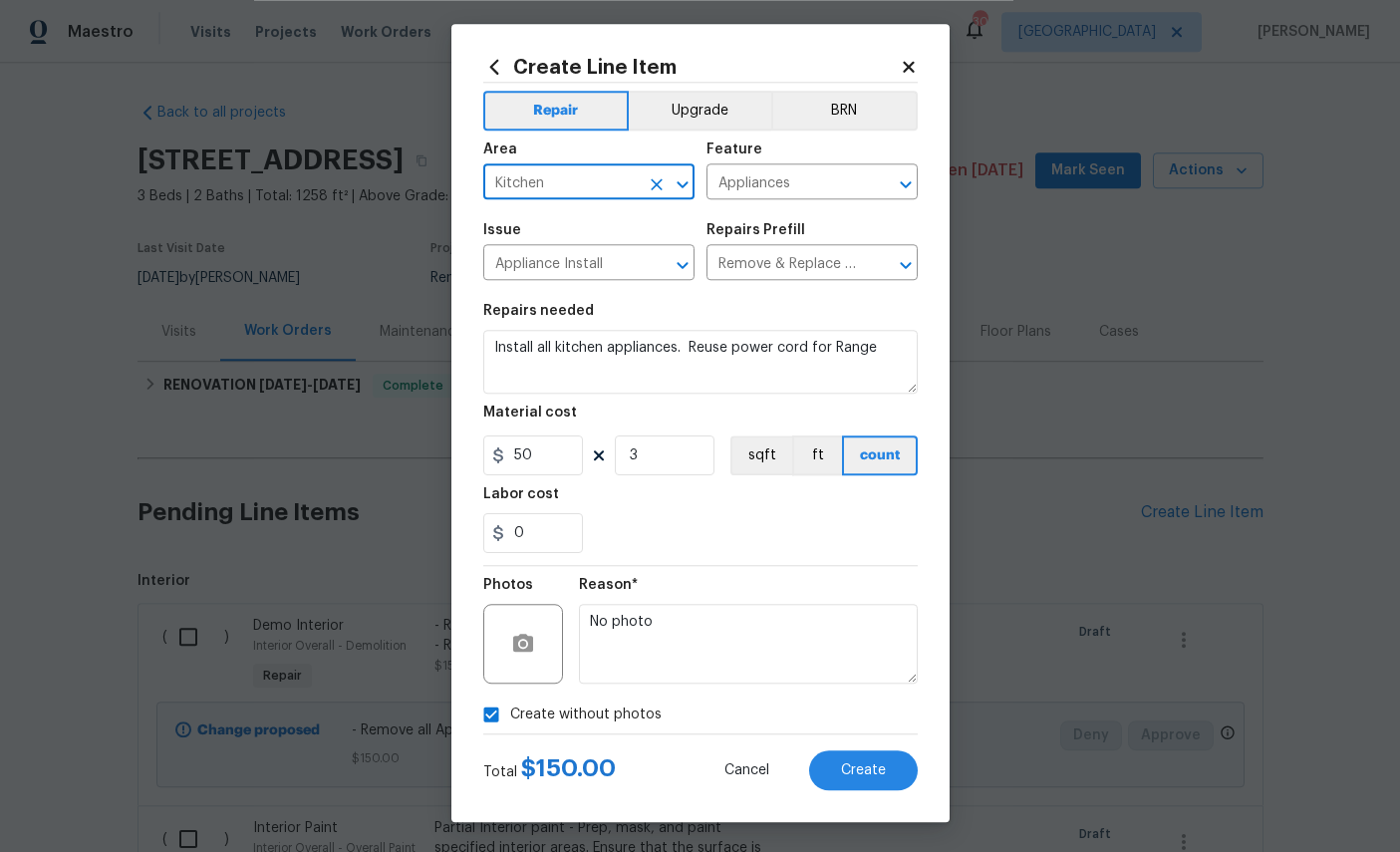 click on "Create" at bounding box center [863, 770] 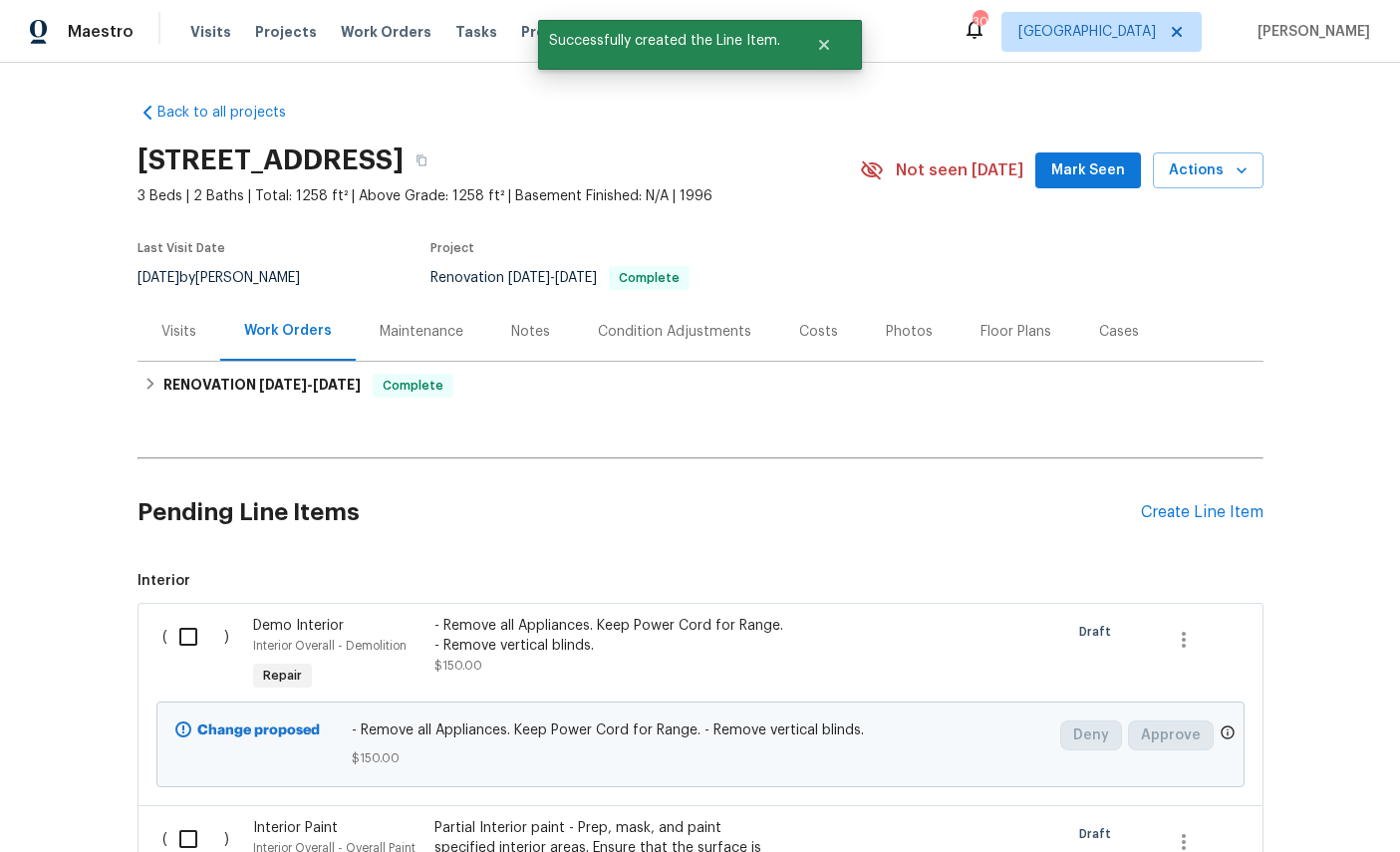 scroll, scrollTop: 0, scrollLeft: 0, axis: both 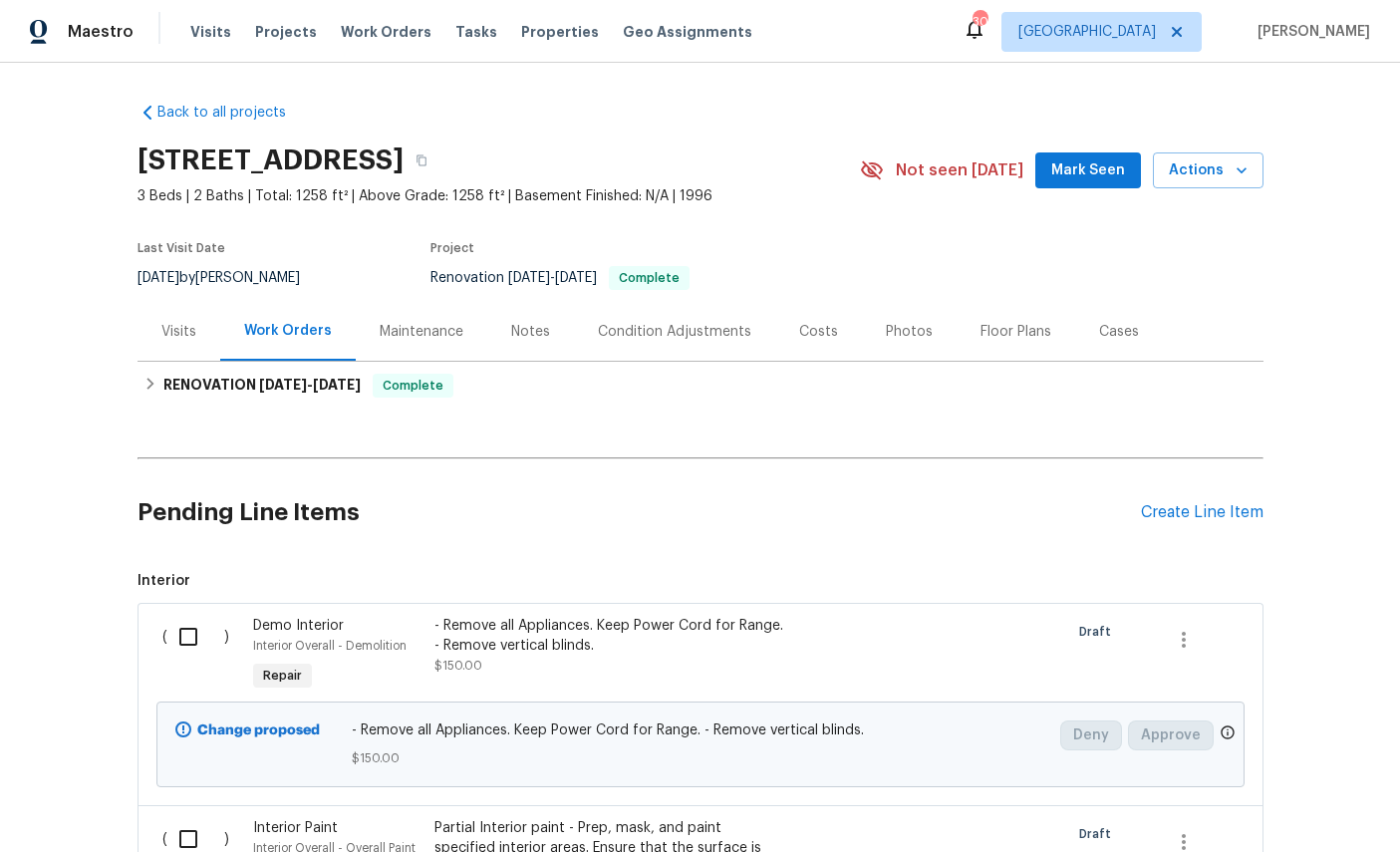 click on "Create Line Item" at bounding box center (1202, 512) 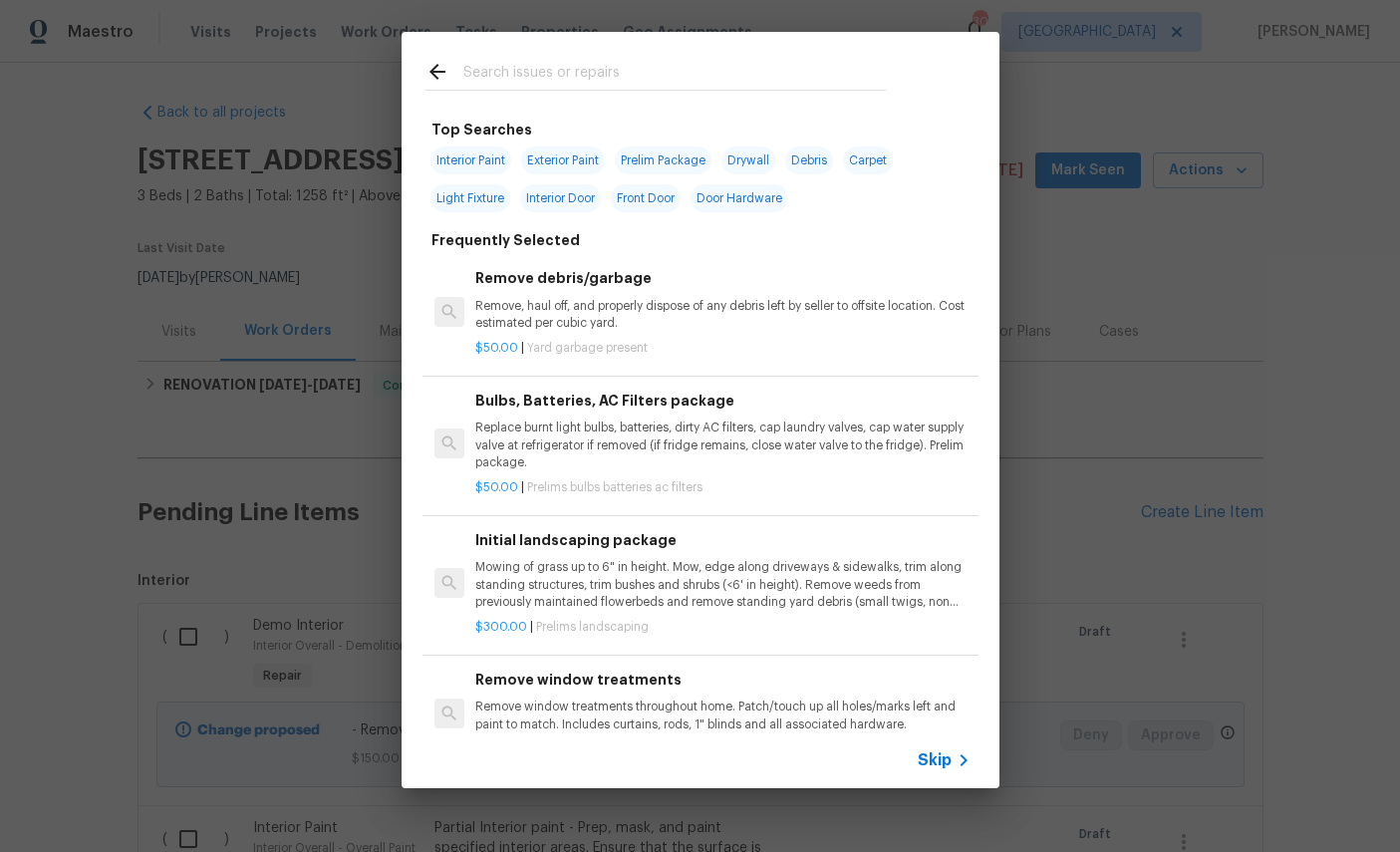 click at bounding box center [675, 75] 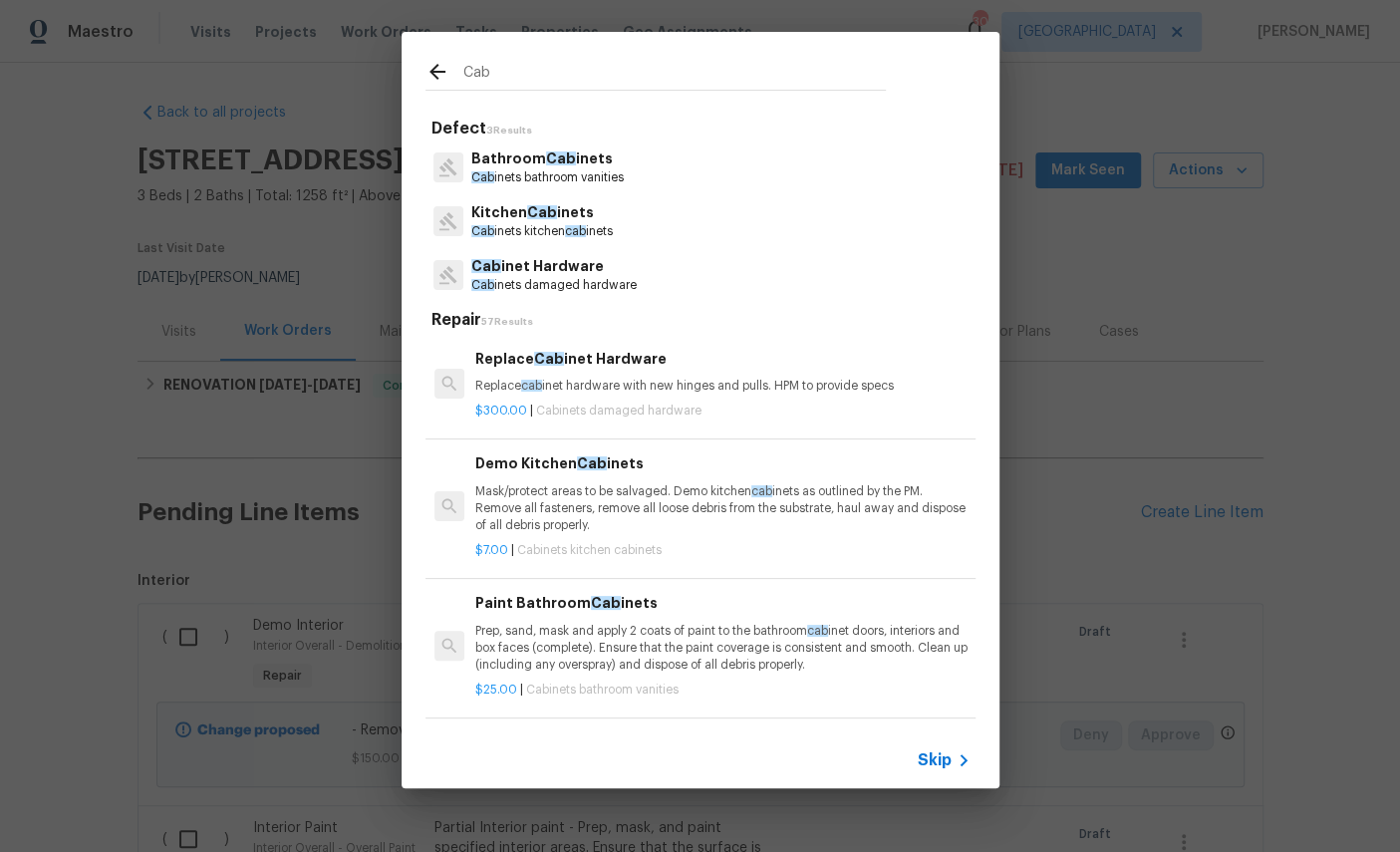 type on "Cabi" 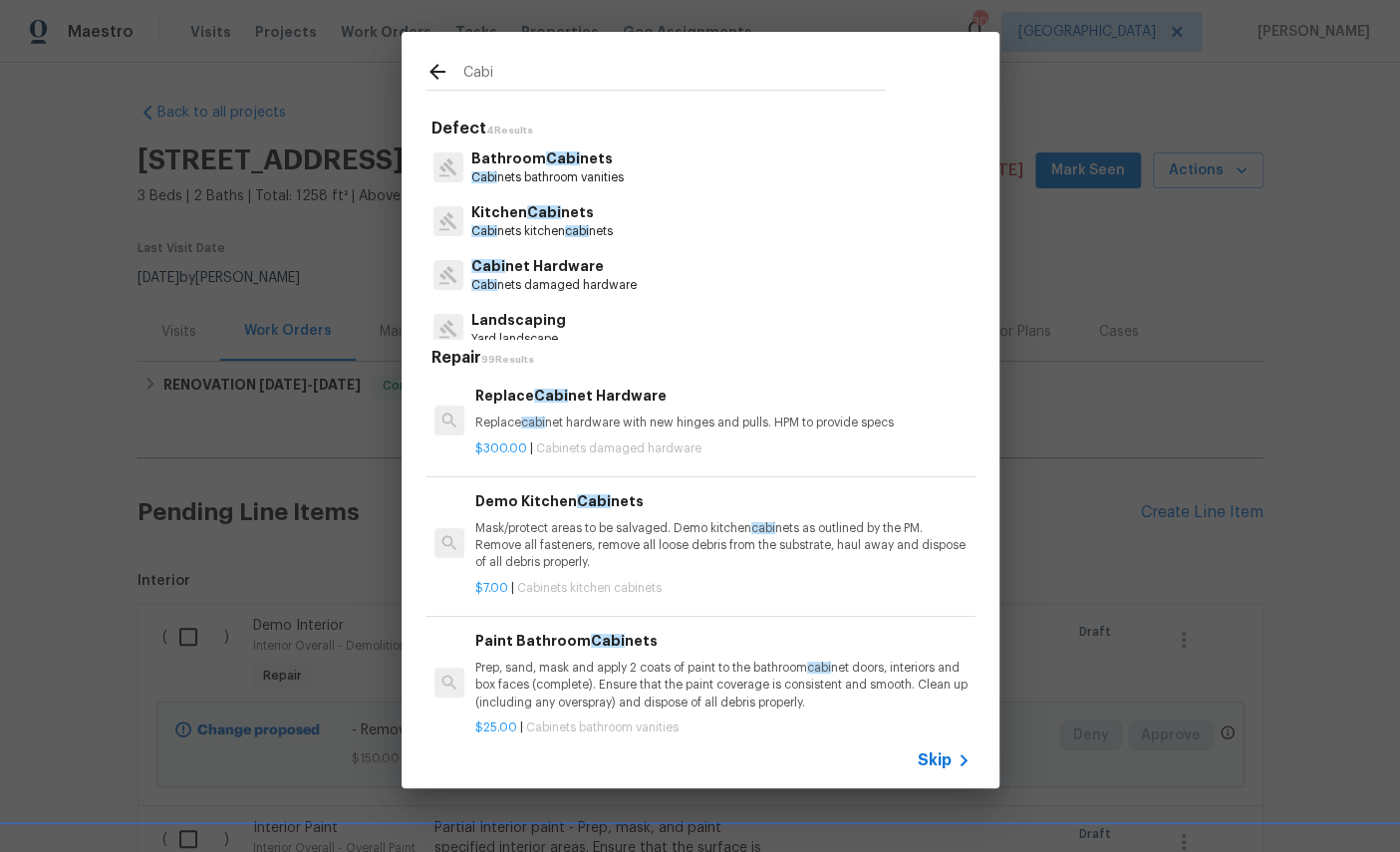 click on "Cabi" at bounding box center (544, 212) 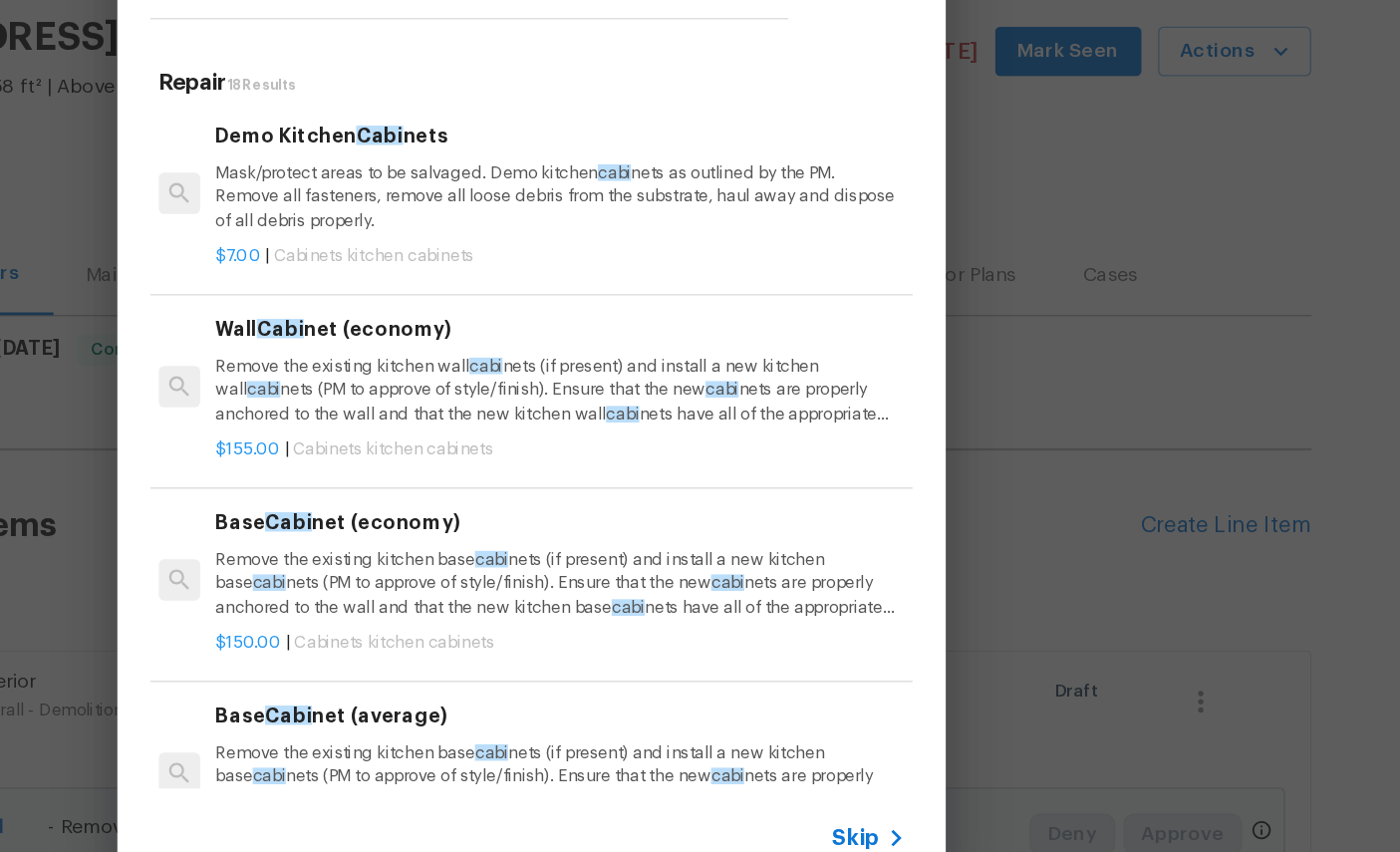 scroll, scrollTop: 0, scrollLeft: 3, axis: horizontal 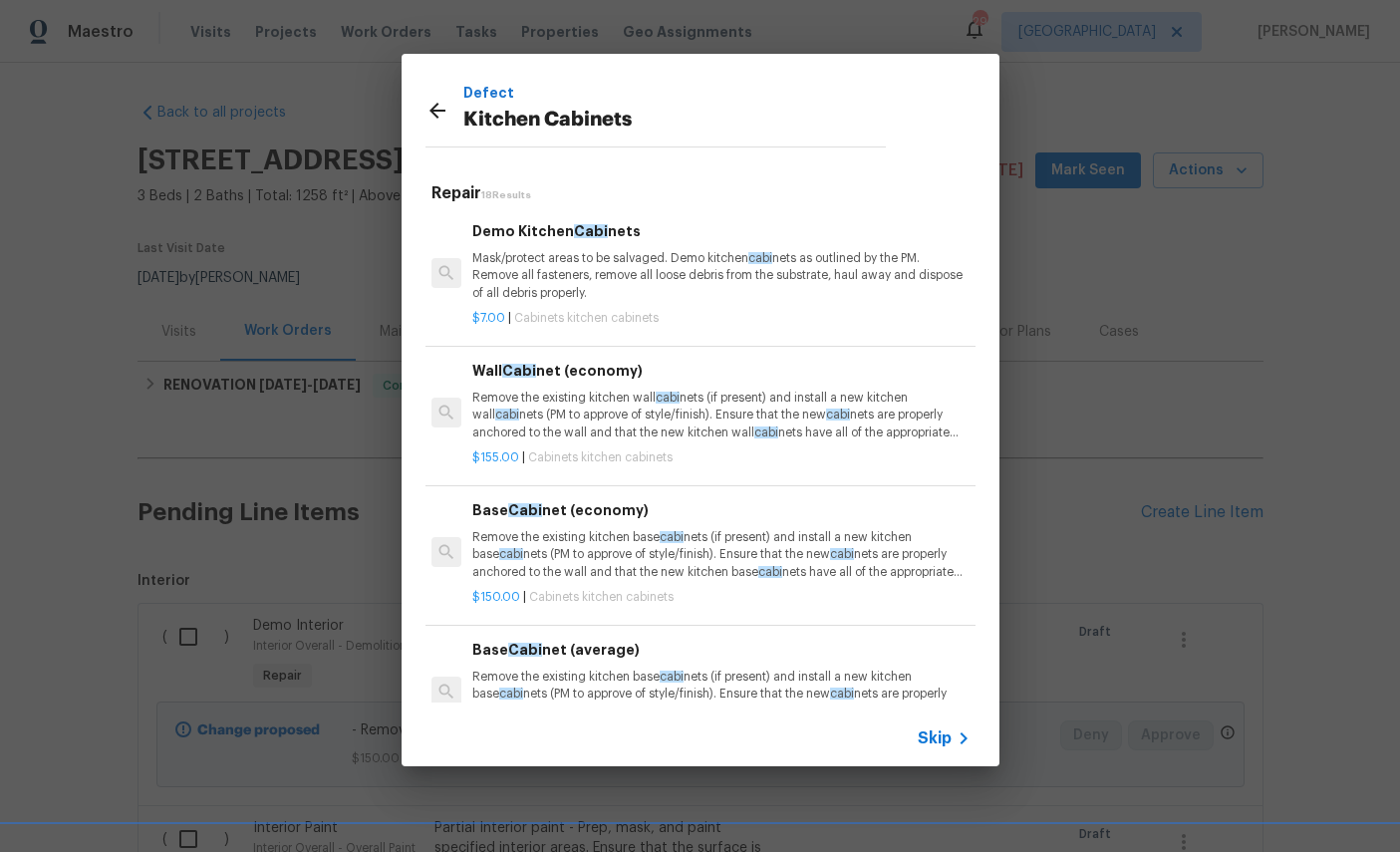 click on "Defect Kitchen Cabinets Repair  18  Results Demo Kitchen  Cabi nets Mask/protect areas to be salvaged. Demo kitchen  cabi nets as outlined by the PM. Remove all fasteners, remove all loose debris from the substrate, haul away and dispose of all debris properly. $7.00   |   Cabinets kitchen cabinets Wall  Cabi net (economy) Remove the existing kitchen wall  cabi nets (if present) and install a new kitchen wall  cabi nets (PM to approve of style/finish). Ensure that the new  cabi nets are properly anchored to the wall and that the new kitchen wall  cabi nets have all of the appropriate hardware and that they operate as intended. Haul away and dispose of all debris. (ECONOMY) $155.00   |   Cabinets kitchen cabinets Base  Cabi net (economy) Remove the existing kitchen base  cabi nets (if present) and install a new kitchen base  cabi nets (PM to approve of style/finish). Ensure that the new  cabi nets are properly anchored to the wall and that the new kitchen base  cabi $150.00   |   Cabinets kitchen cabinets Cabi" at bounding box center [700, 410] 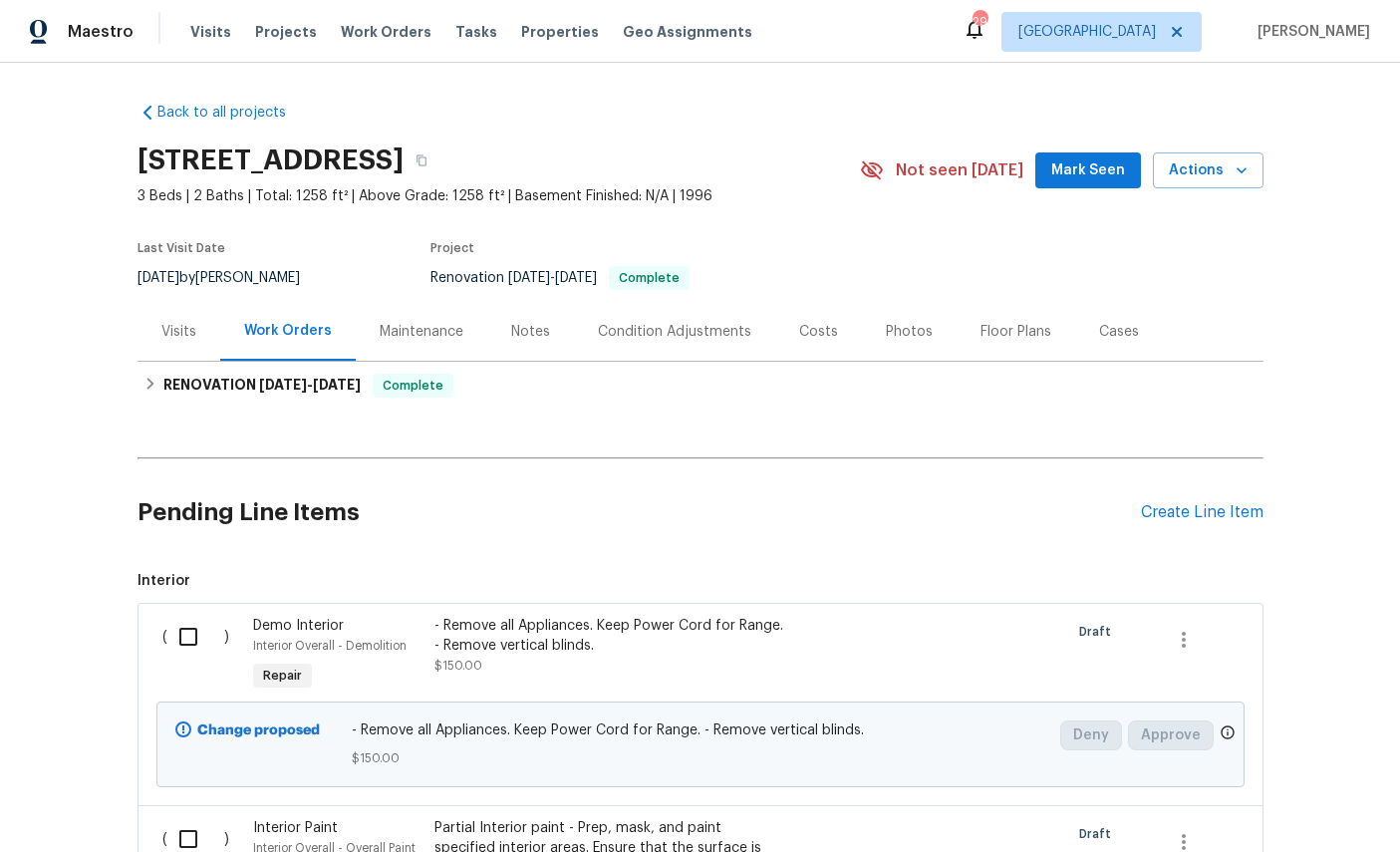 click on "Create Line Item" at bounding box center [1202, 512] 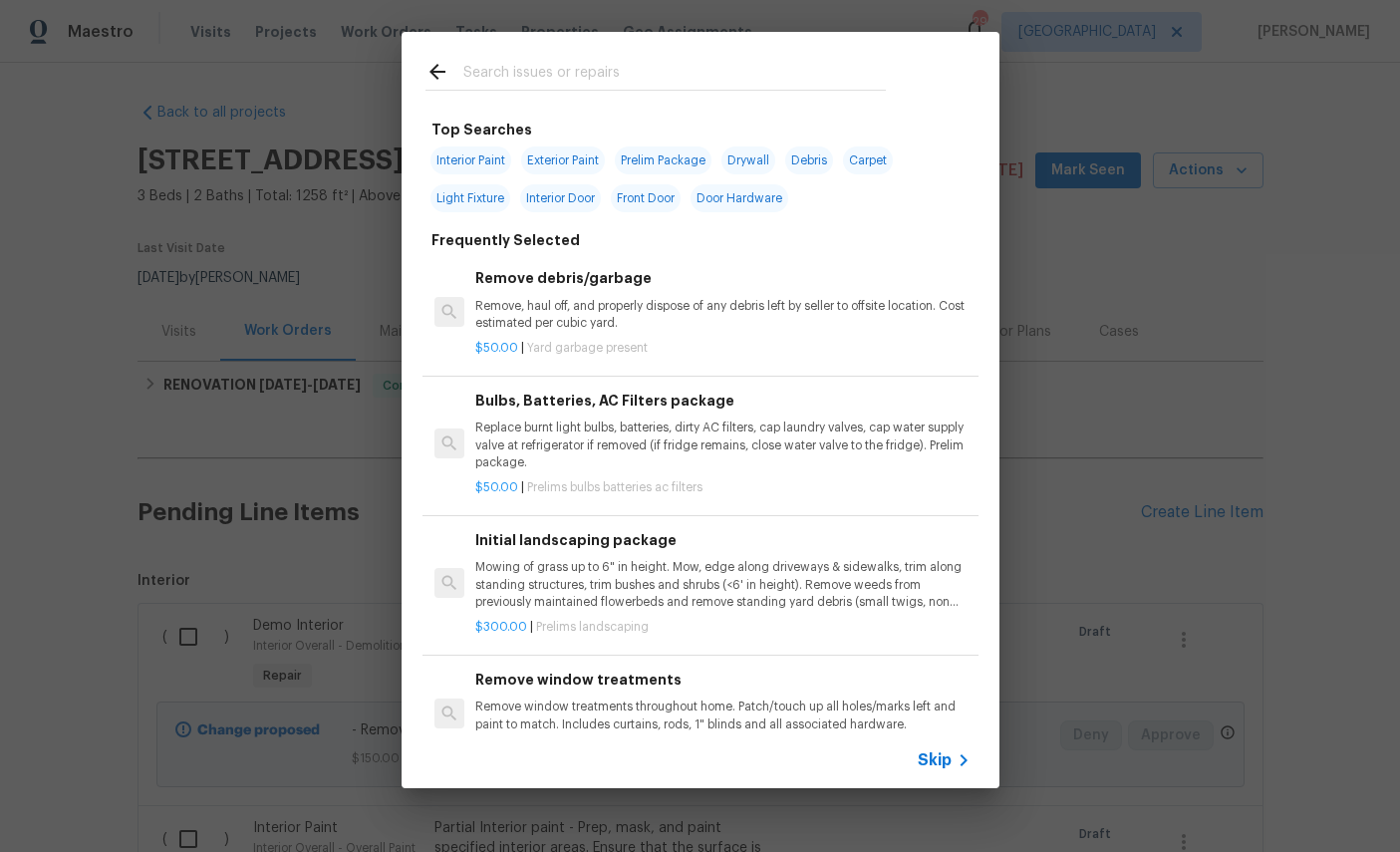 click at bounding box center [675, 75] 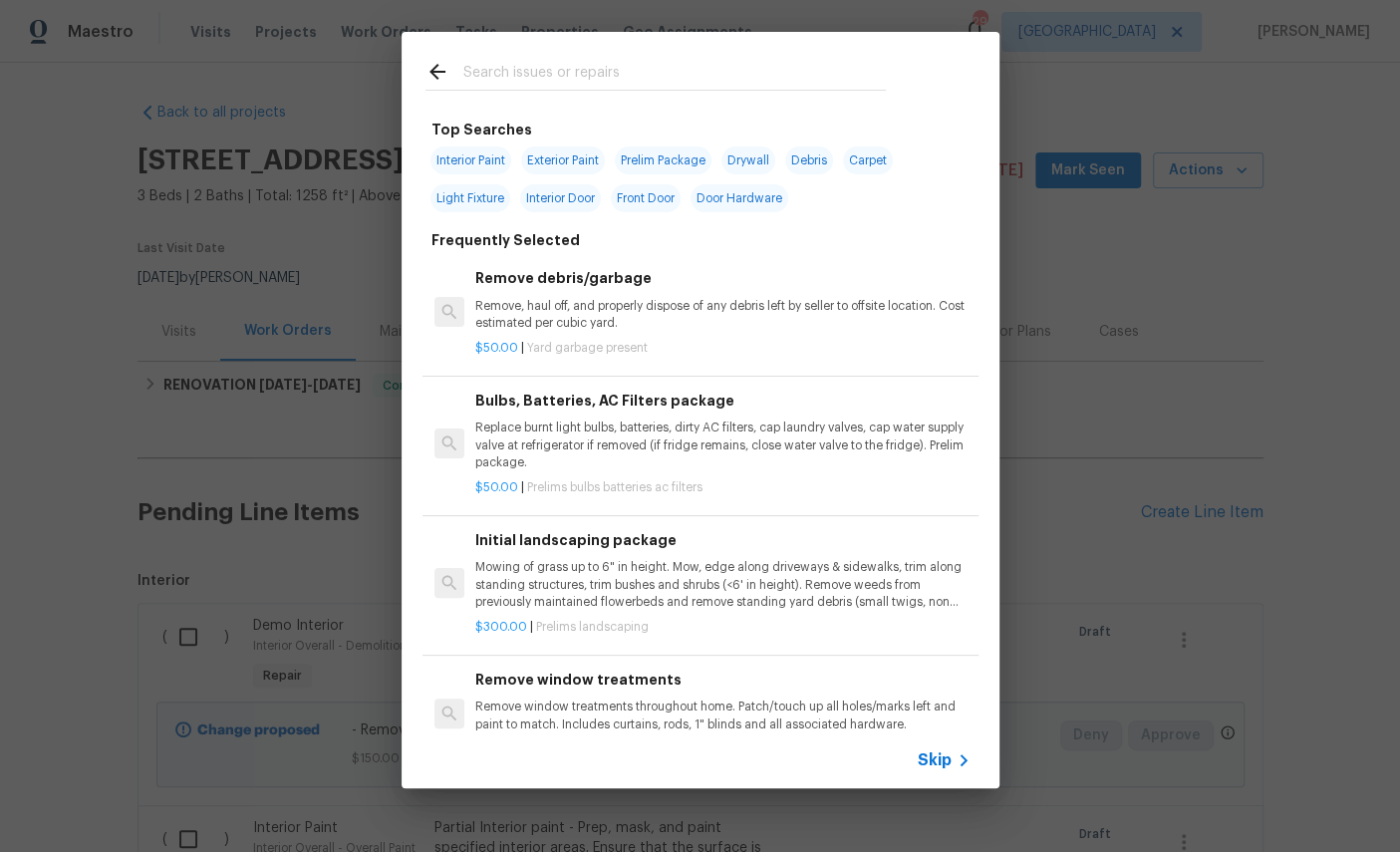 type on "G" 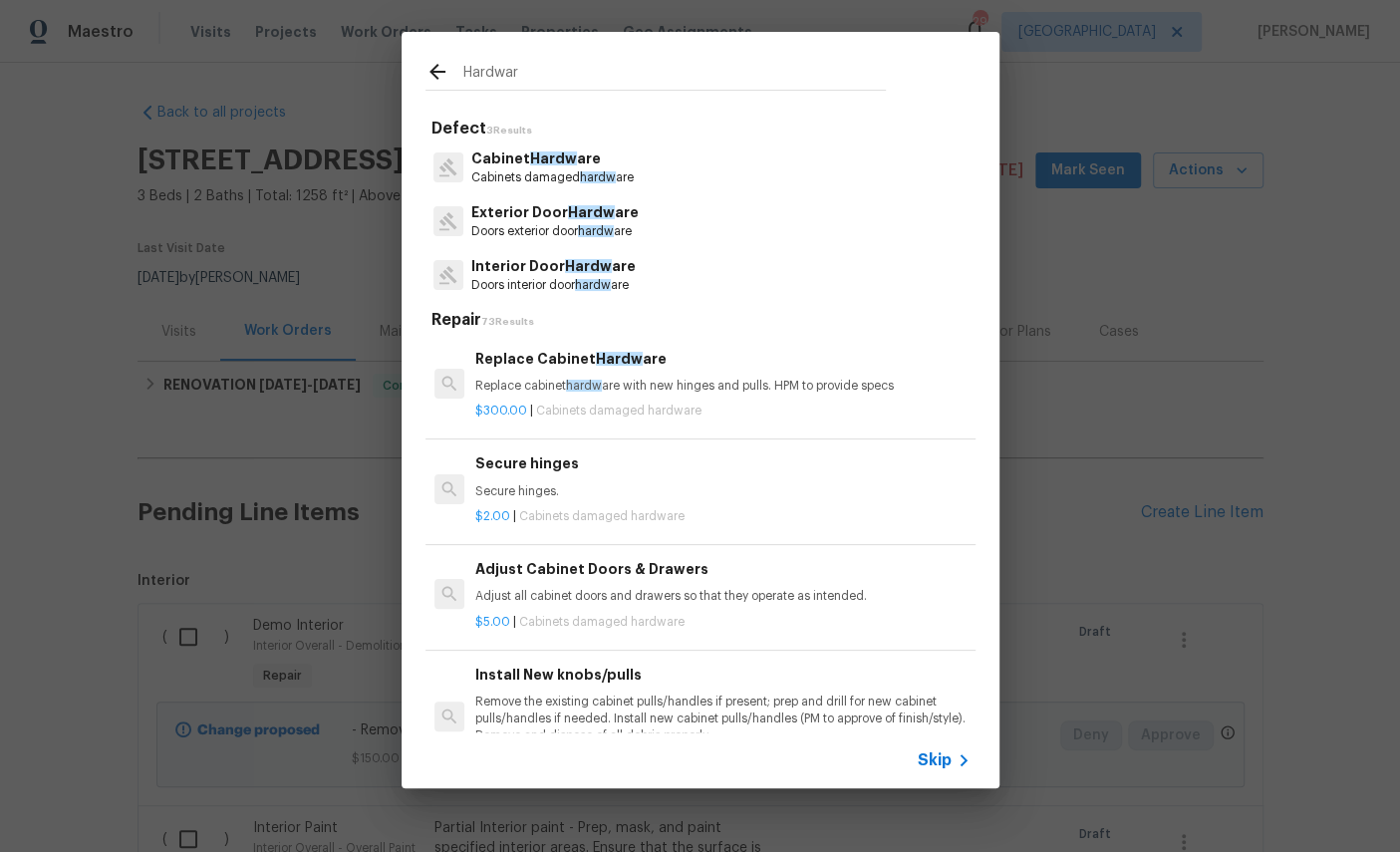 type on "Hardware" 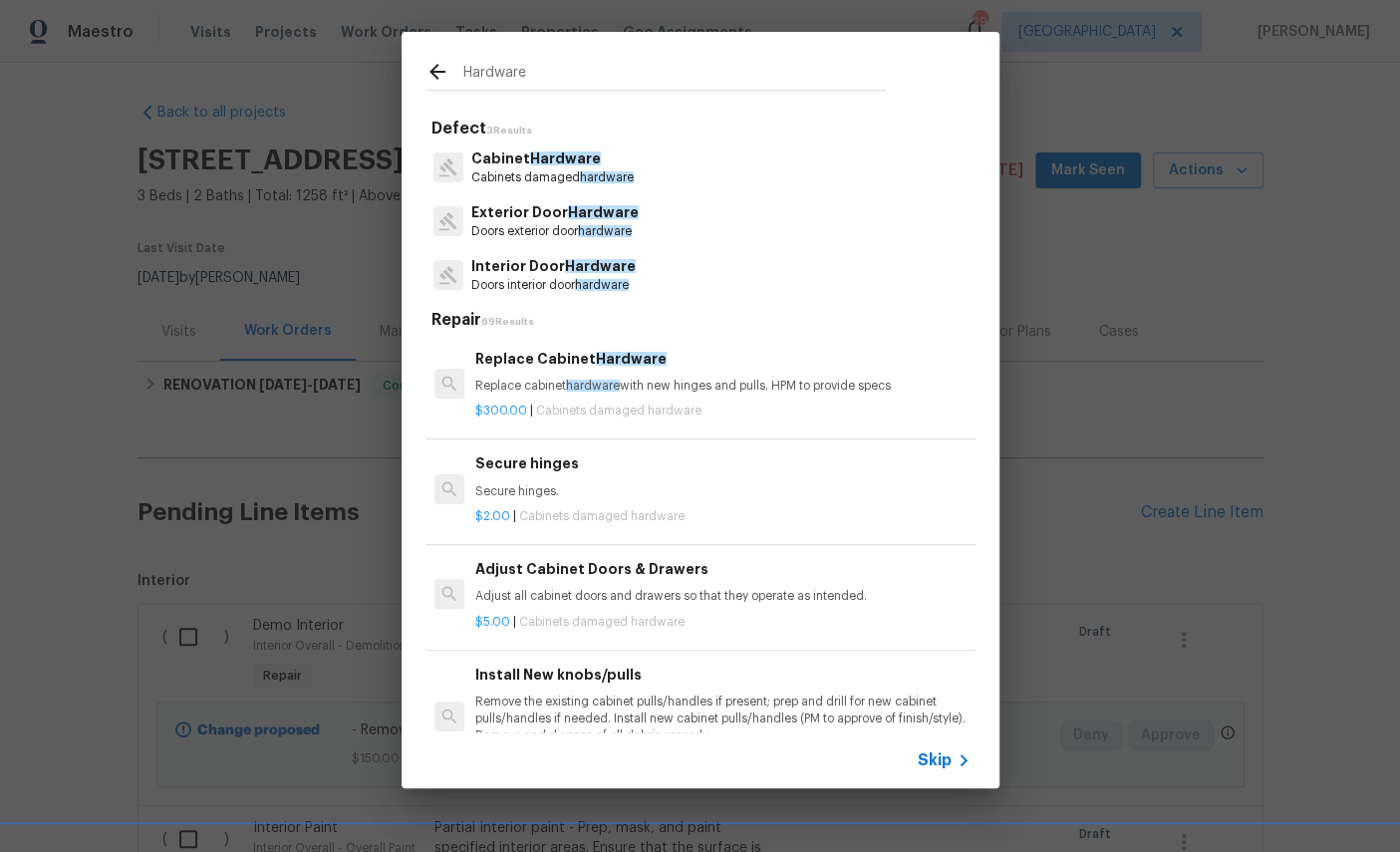 click on "Hardware" at bounding box center (565, 158) 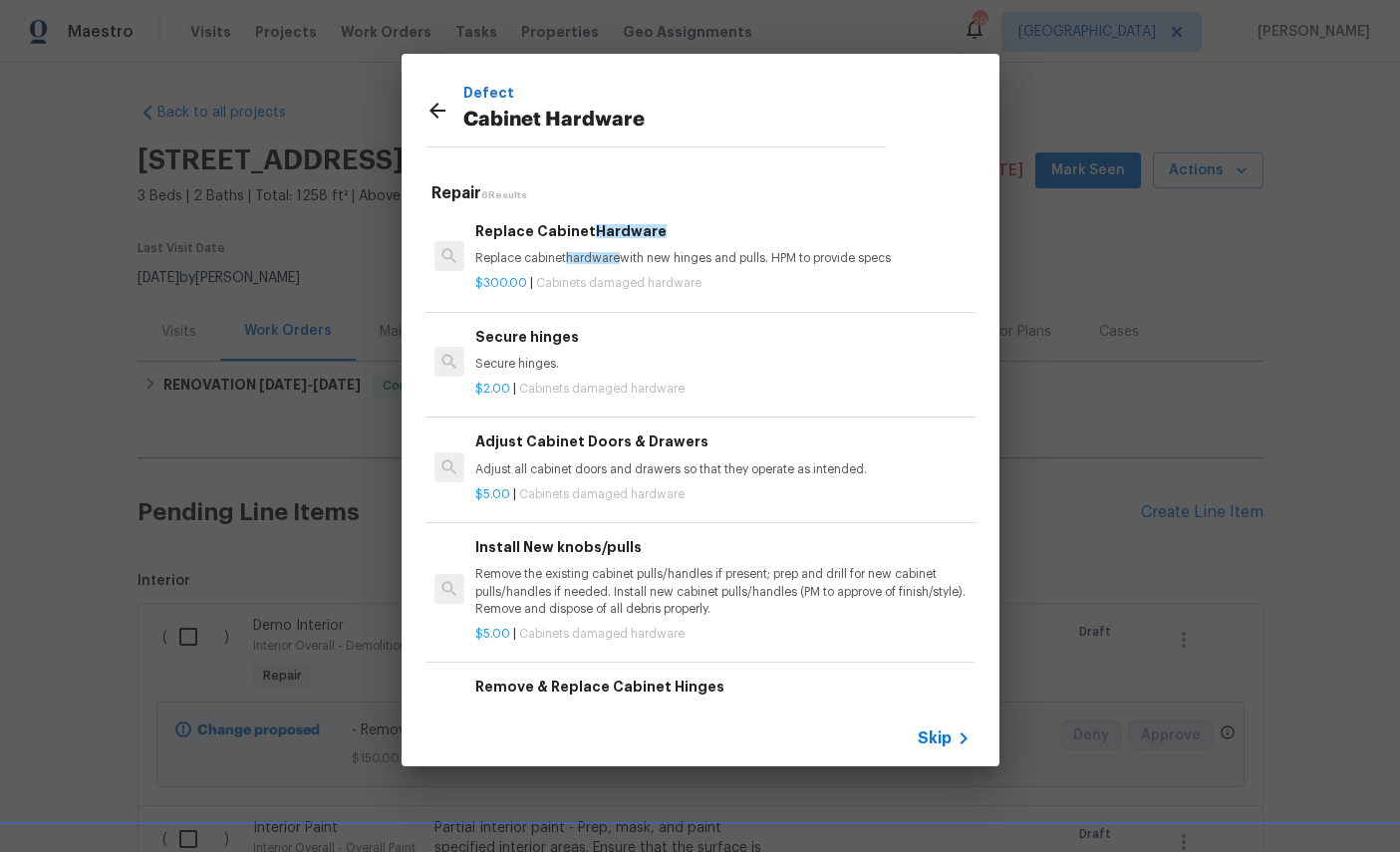 click on "Install New knobs/pulls Remove the existing cabinet pulls/handles if present; prep and drill for new cabinet pulls/handles if needed. Install new cabinet pulls/handles (PM to approve of finish/style). Remove and dispose of all debris properly." at bounding box center [722, 577] 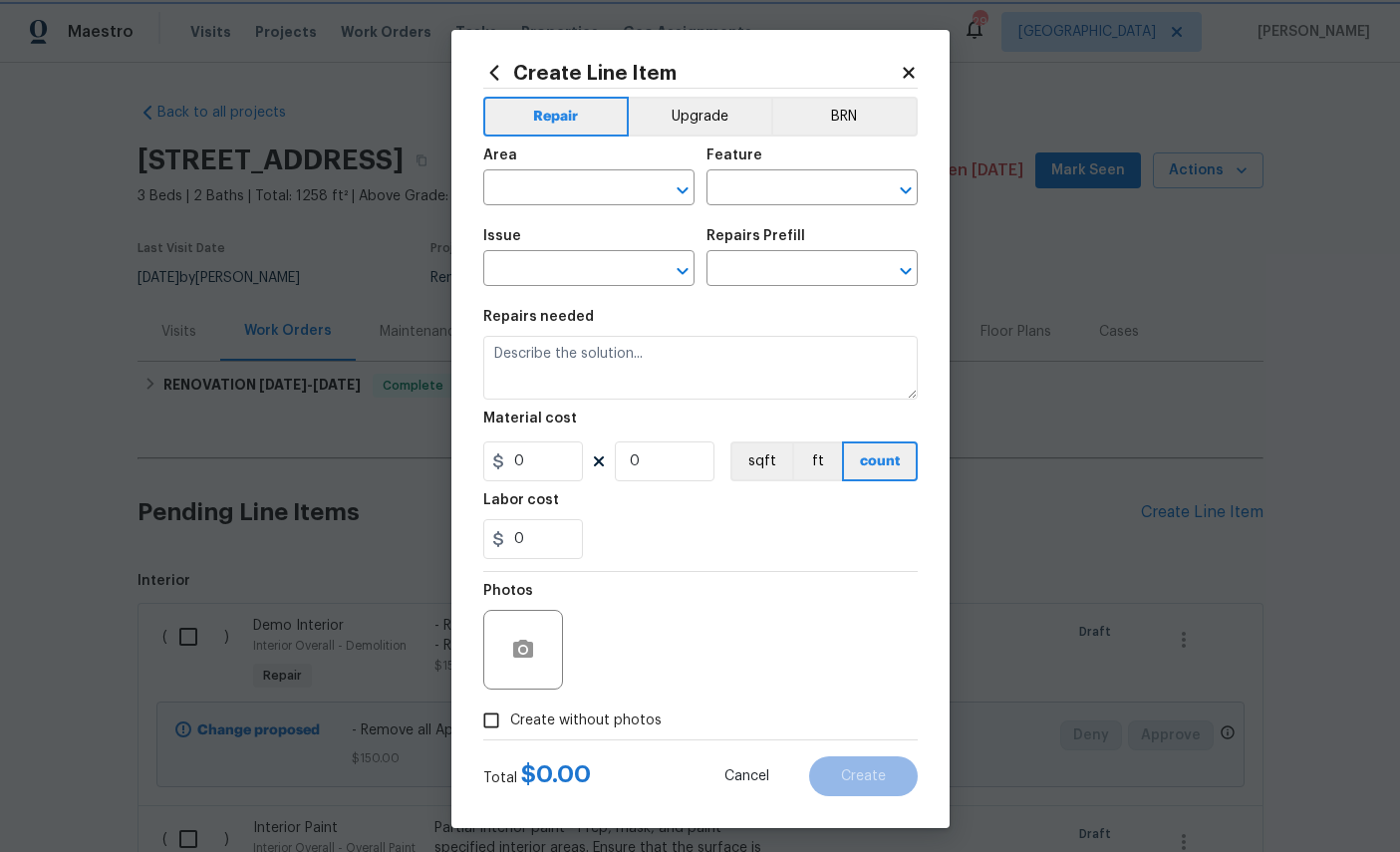 type on "Cabinets" 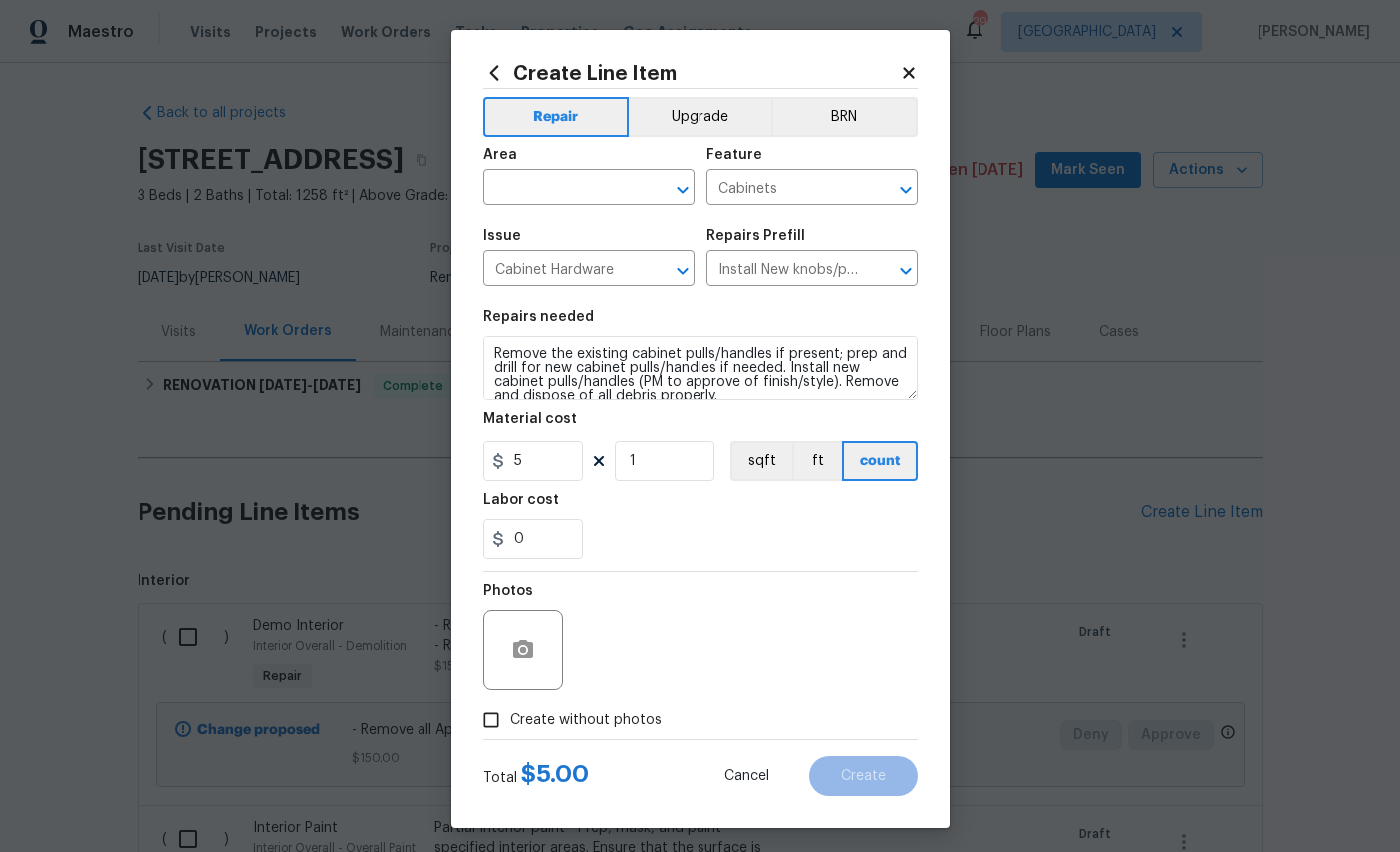 click at bounding box center [561, 189] 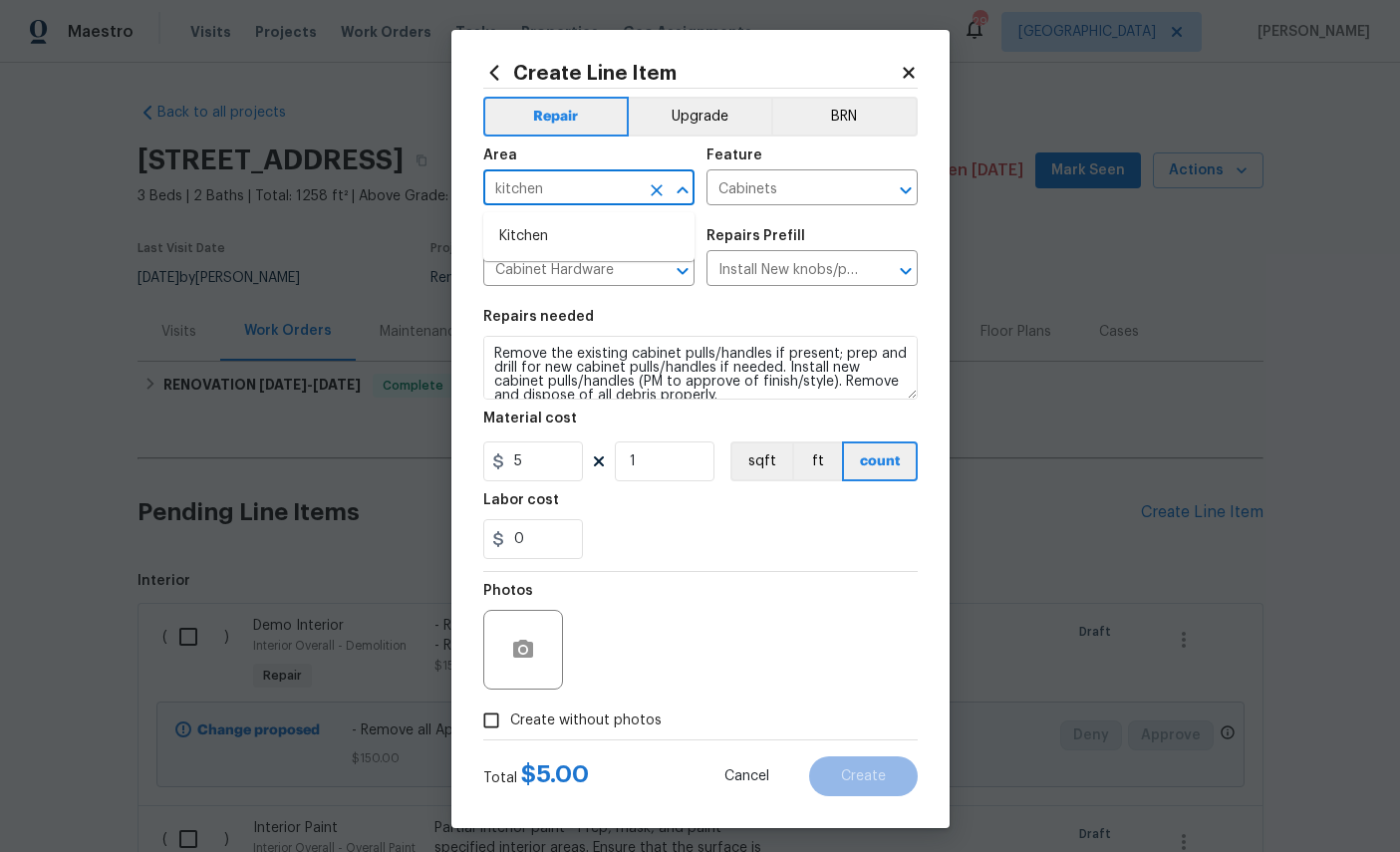type on "kitchen" 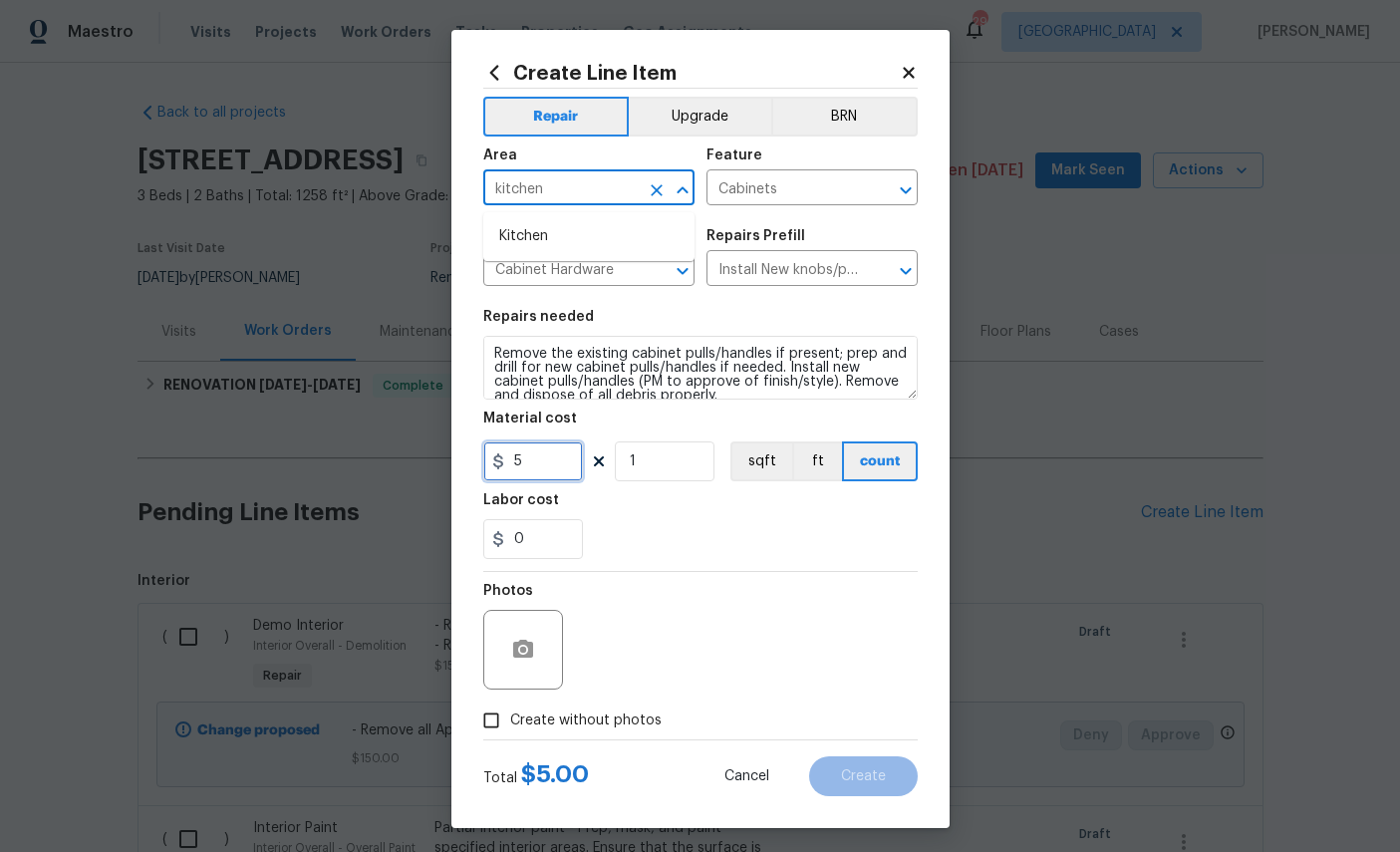 click on "5" at bounding box center [533, 461] 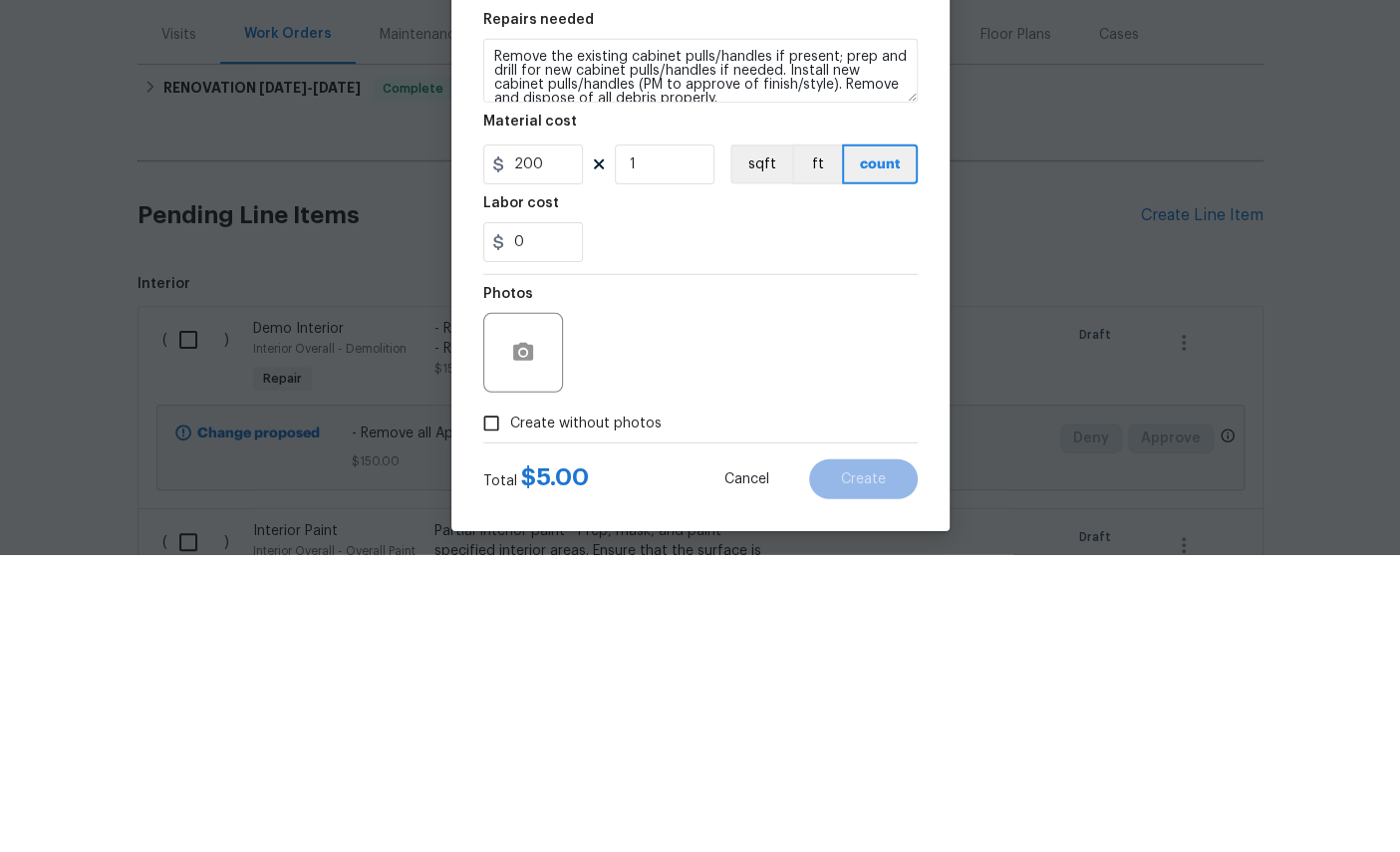 scroll, scrollTop: 75, scrollLeft: 0, axis: vertical 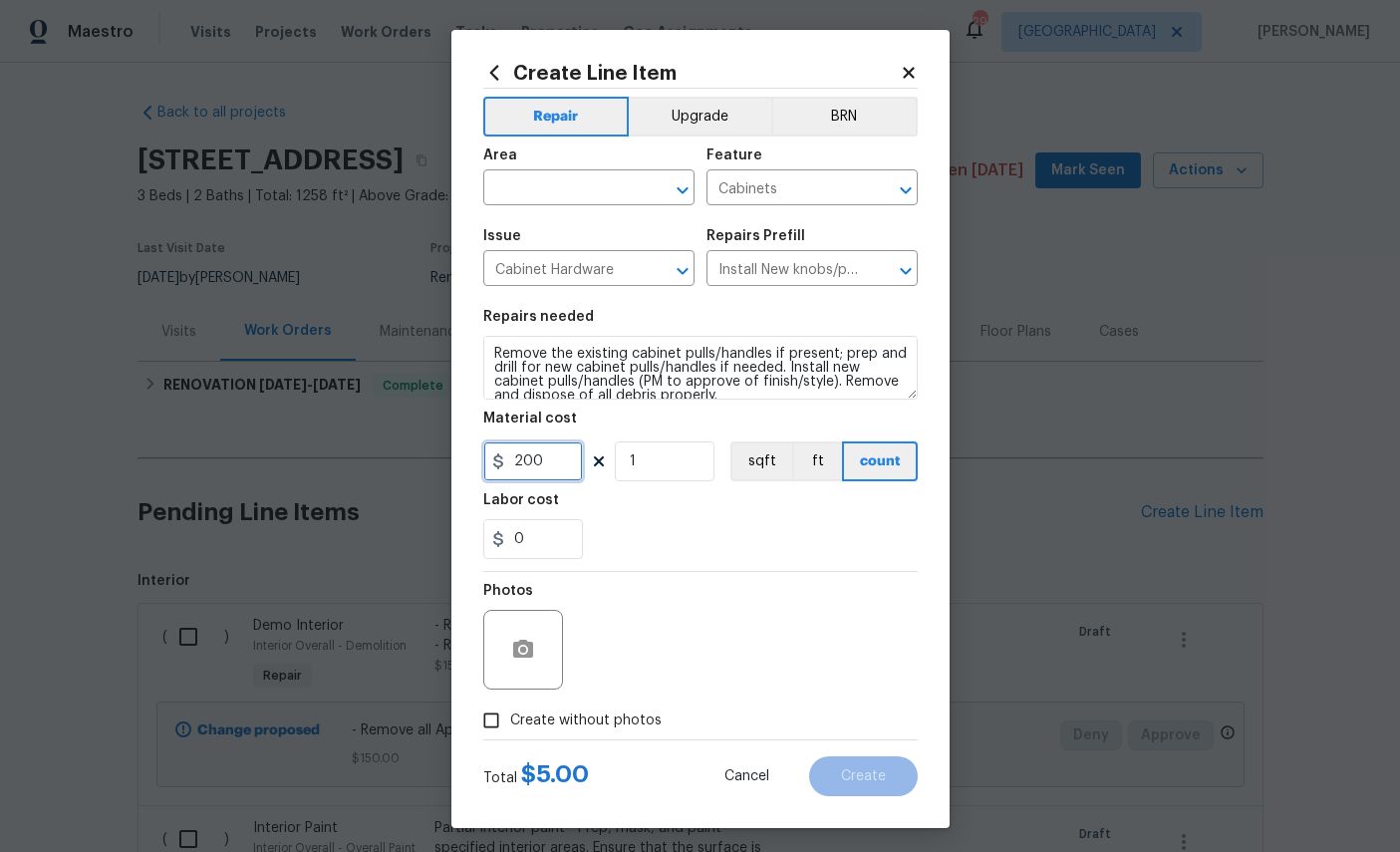 type on "200" 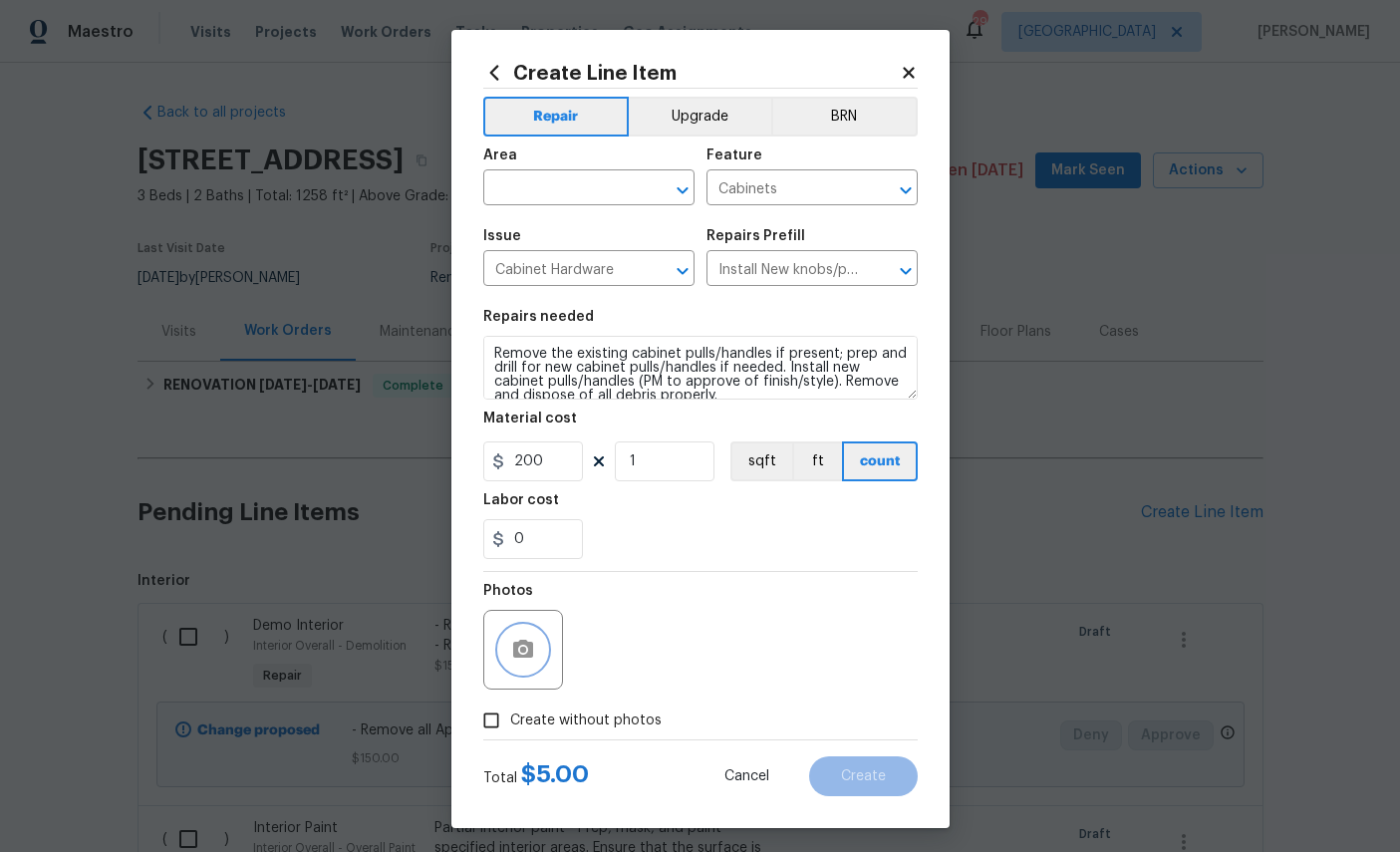 click 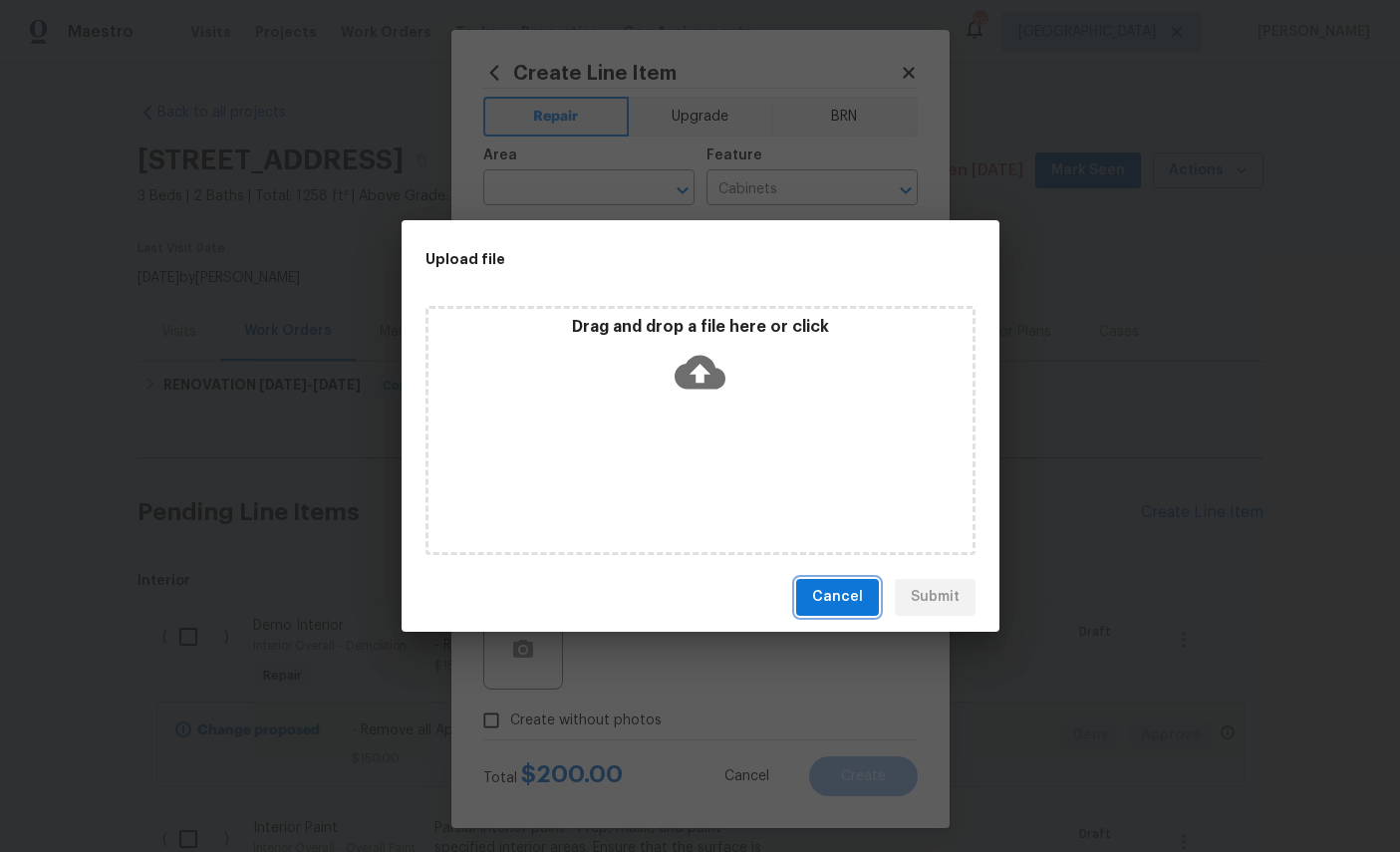 click on "Cancel" at bounding box center (837, 597) 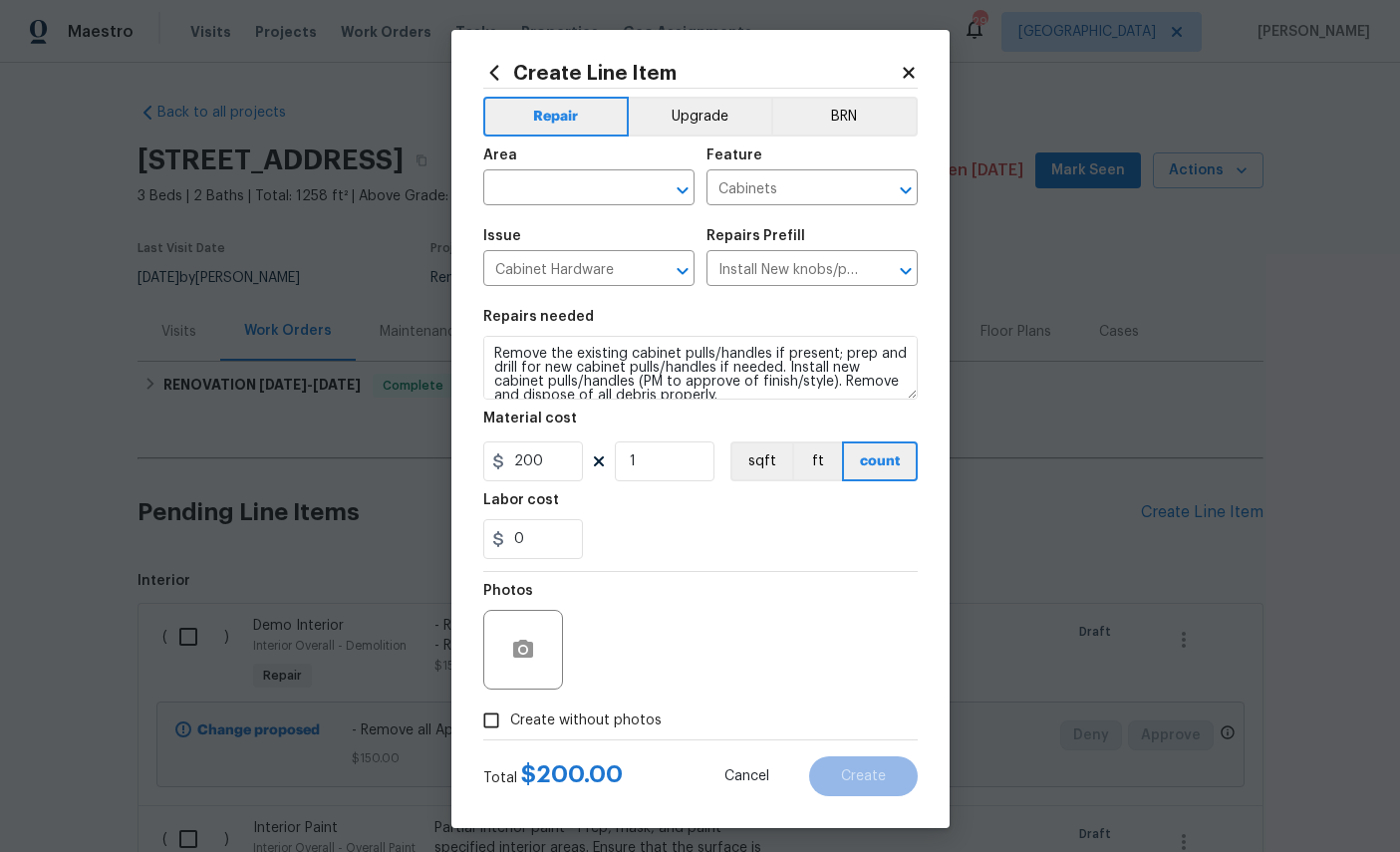 click on "Create without photos" at bounding box center [491, 720] 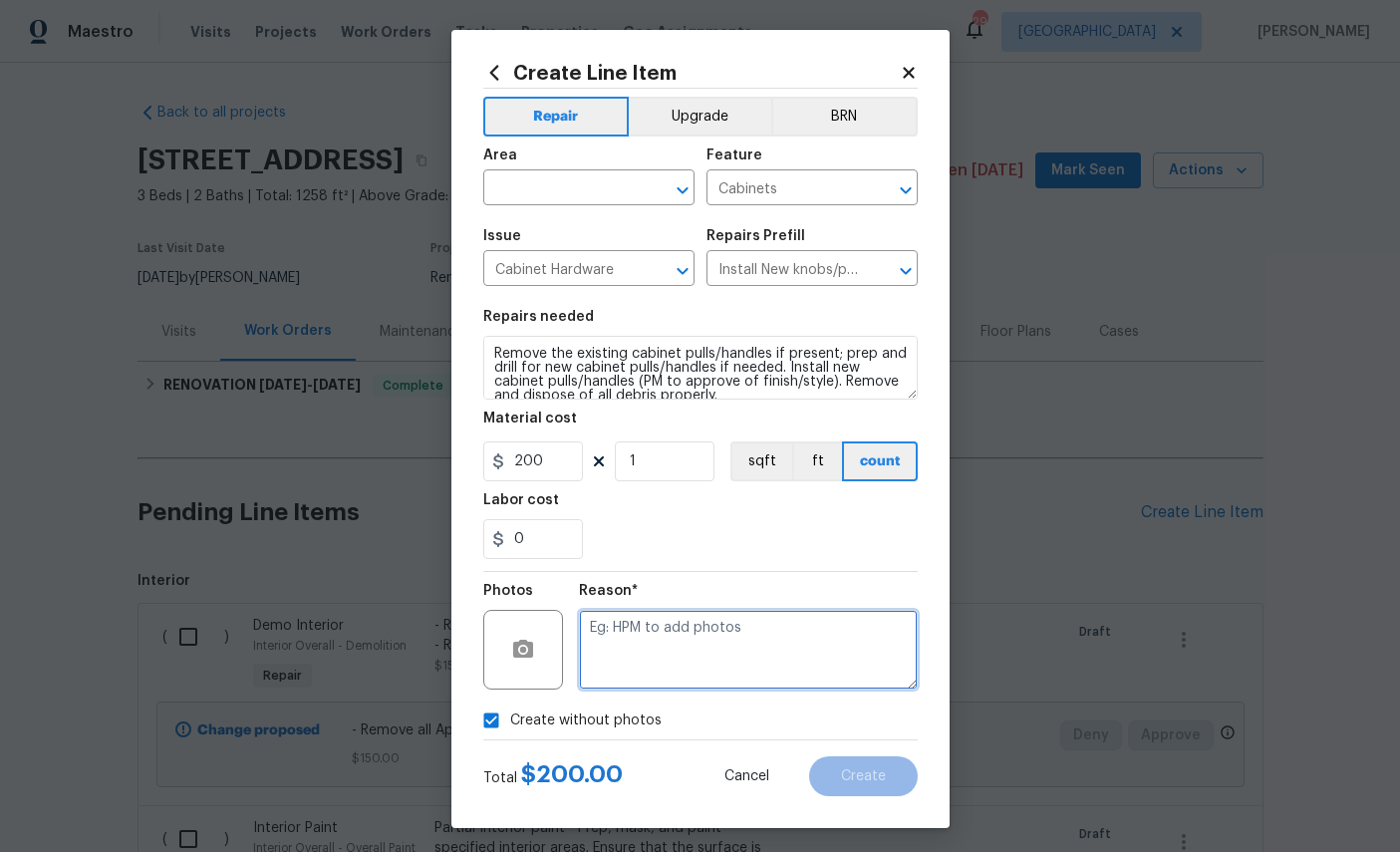 click at bounding box center (748, 650) 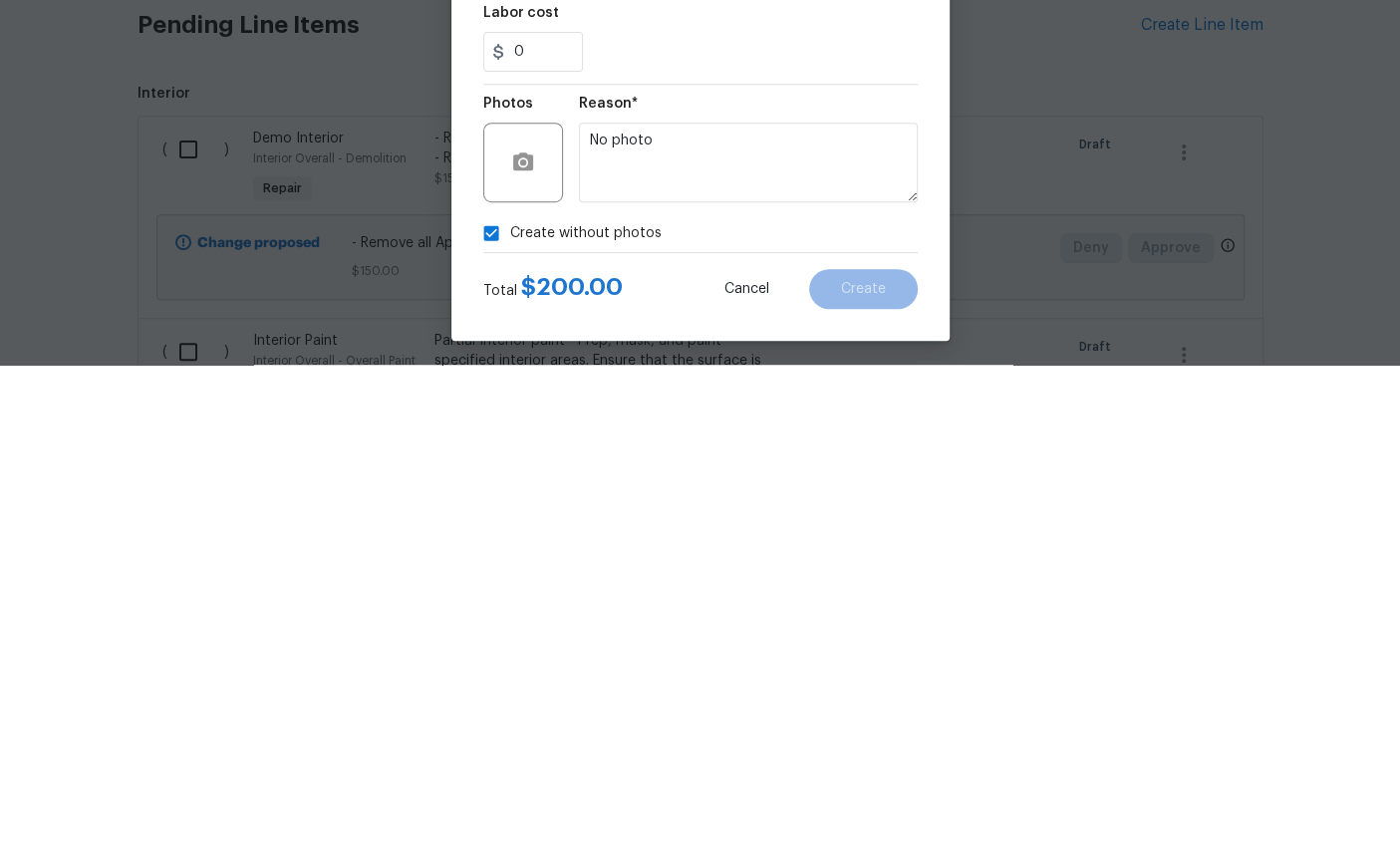 scroll, scrollTop: 75, scrollLeft: 0, axis: vertical 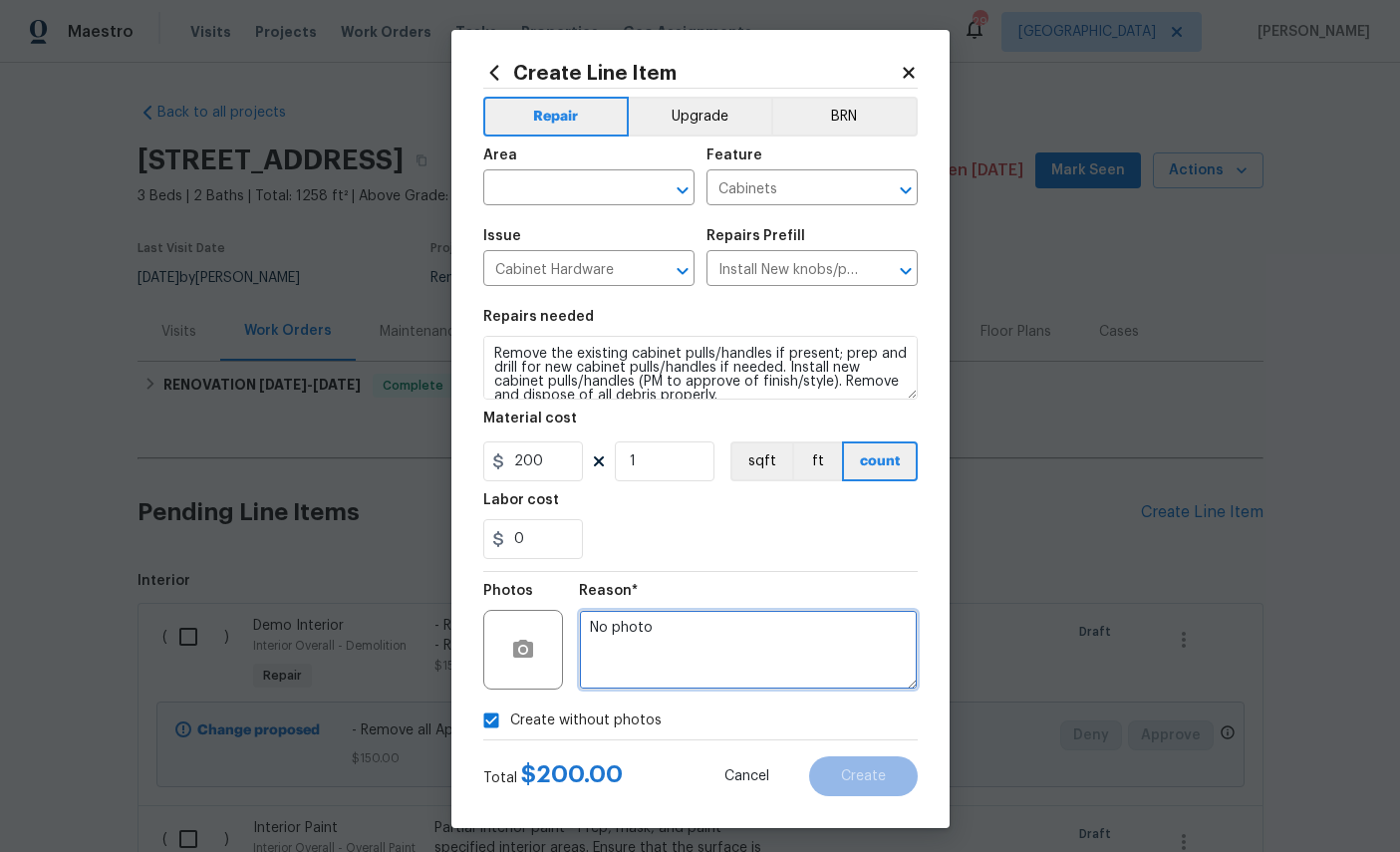 type on "No photo" 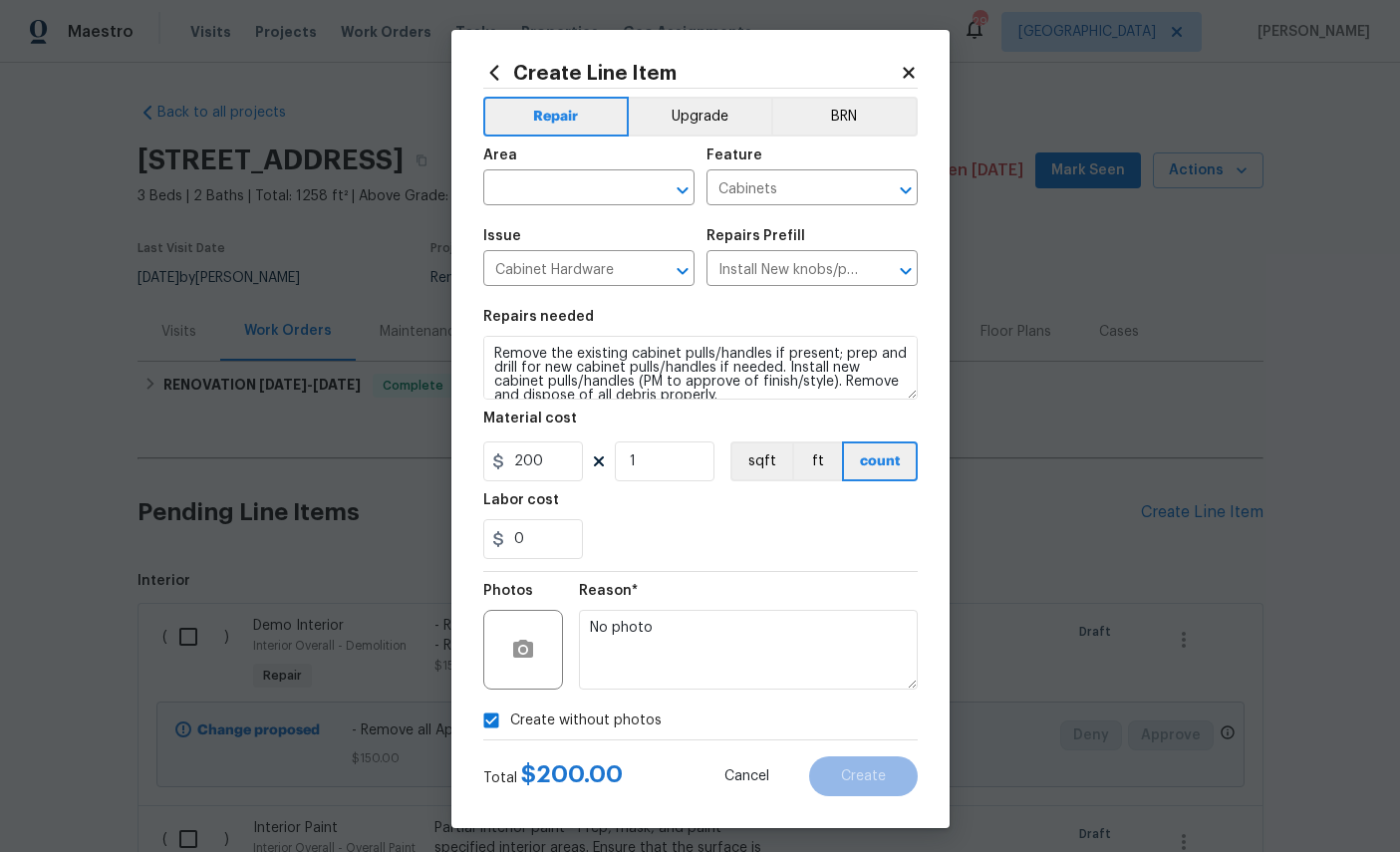 click at bounding box center [561, 189] 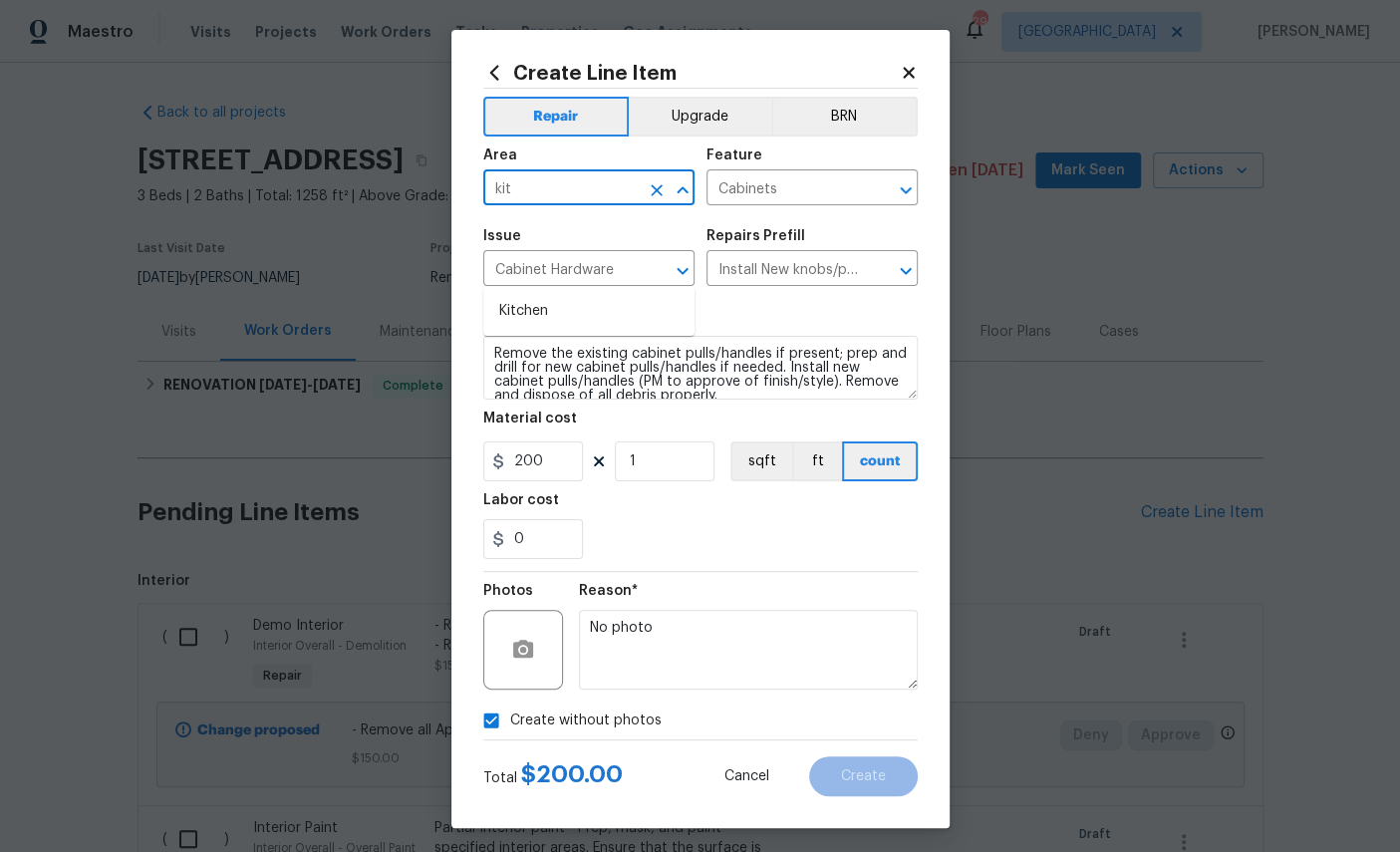 click on "Kitchen" at bounding box center (589, 311) 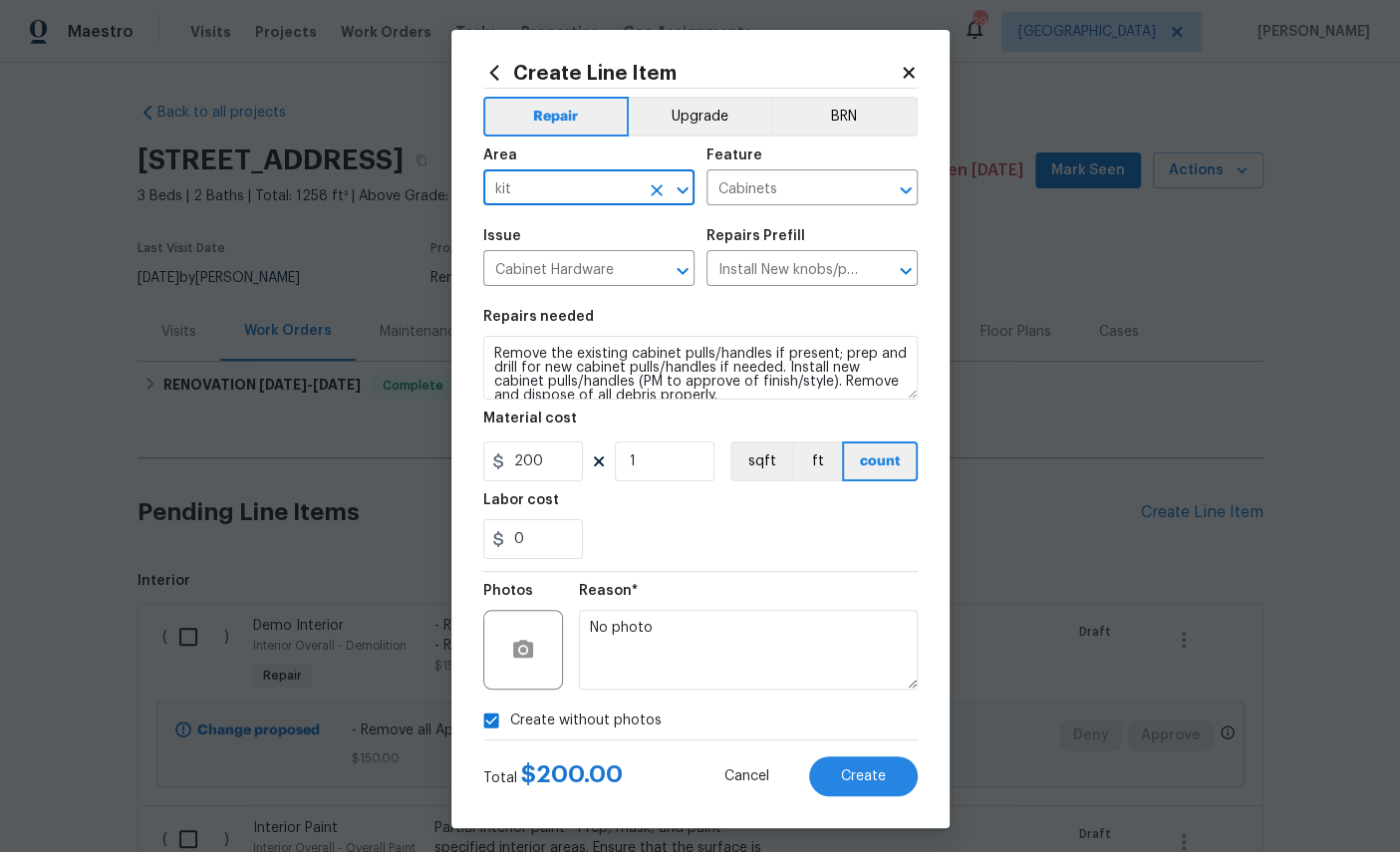 type on "Kitchen" 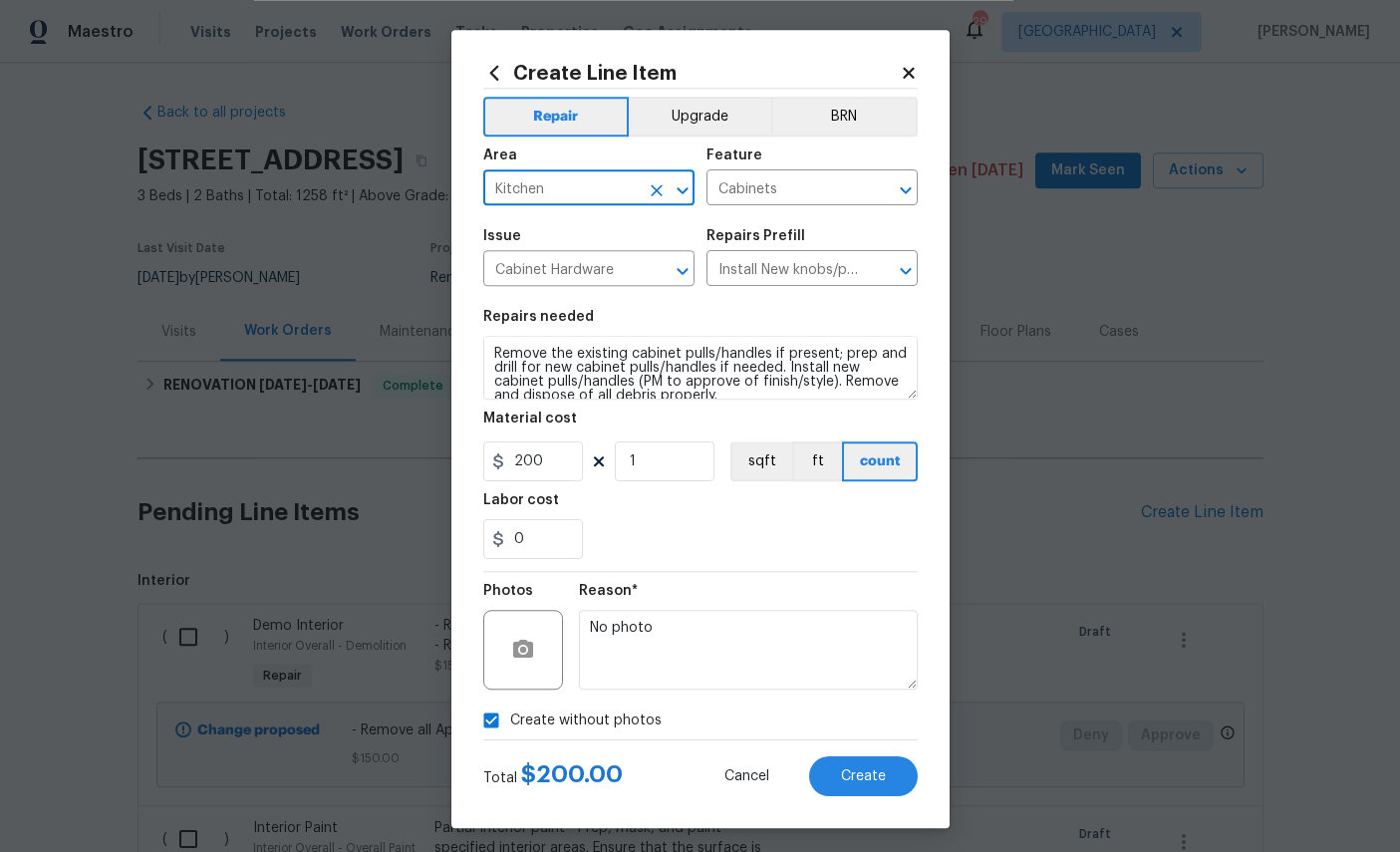 click on "Create" at bounding box center [863, 776] 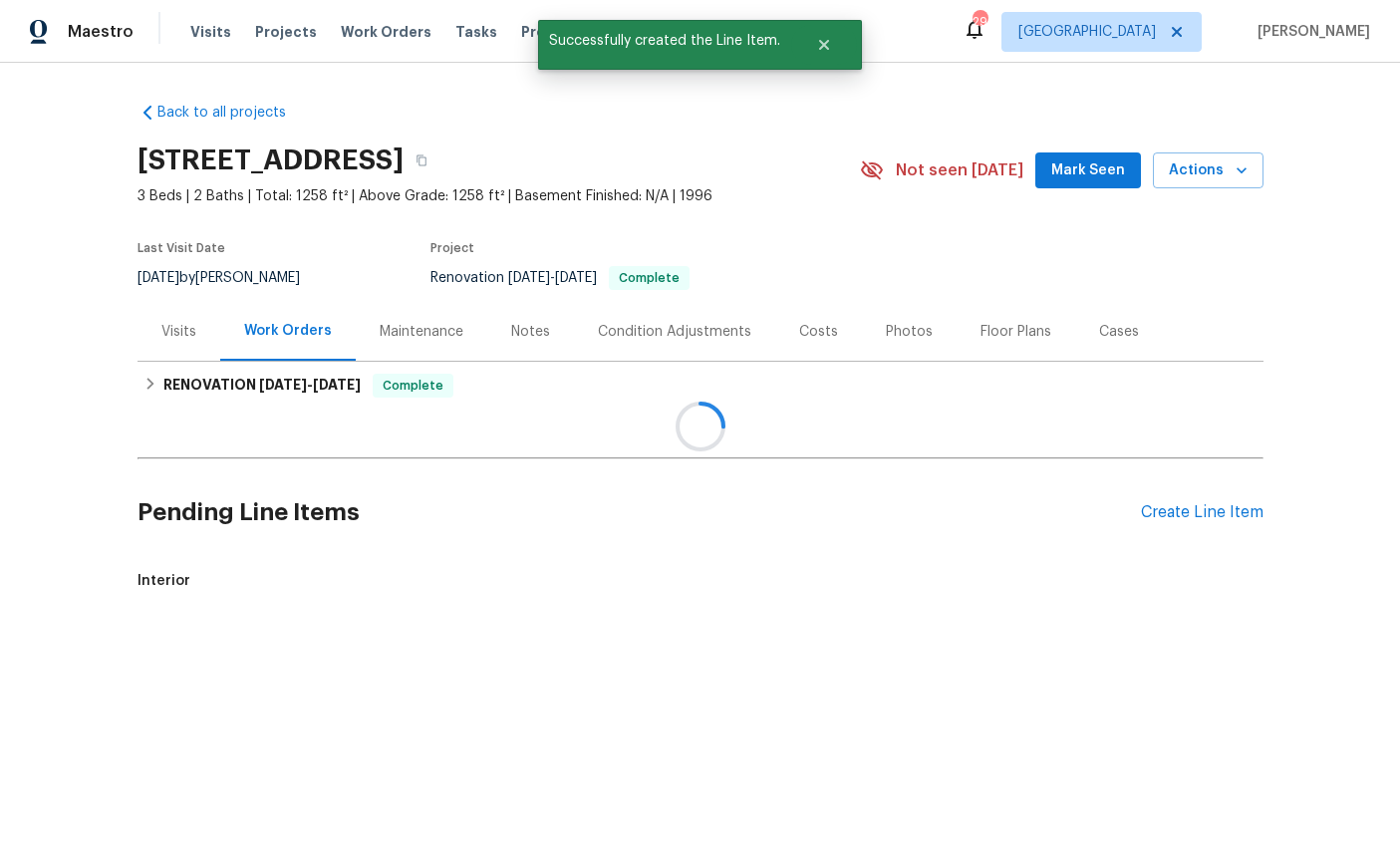 scroll, scrollTop: 0, scrollLeft: 0, axis: both 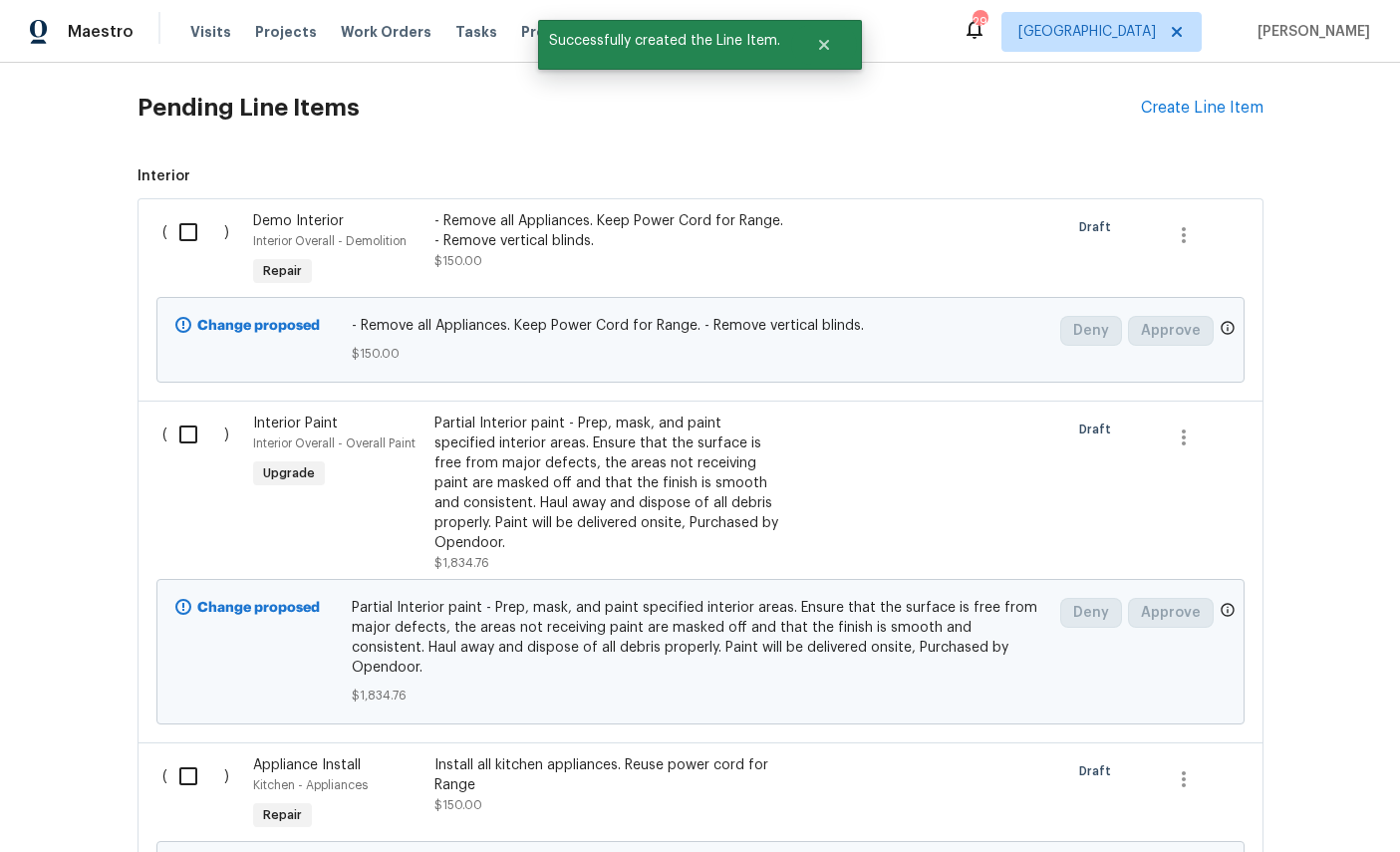 click on "Interior Overall - Demolition" at bounding box center [330, 241] 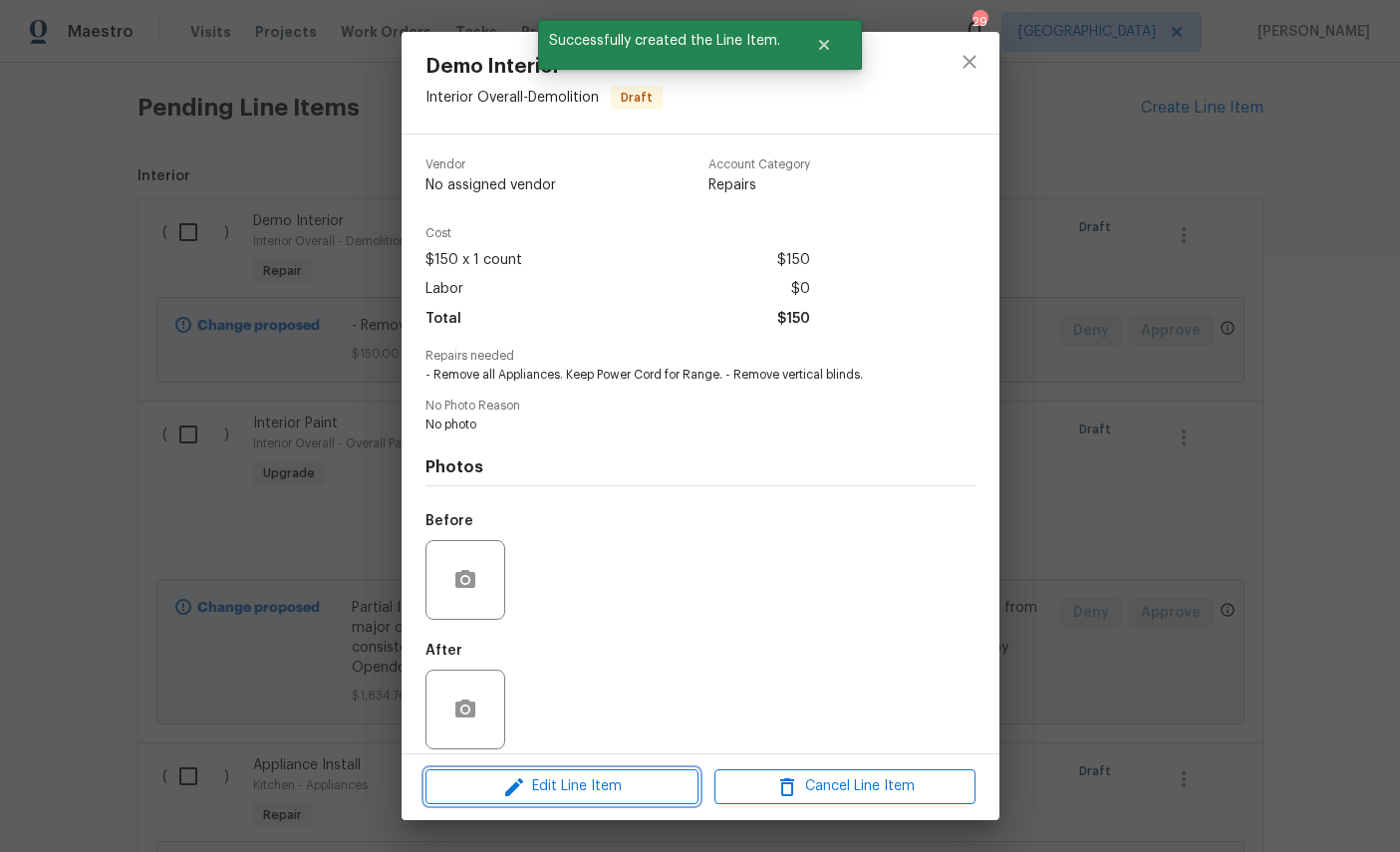 click on "Edit Line Item" at bounding box center [562, 786] 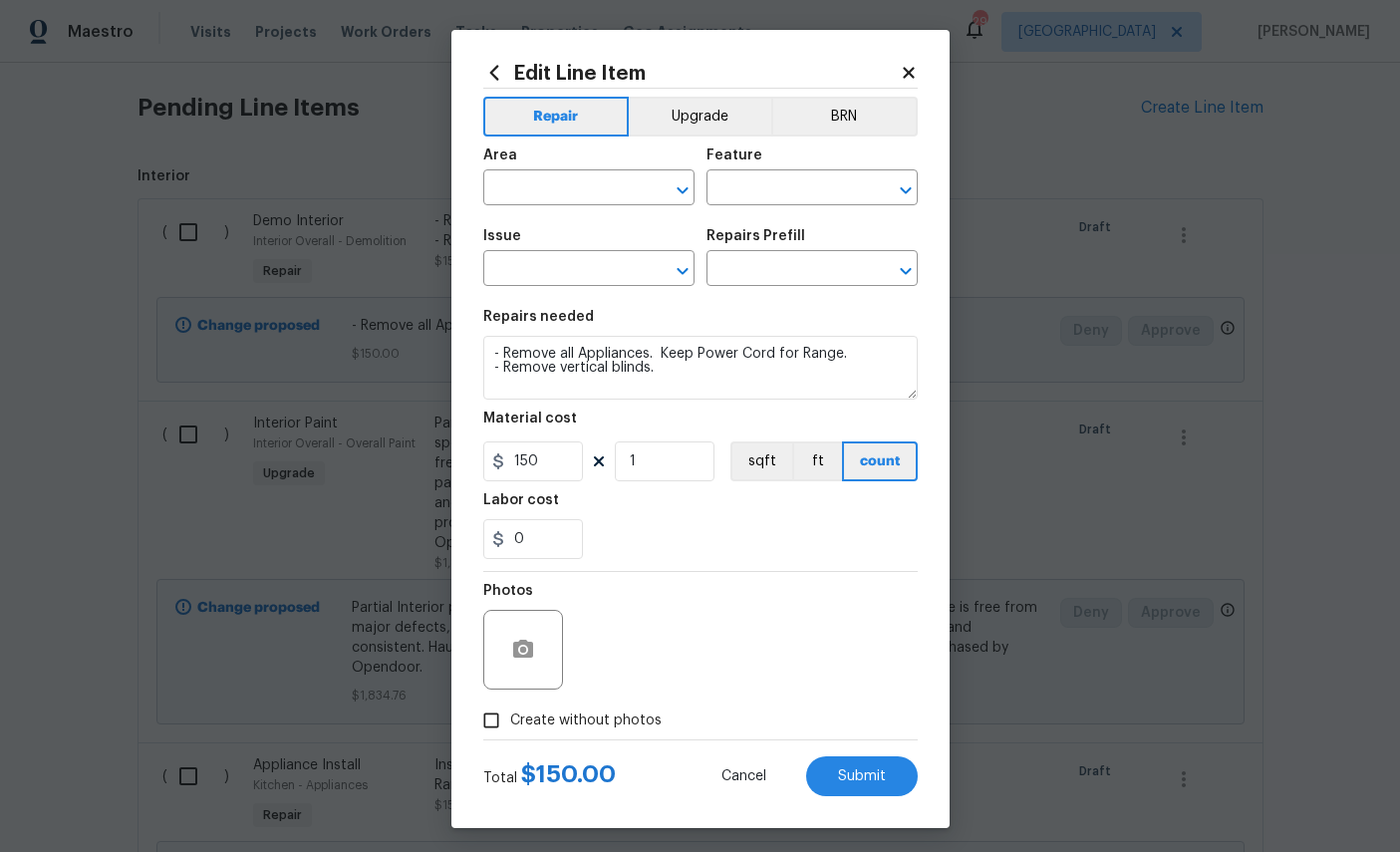 type on "Interior Overall" 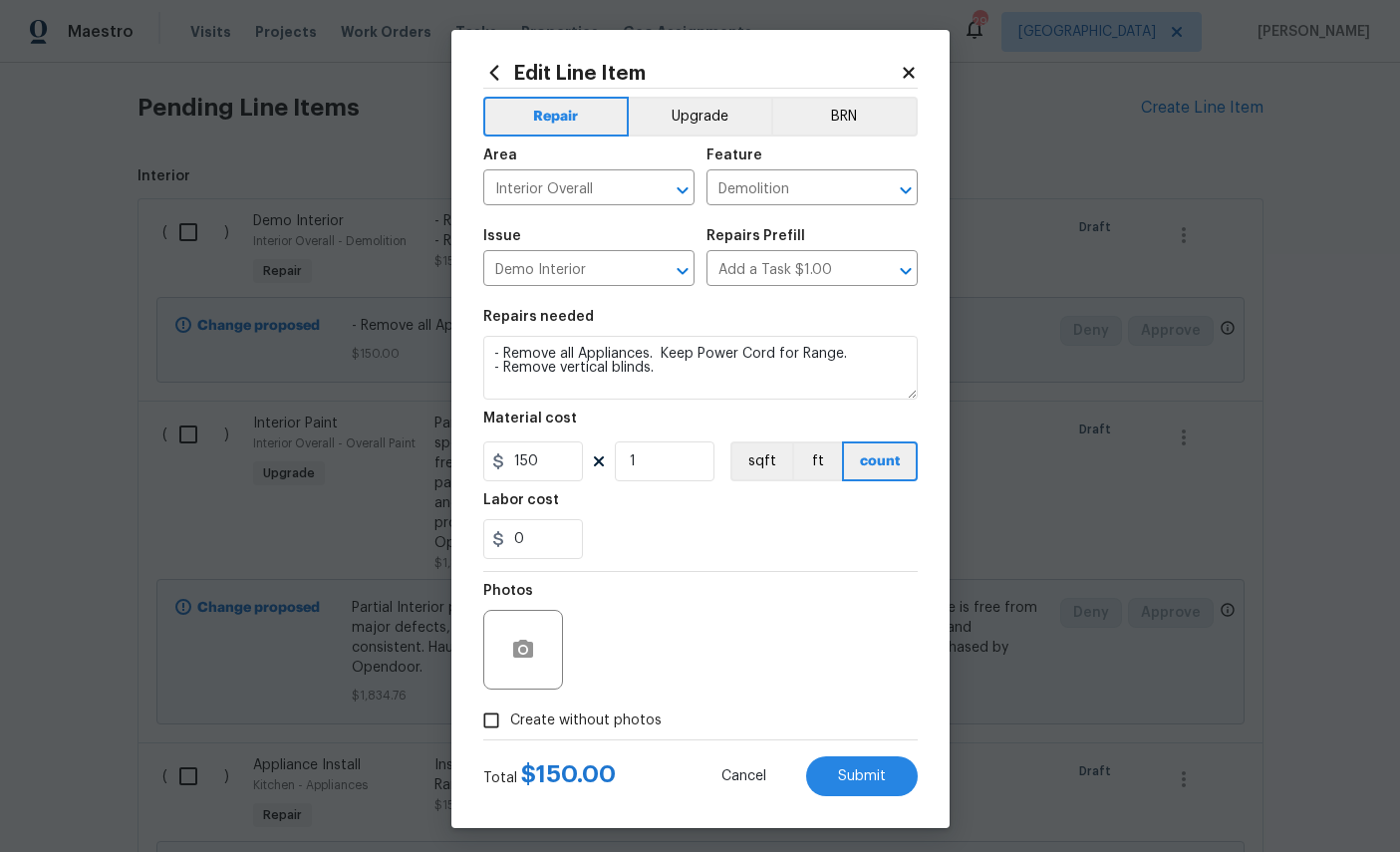 click on "Upgrade" at bounding box center [700, 117] 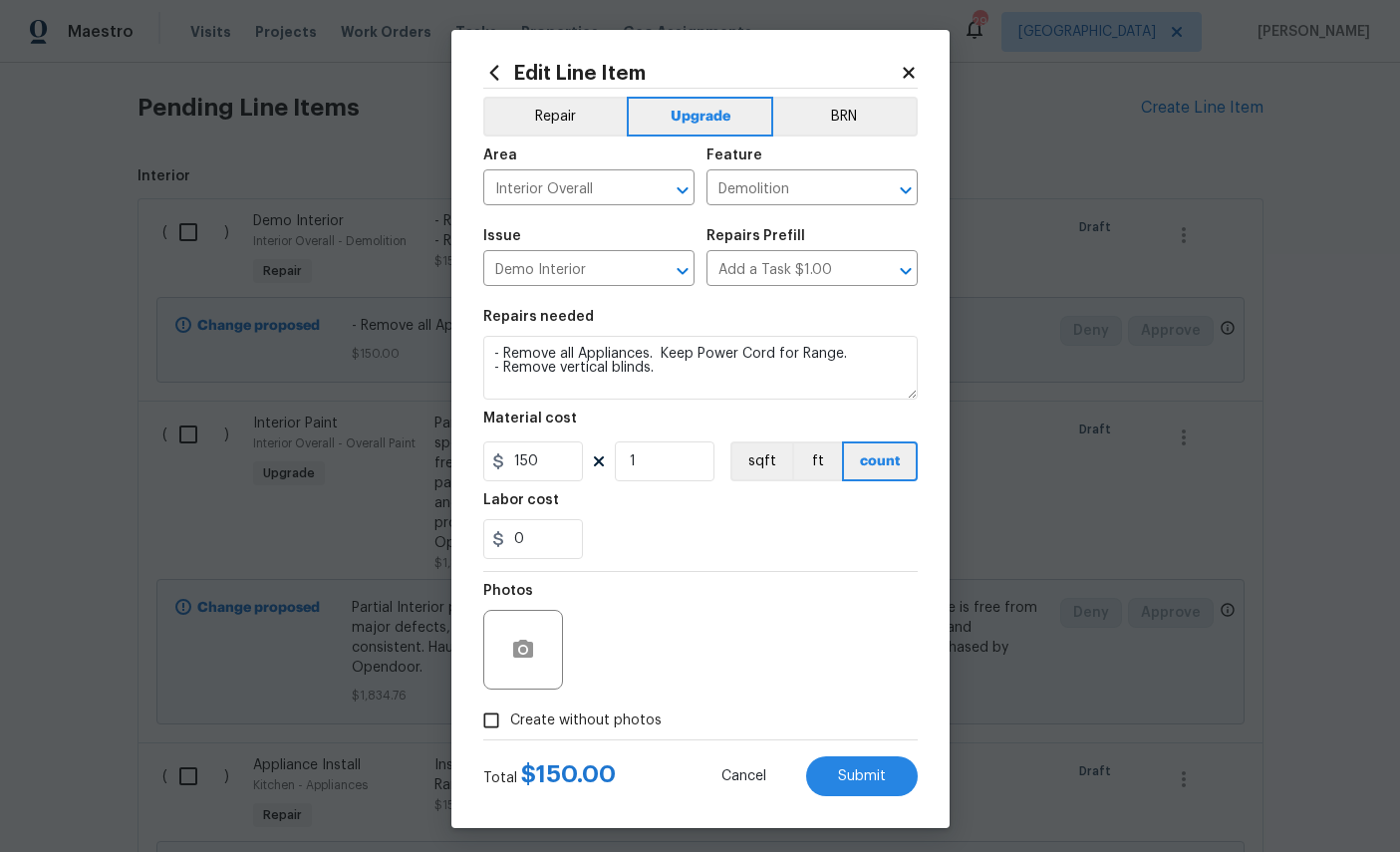 click on "Submit" at bounding box center [862, 776] 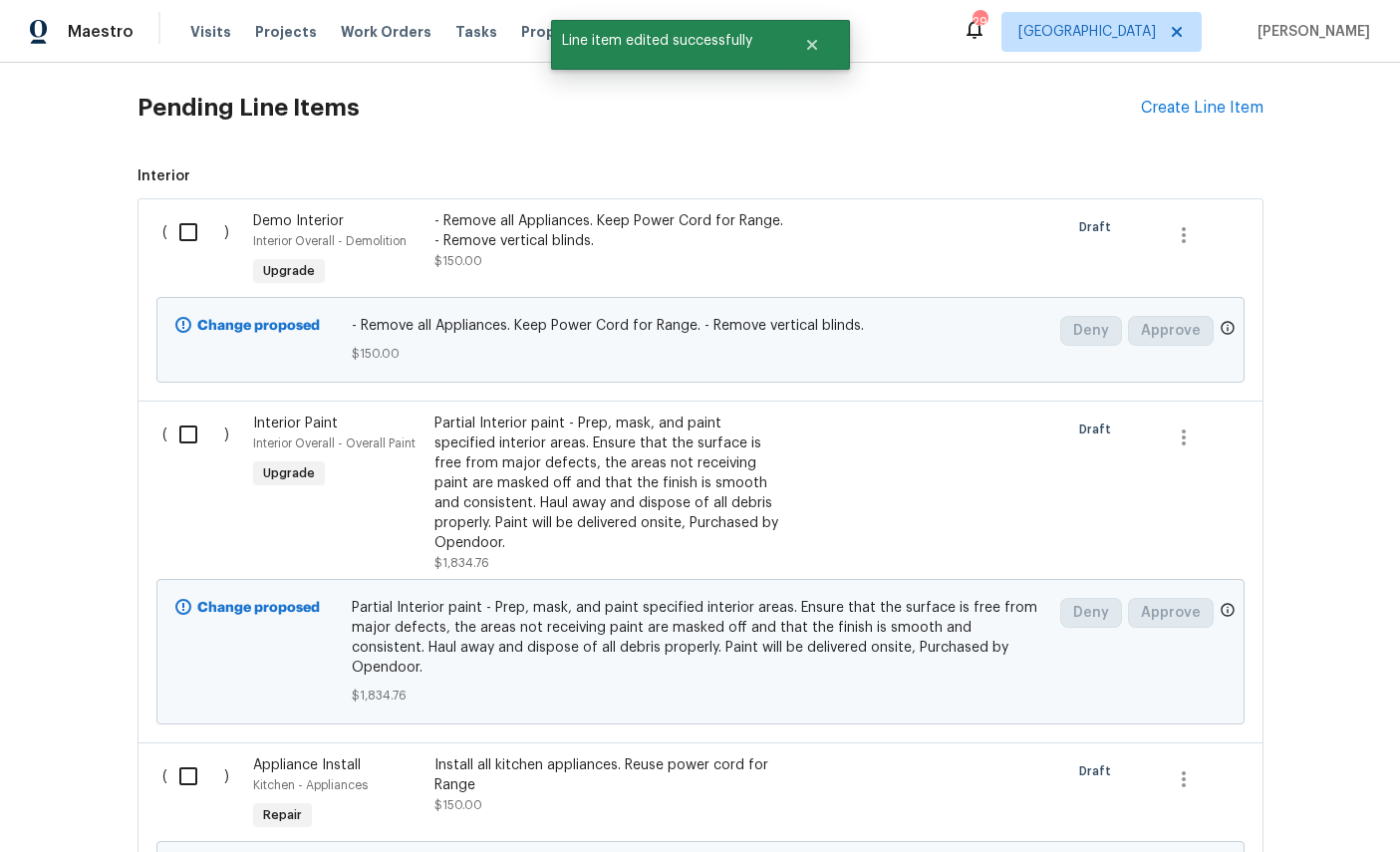 click on "Interior Overall - Overall Paint" at bounding box center (334, 443) 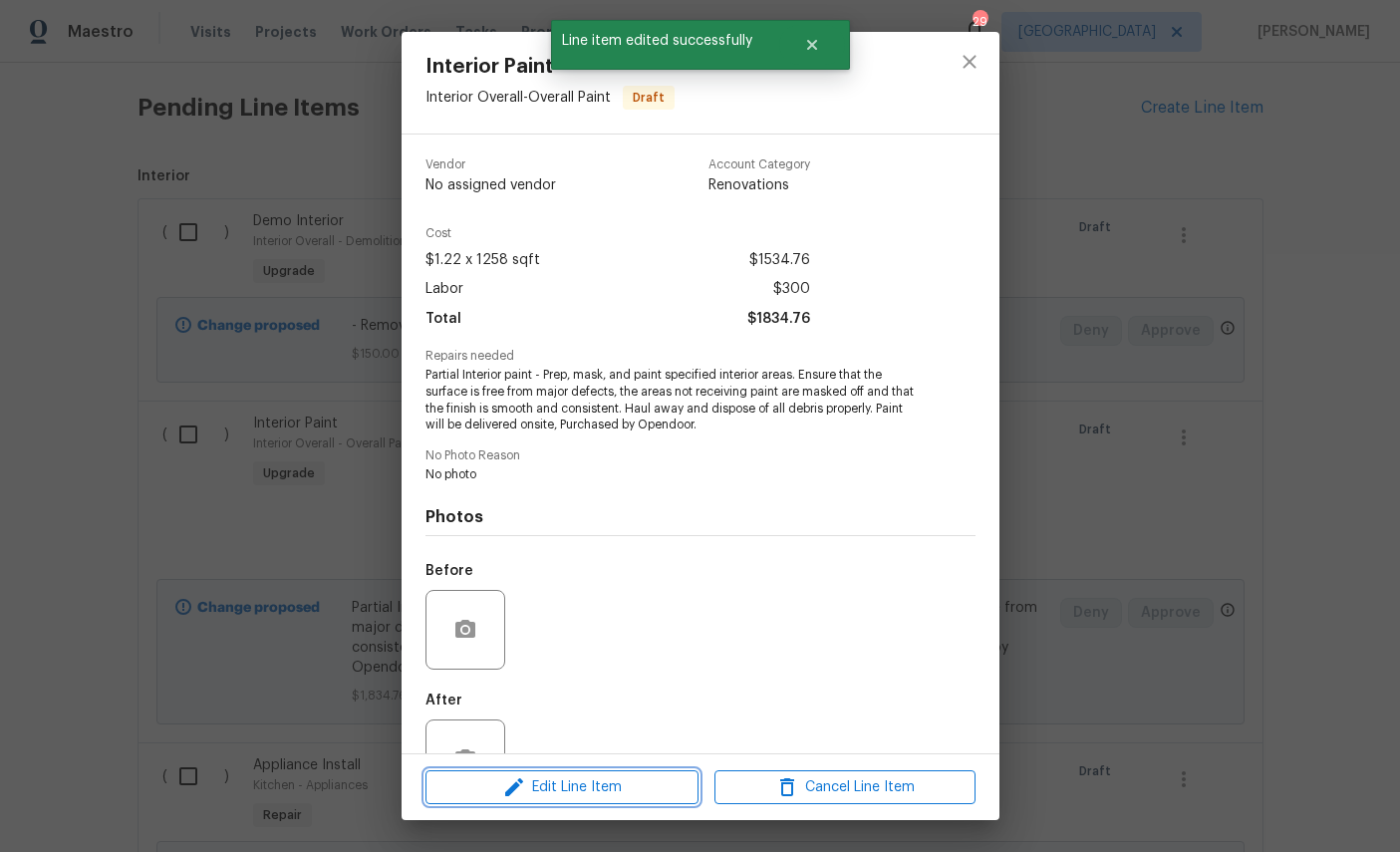 click on "Edit Line Item" at bounding box center (562, 787) 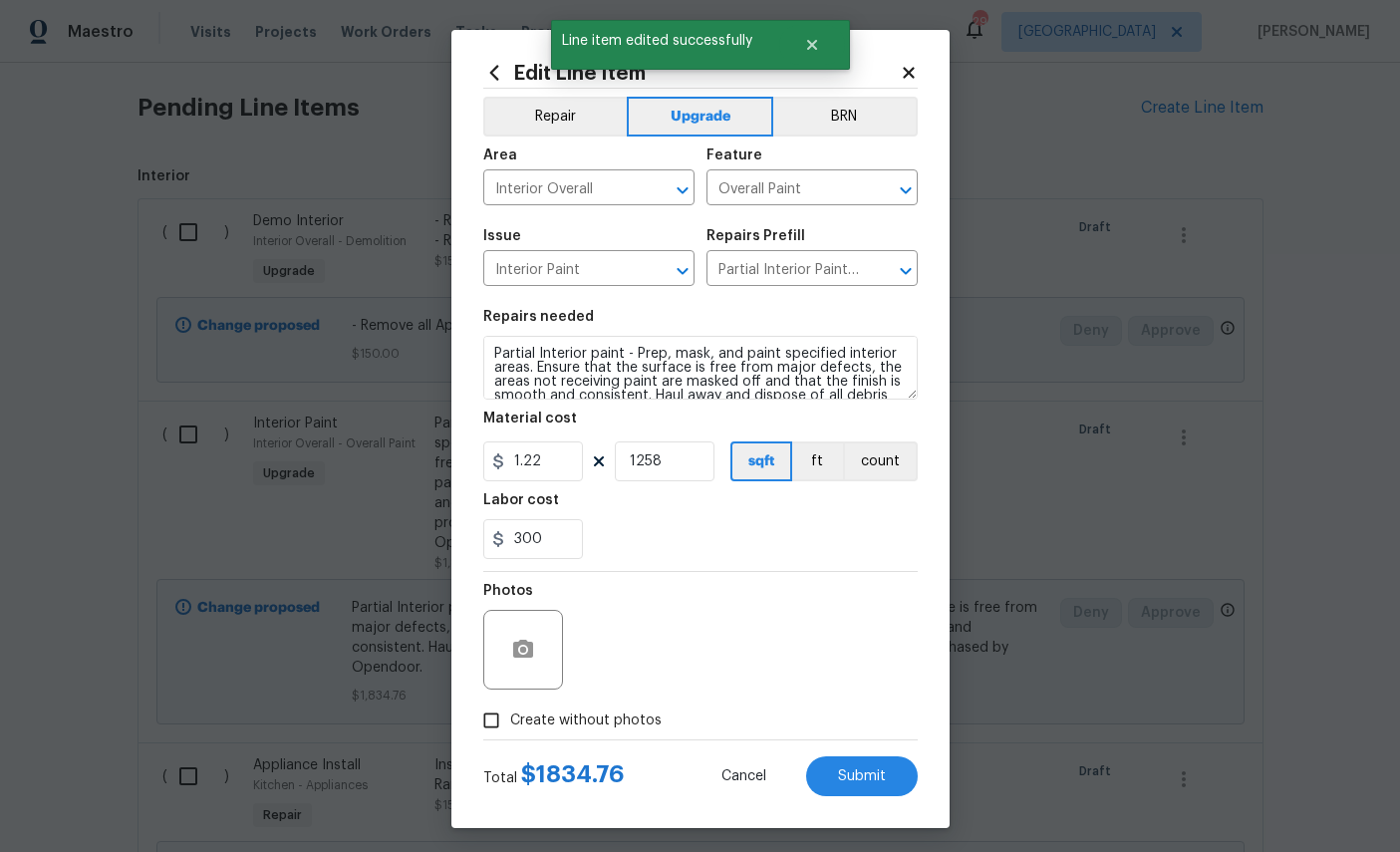 click on "Submit" at bounding box center (862, 776) 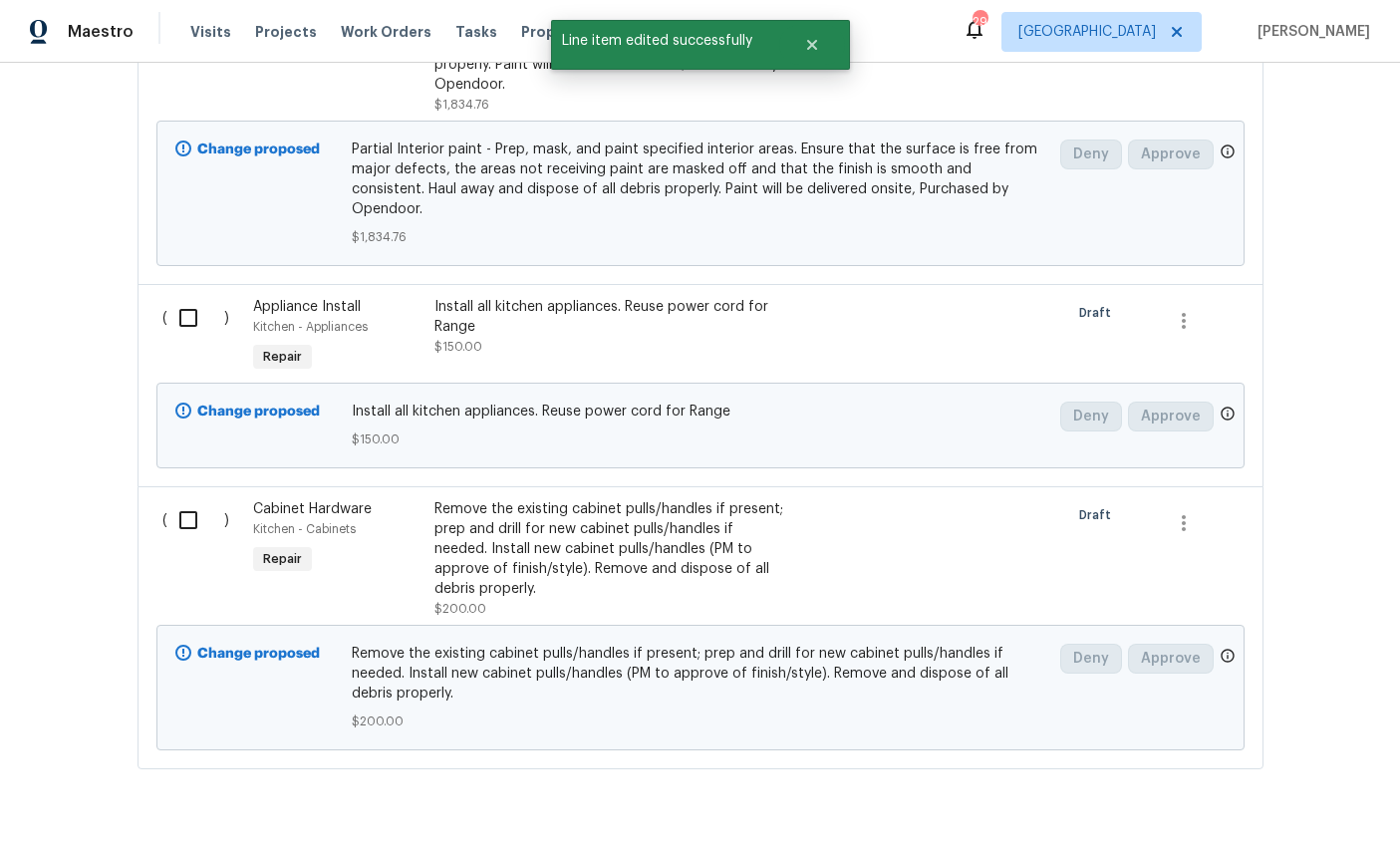 scroll, scrollTop: 862, scrollLeft: 0, axis: vertical 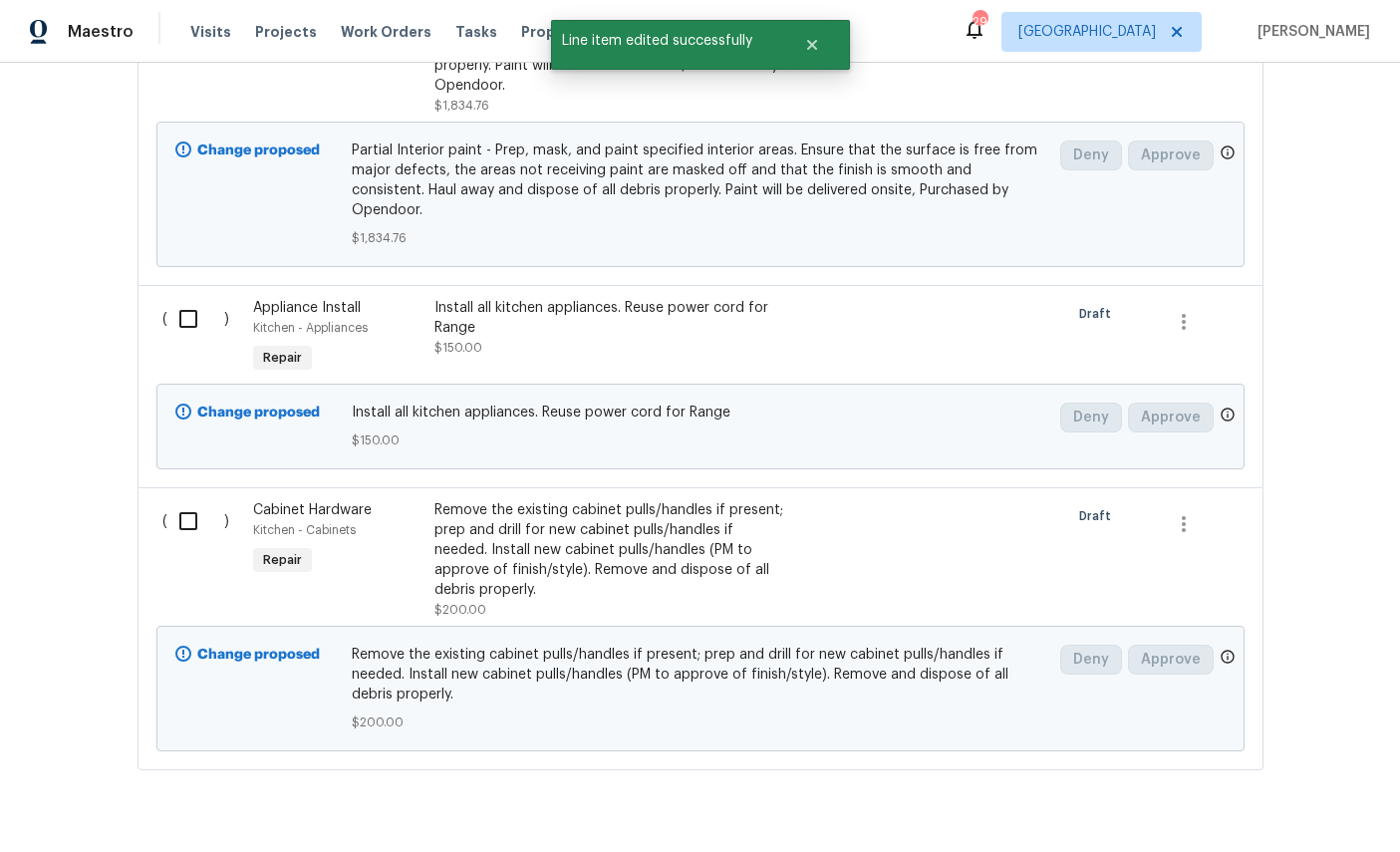click on "Appliance Install" at bounding box center [307, 308] 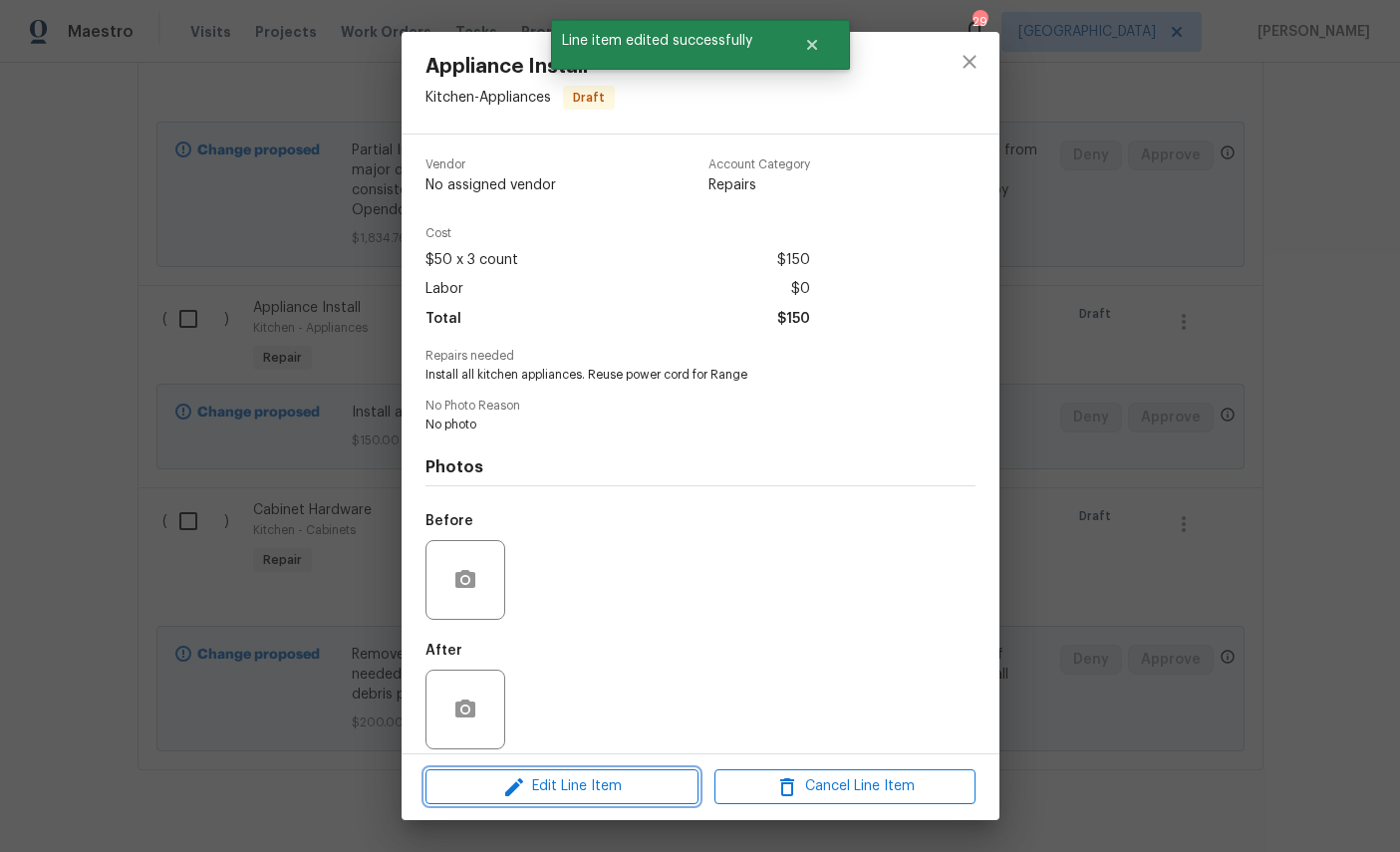 click on "Edit Line Item" at bounding box center [562, 786] 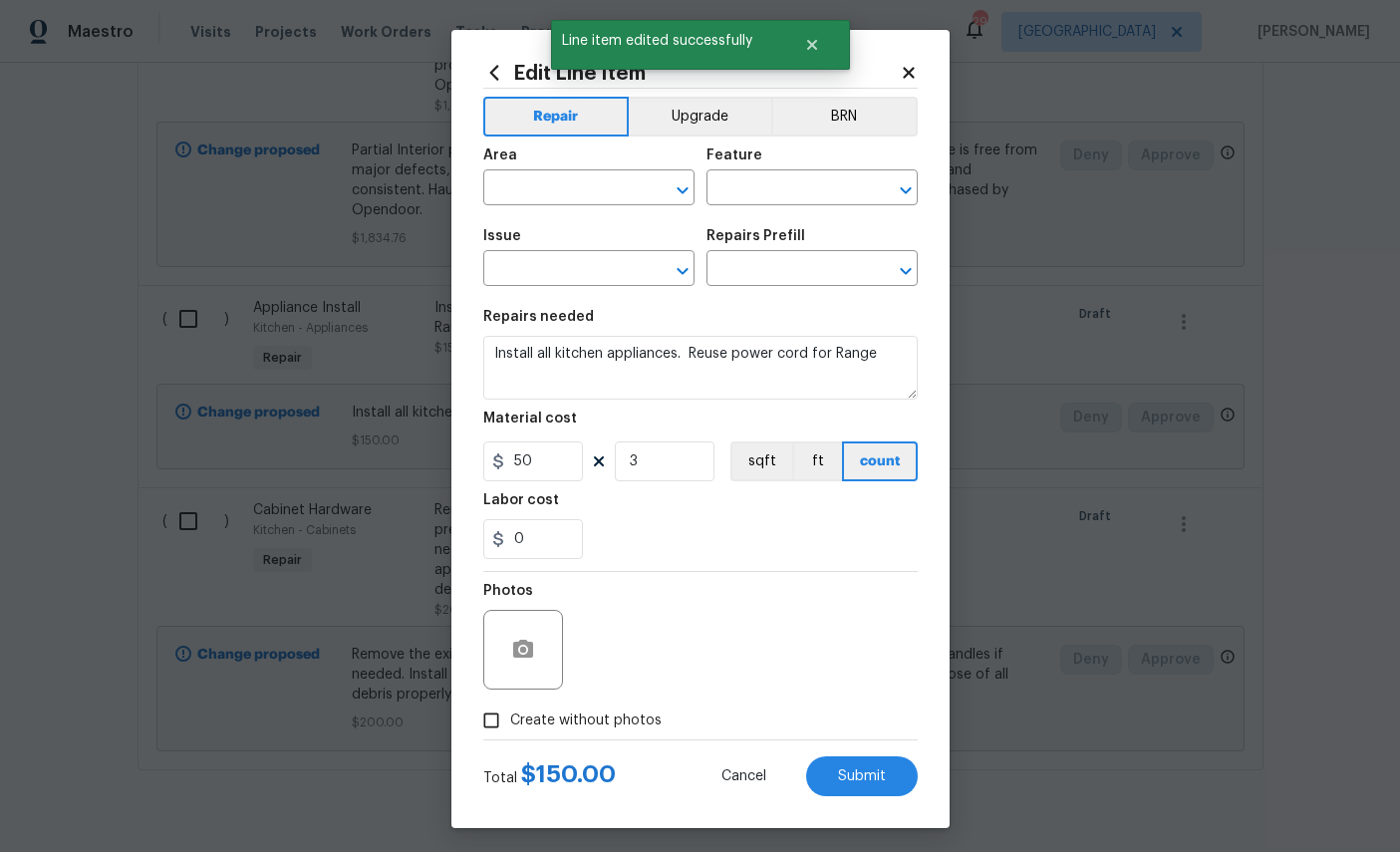 type on "Kitchen" 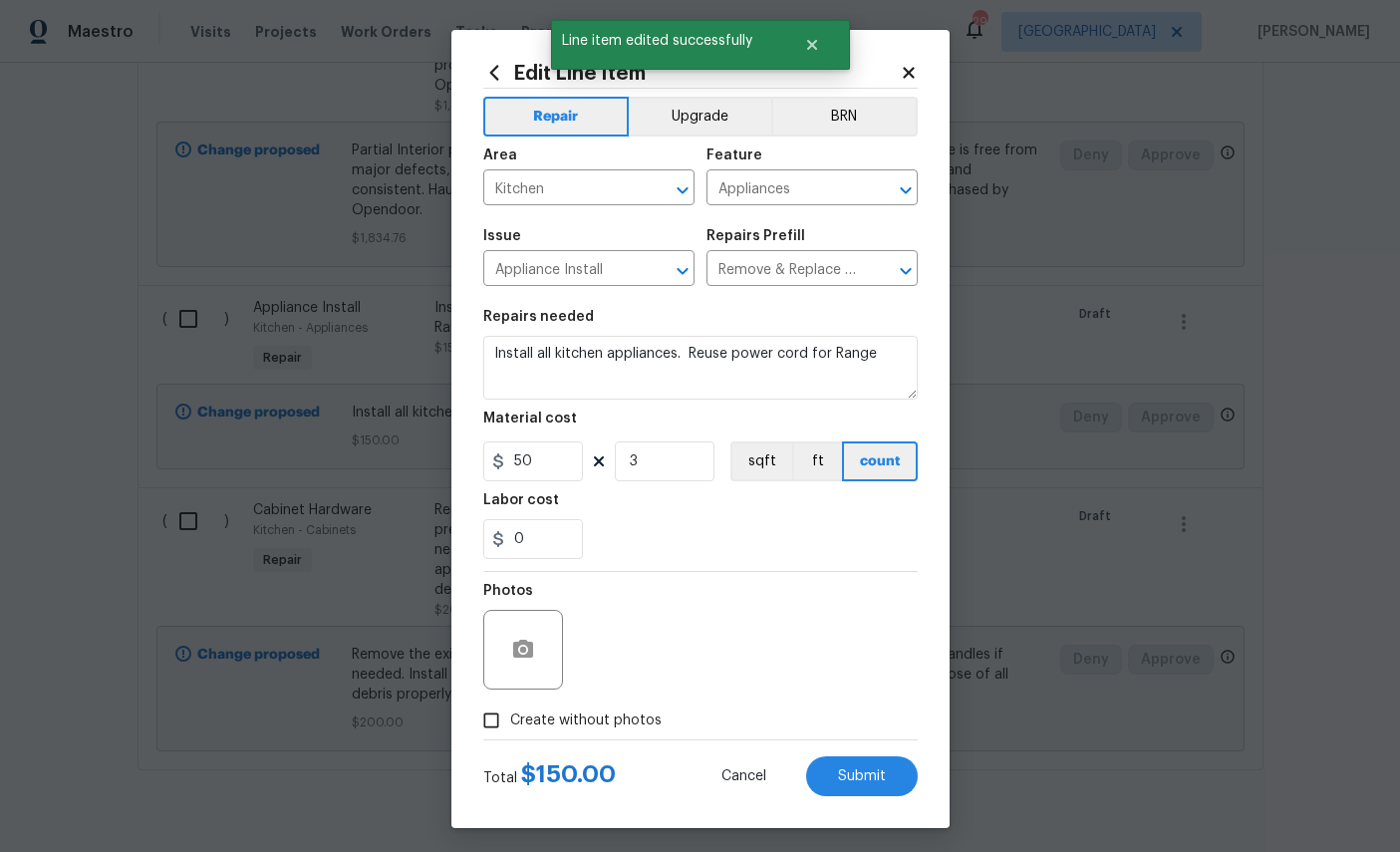 click on "Upgrade" at bounding box center (700, 117) 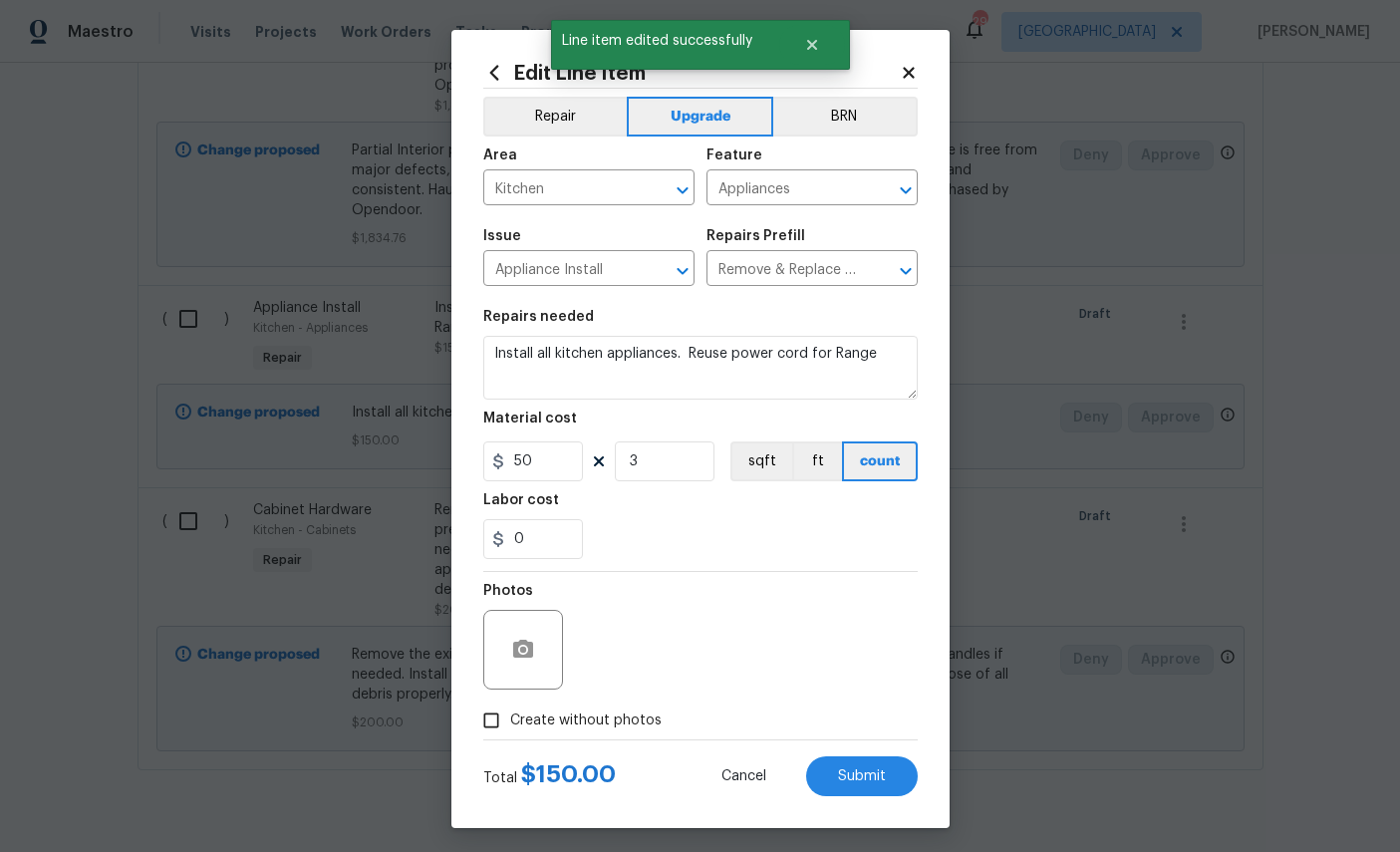 click on "Submit" at bounding box center [862, 776] 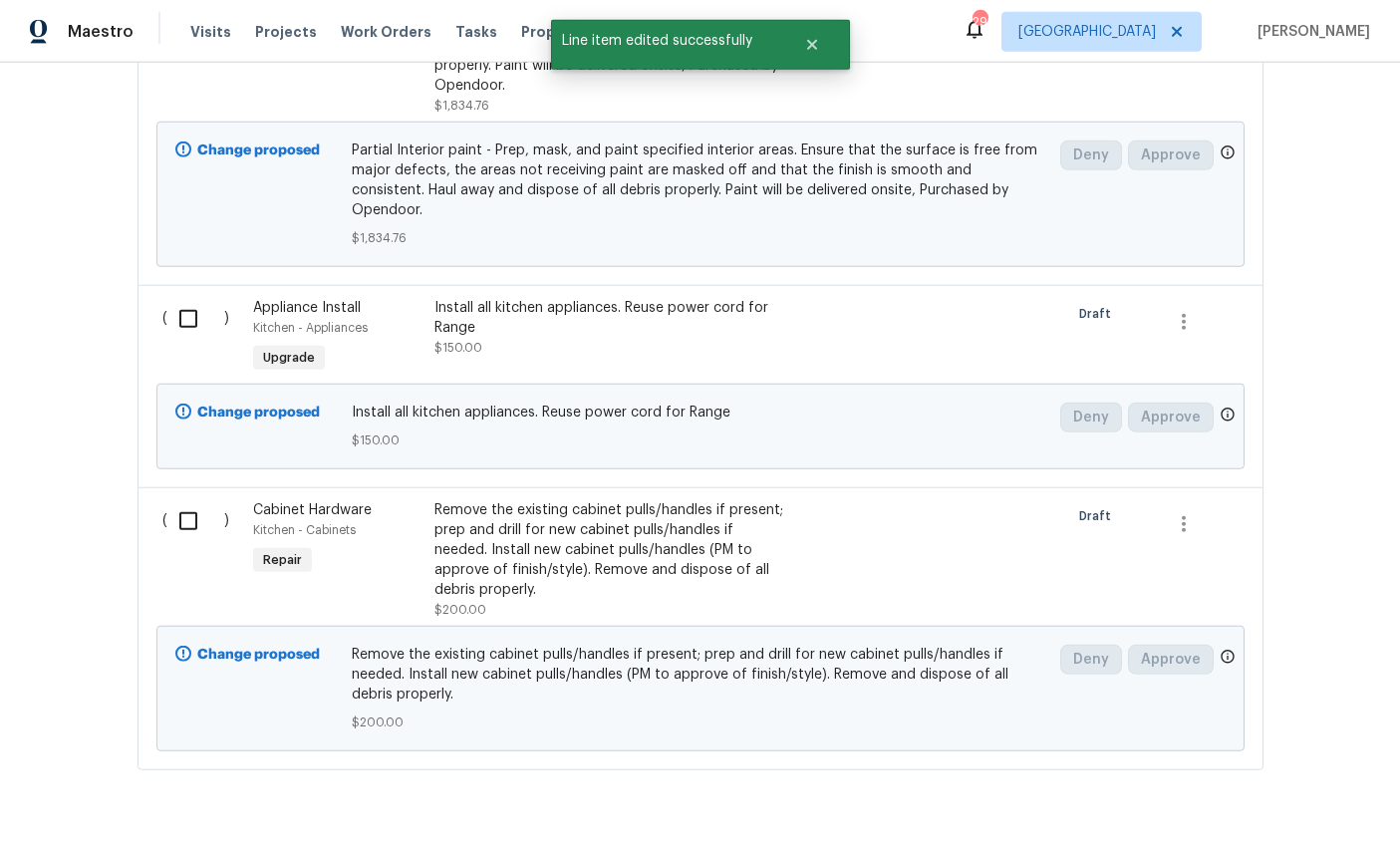 scroll, scrollTop: 75, scrollLeft: 0, axis: vertical 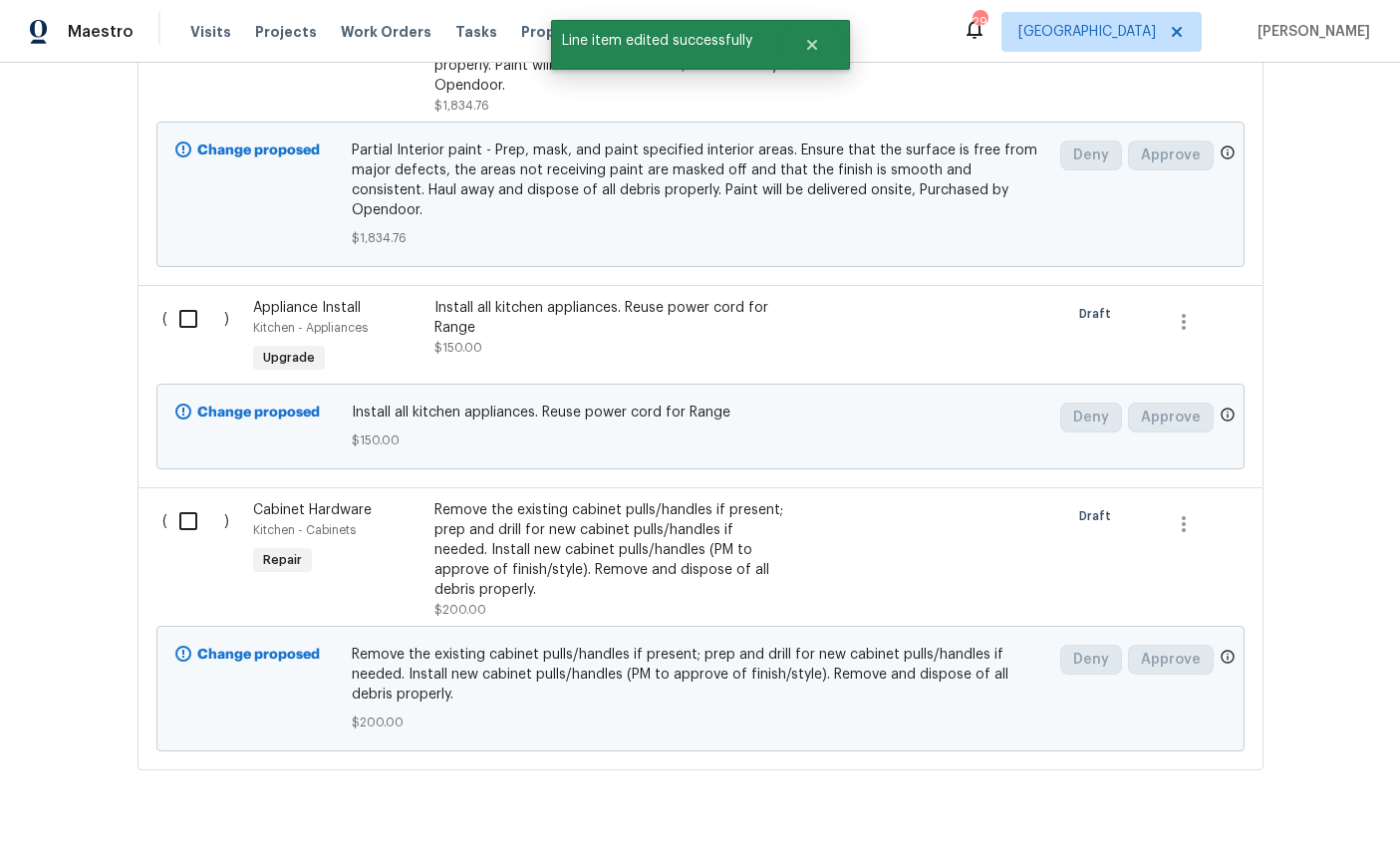 click on "Kitchen - Cabinets" at bounding box center [304, 530] 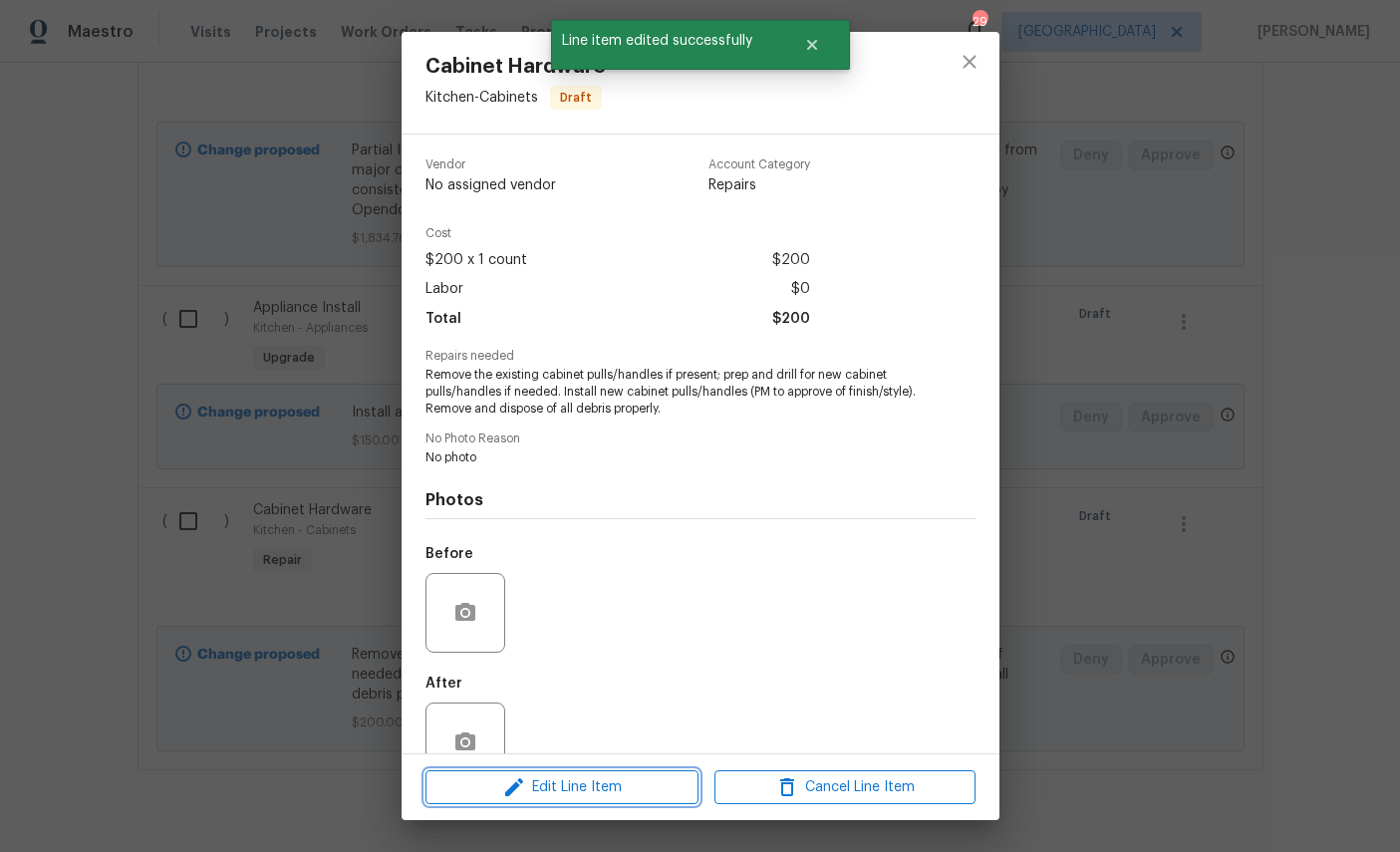 click on "Edit Line Item" at bounding box center (562, 787) 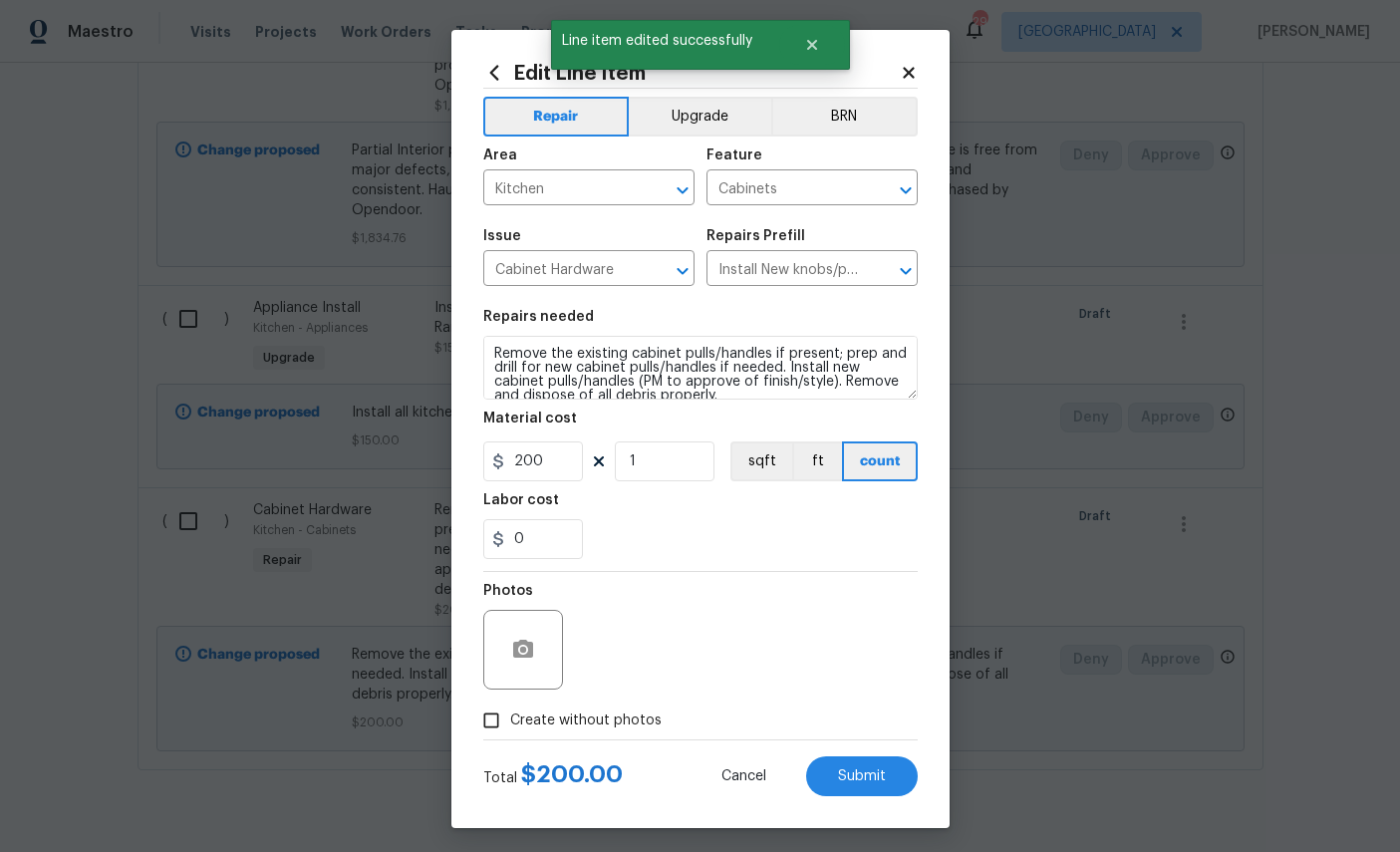 click on "Upgrade" at bounding box center (700, 117) 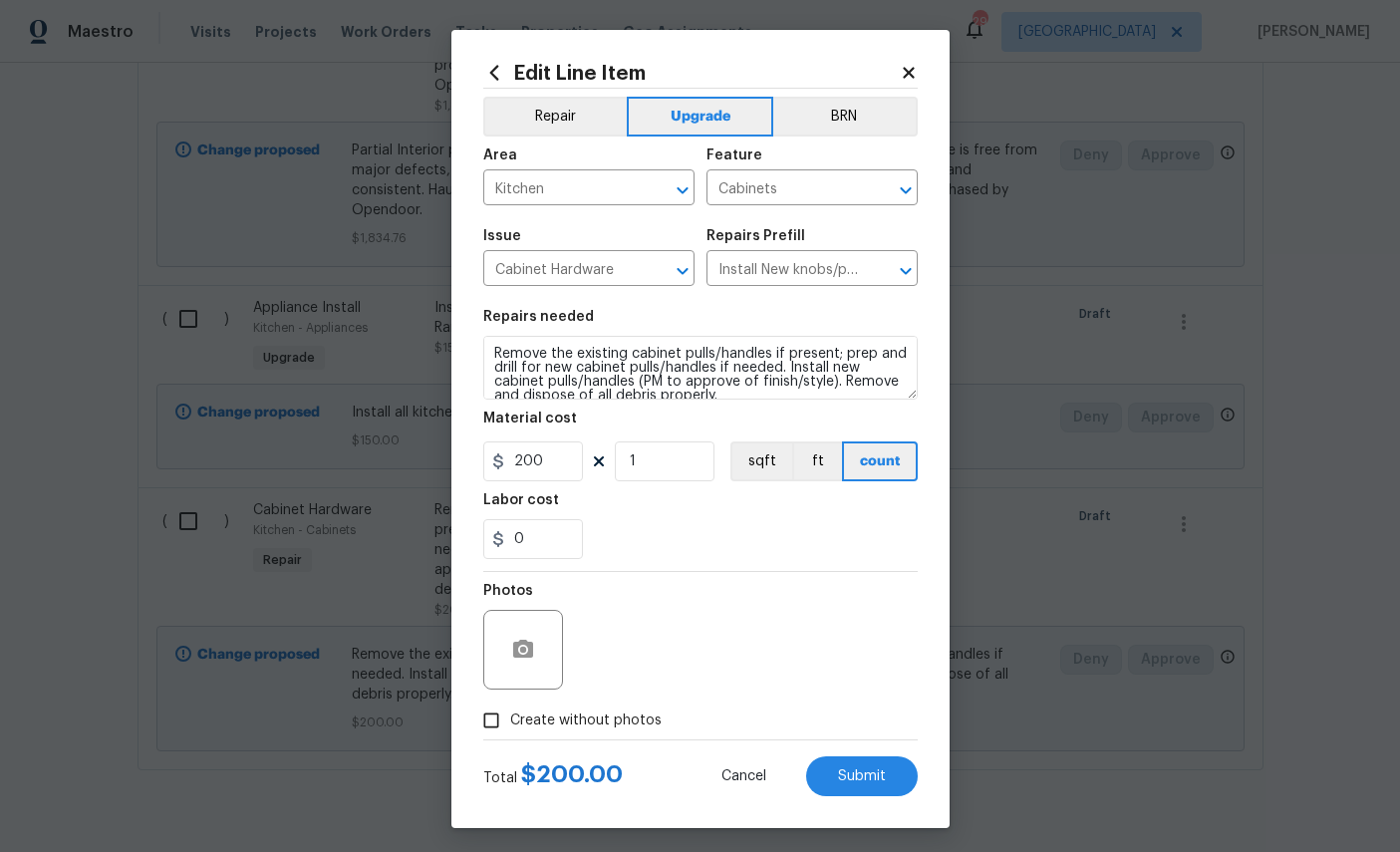 click on "Submit" at bounding box center (862, 776) 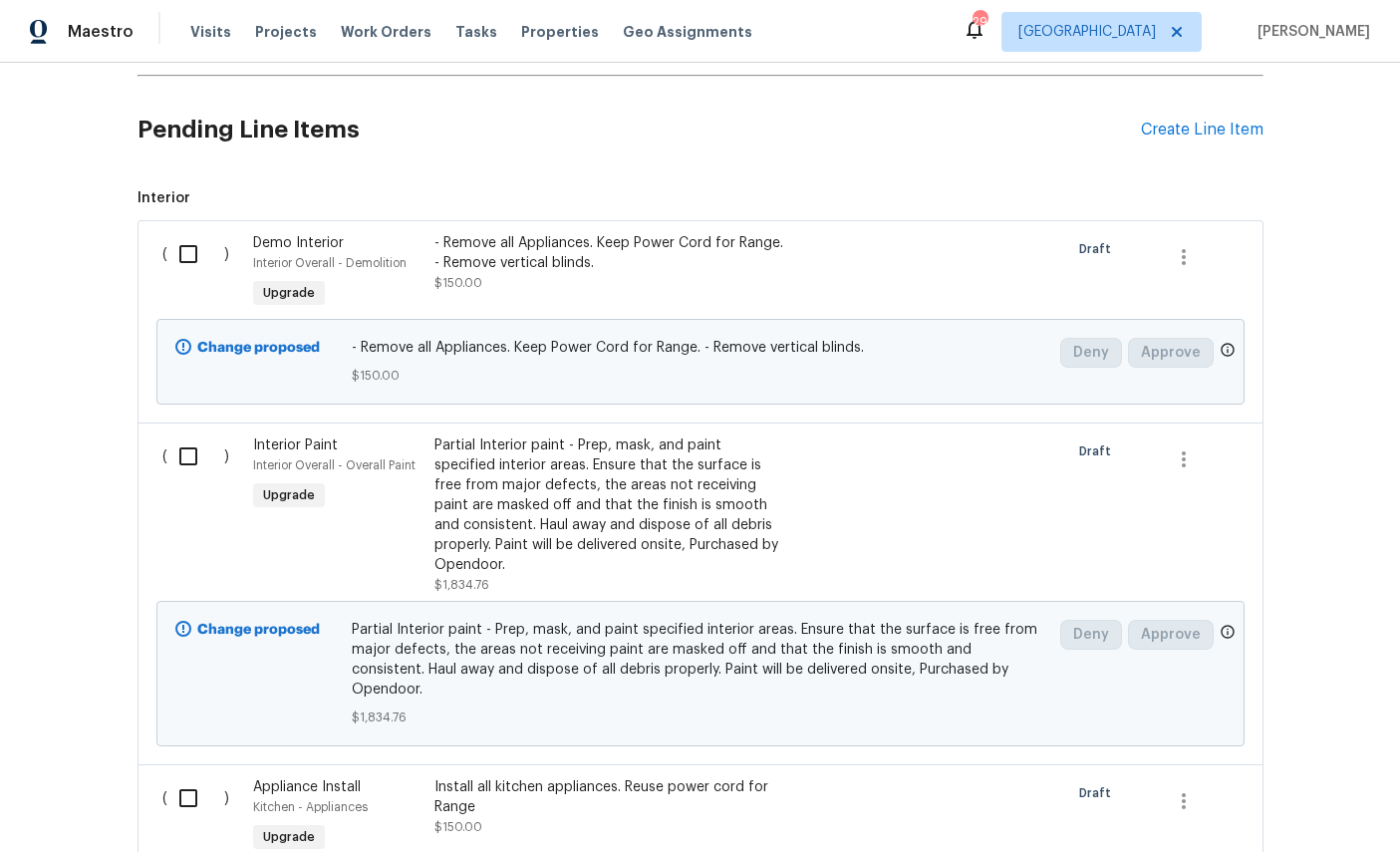 scroll, scrollTop: 383, scrollLeft: 0, axis: vertical 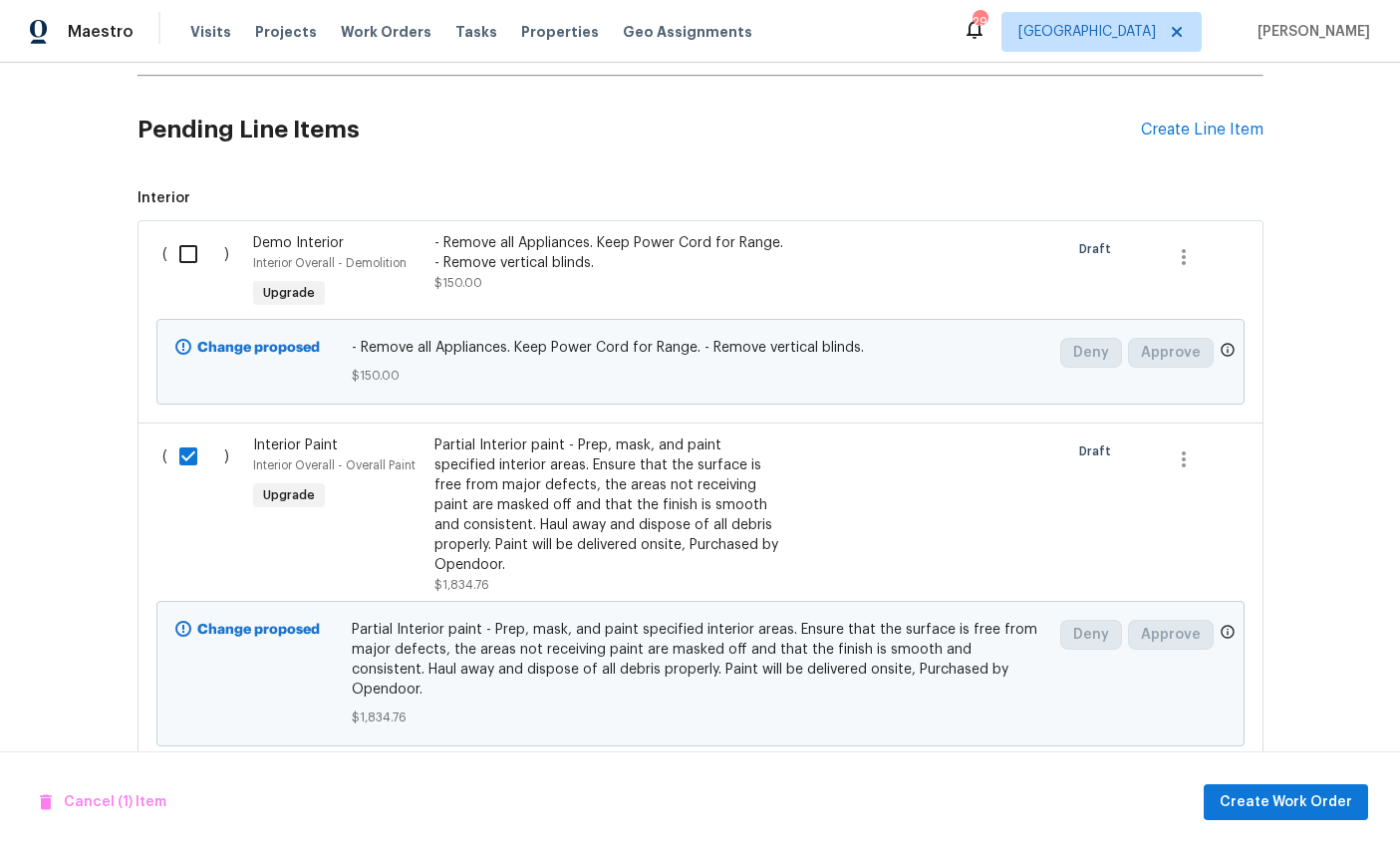 click at bounding box center (195, 254) 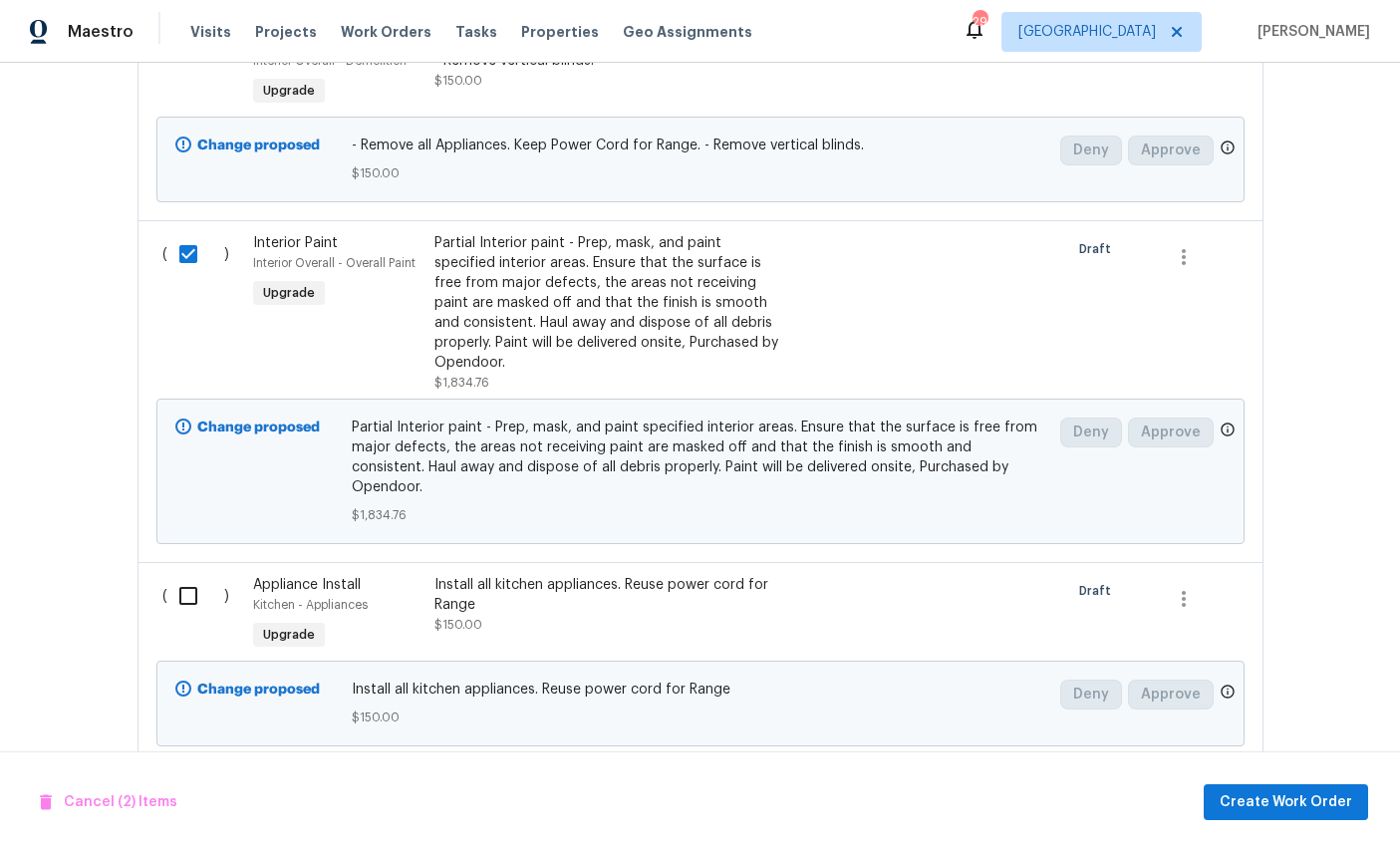 click at bounding box center (195, 596) 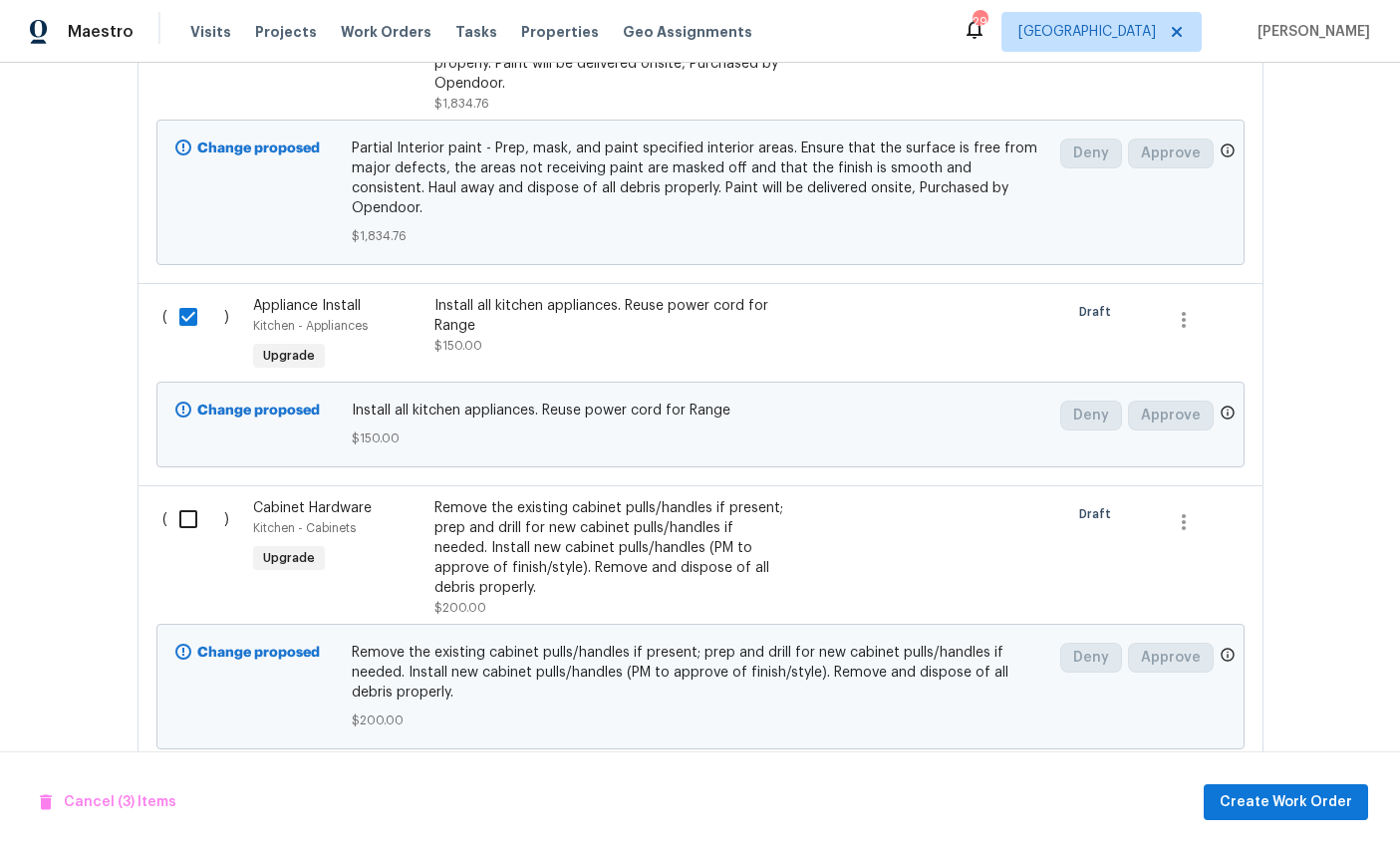 scroll, scrollTop: 862, scrollLeft: 0, axis: vertical 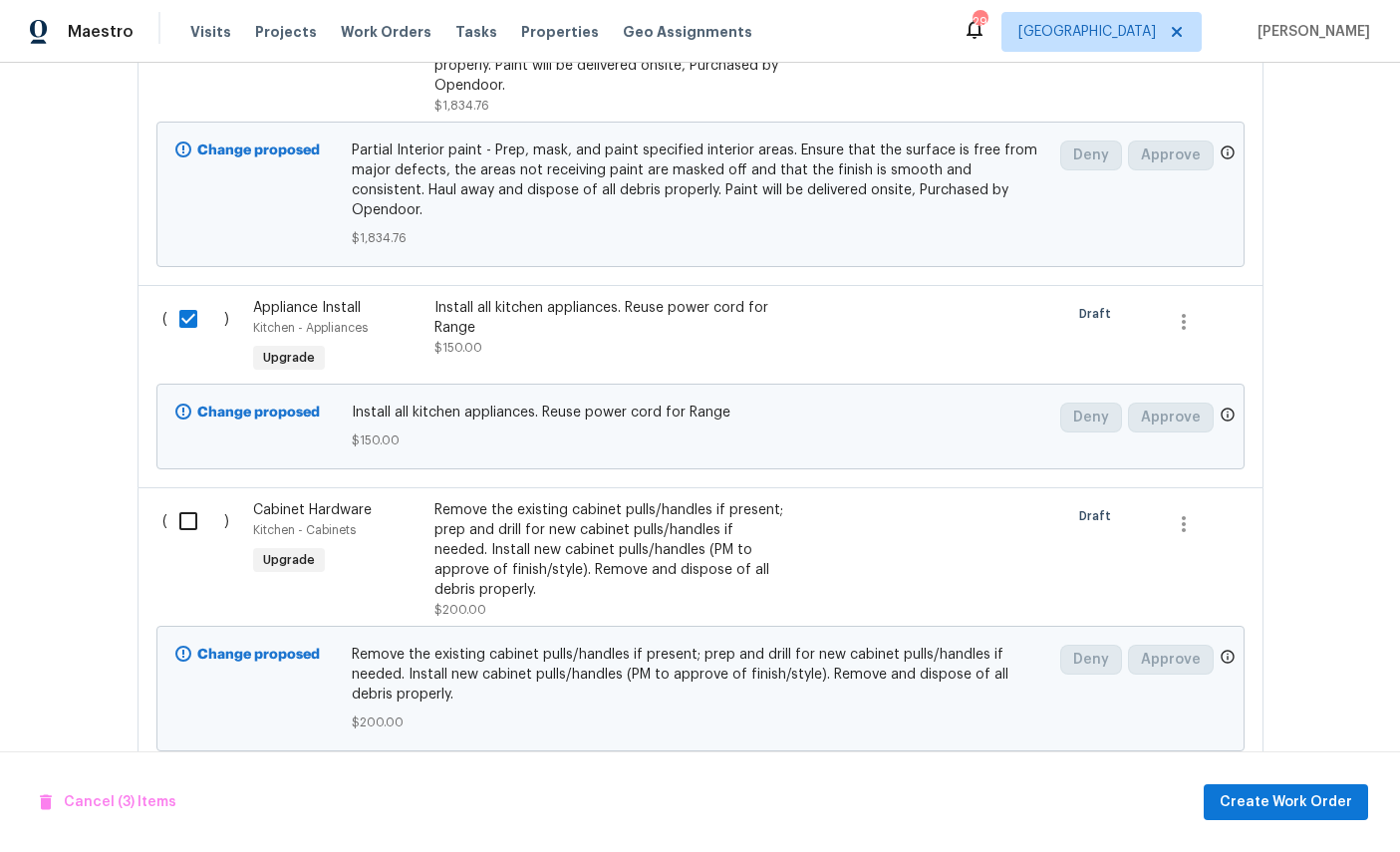 click at bounding box center (195, 521) 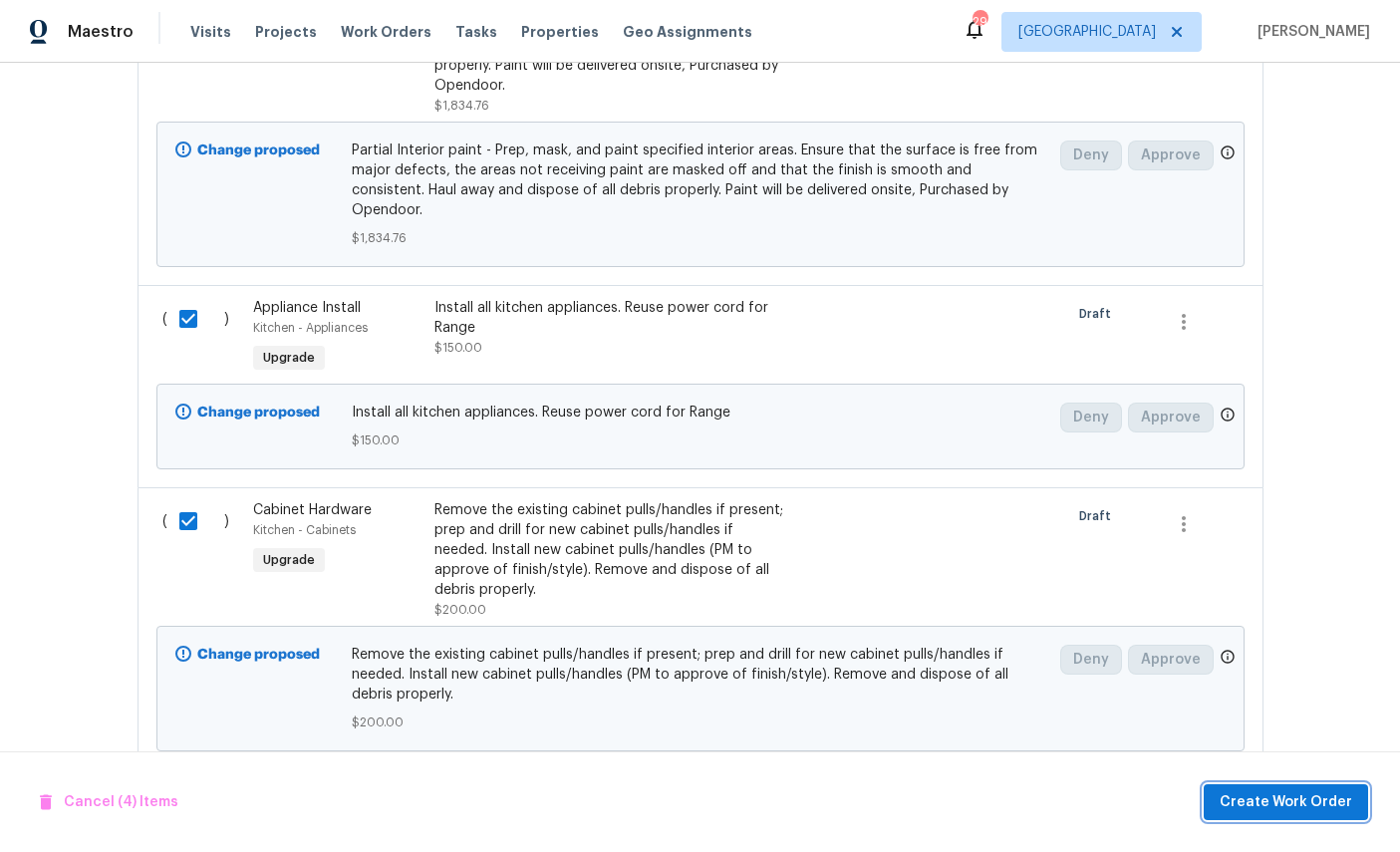 click on "Create Work Order" at bounding box center [1285, 802] 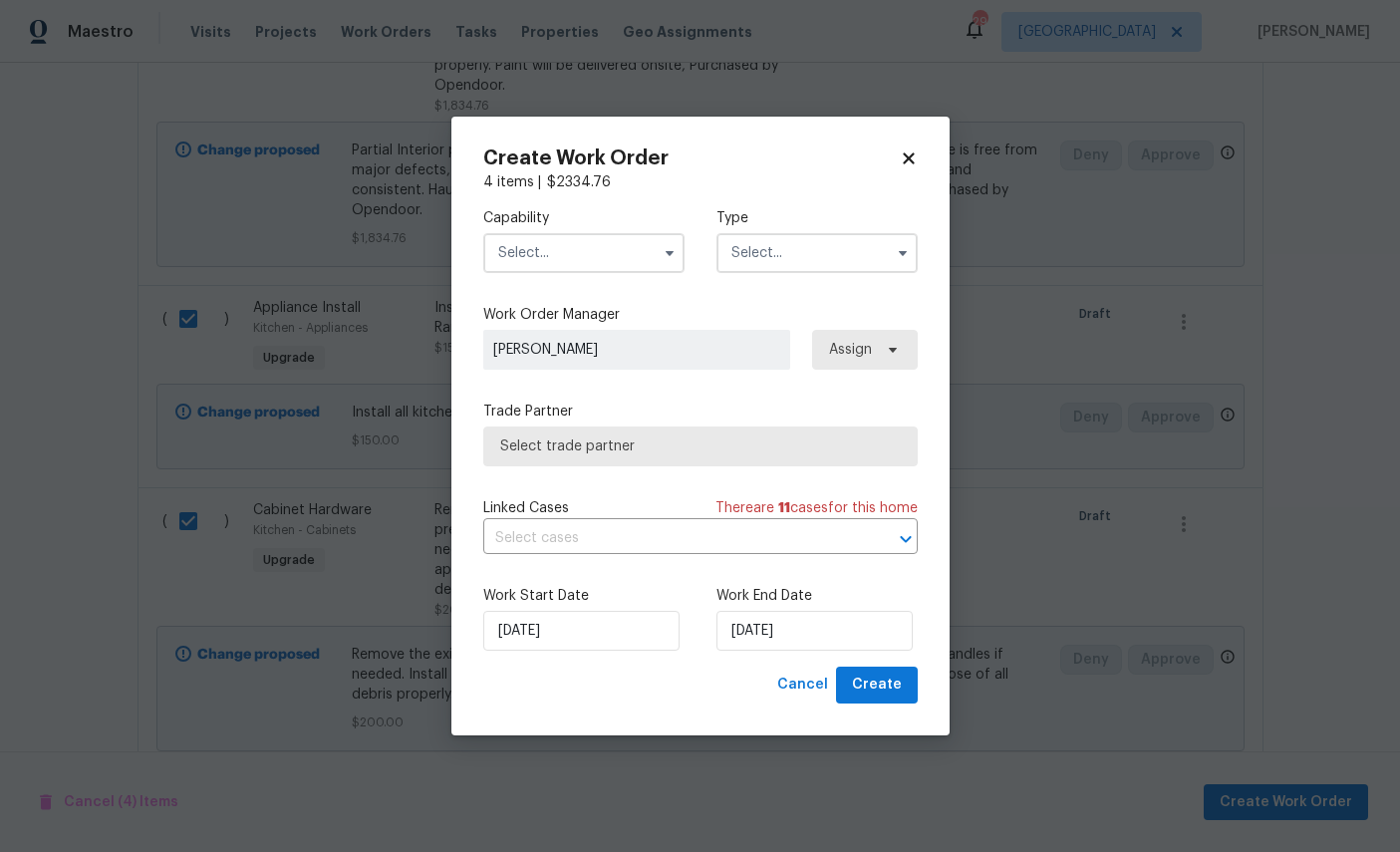 click at bounding box center (584, 253) 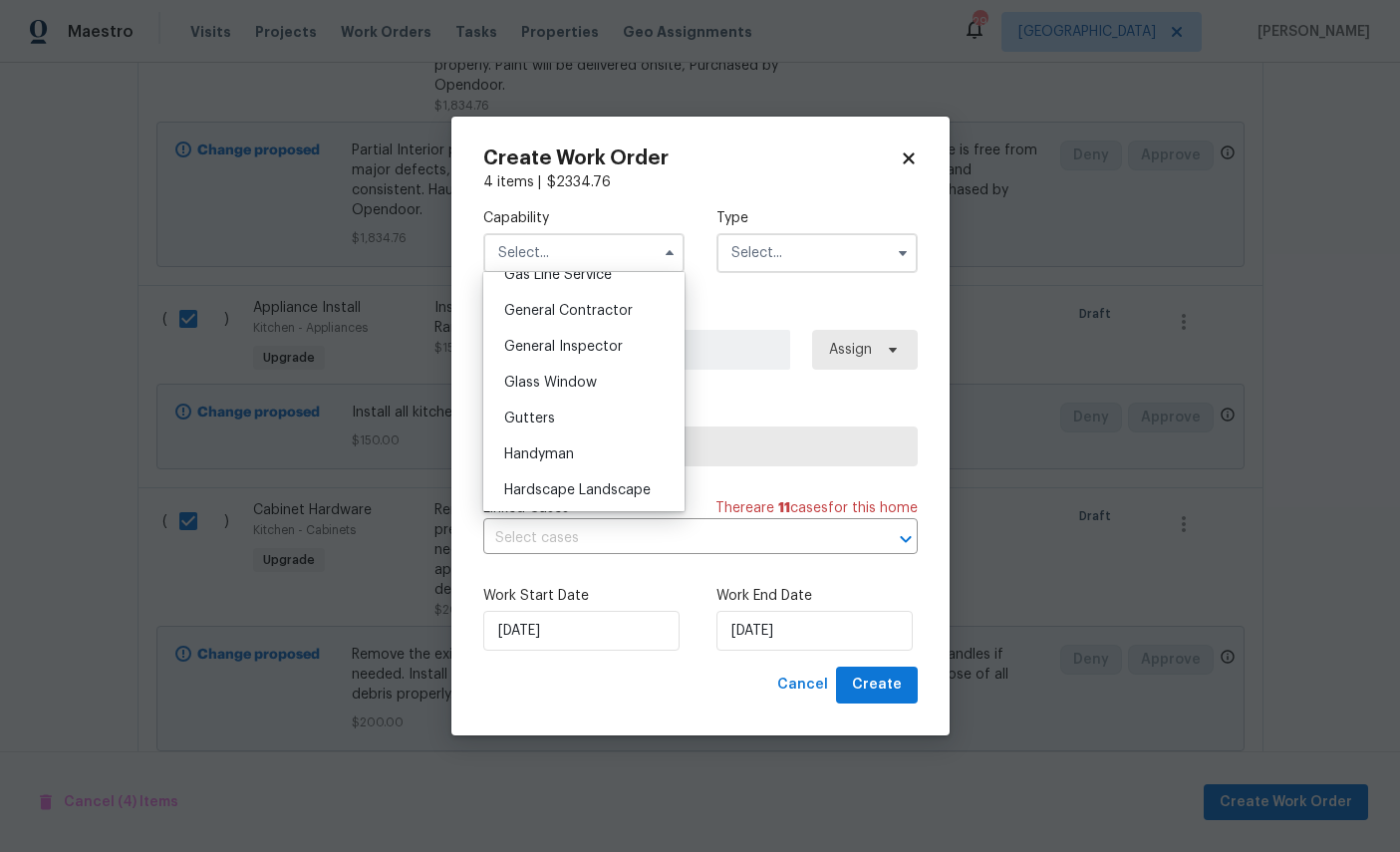 scroll, scrollTop: 972, scrollLeft: 0, axis: vertical 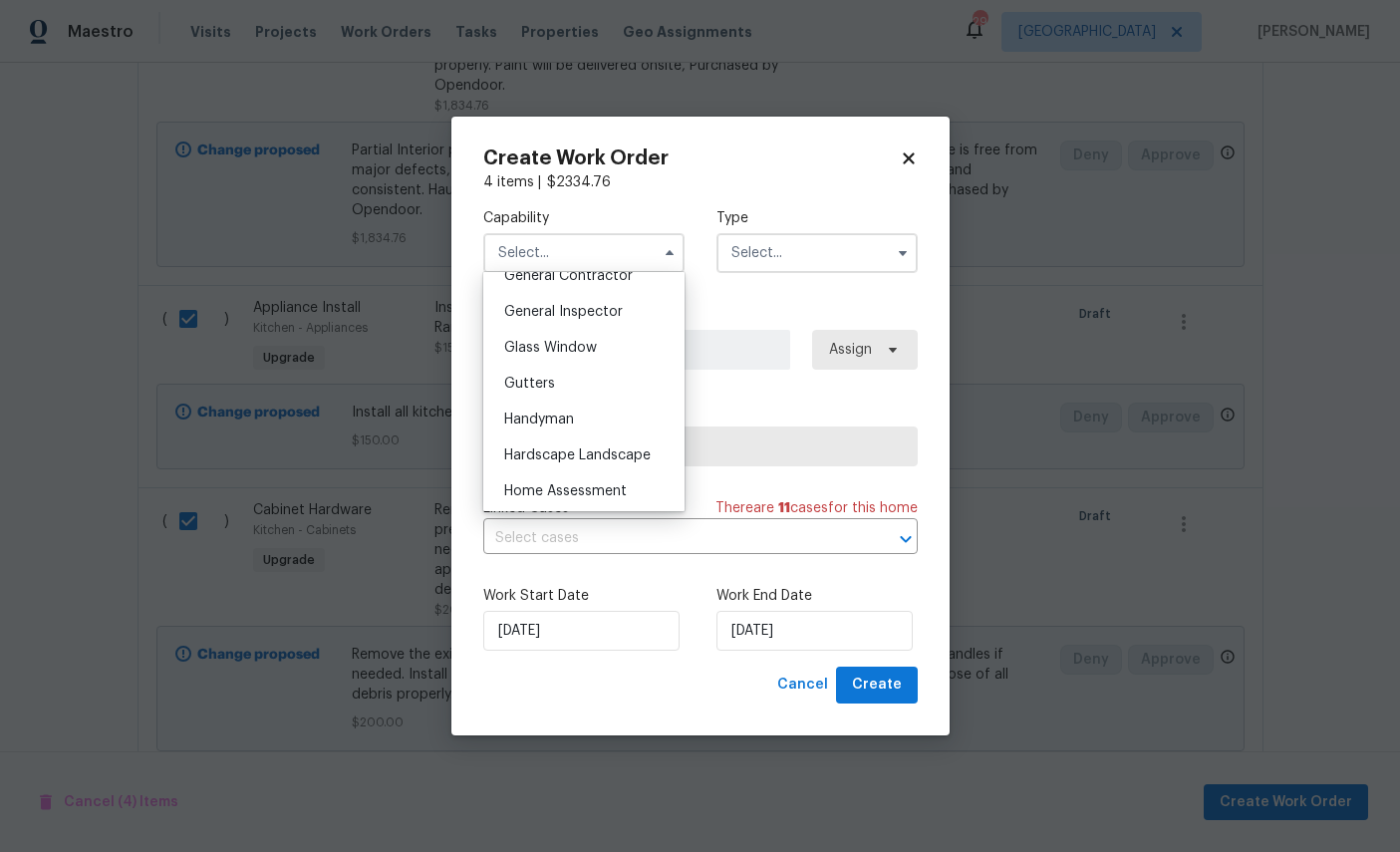 click on "General Contractor" at bounding box center (568, 276) 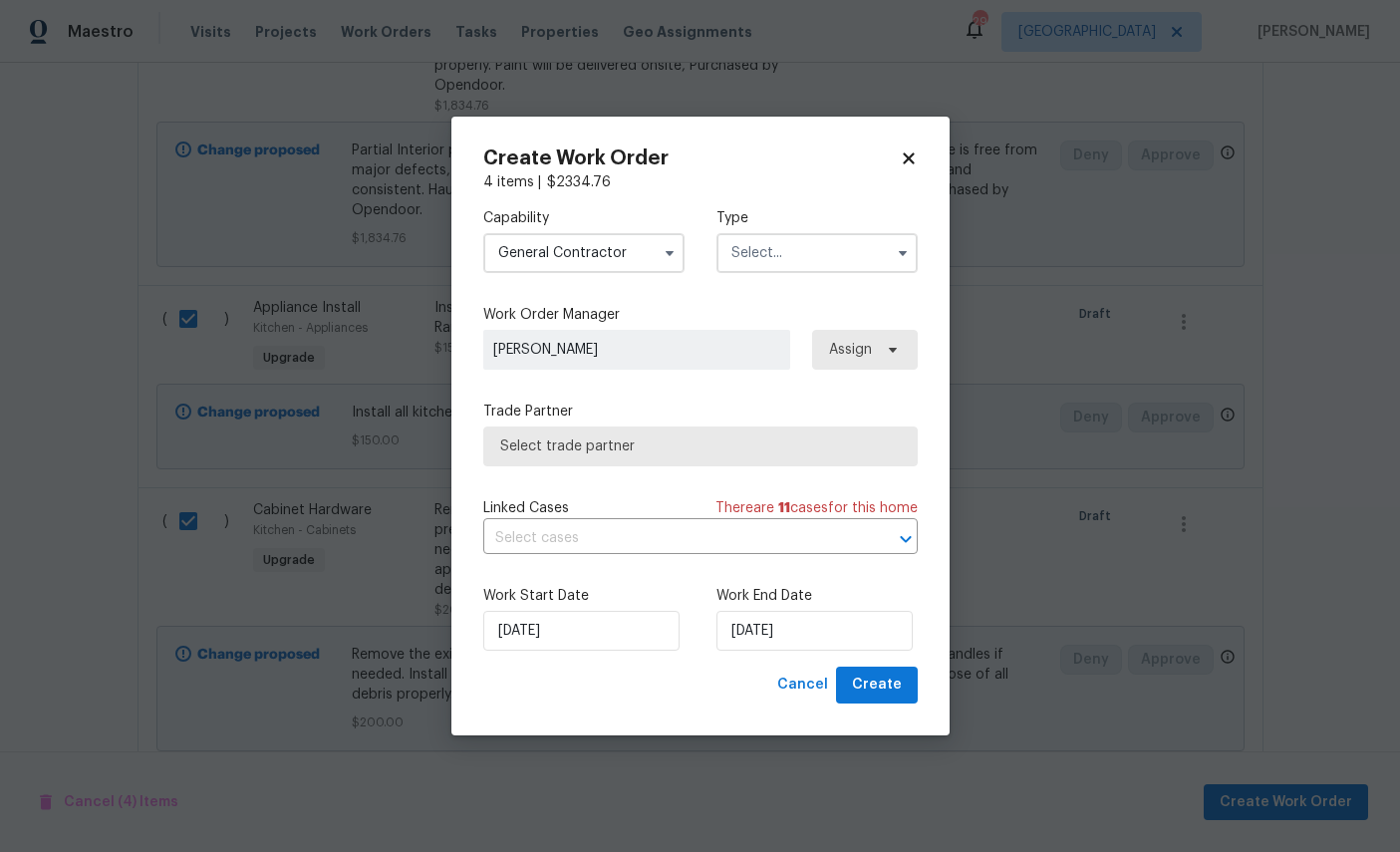 click at bounding box center [817, 253] 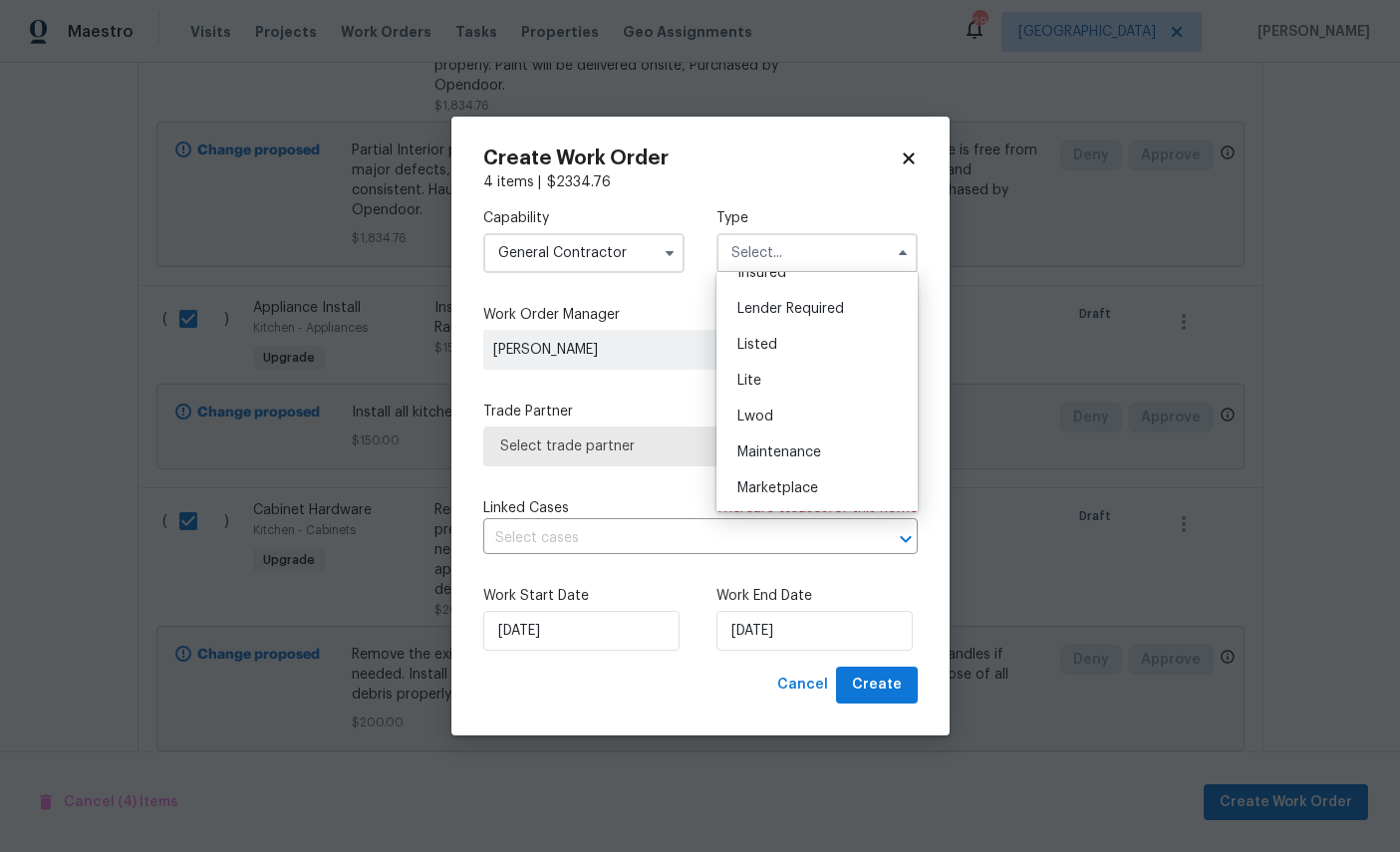 scroll, scrollTop: 166, scrollLeft: 0, axis: vertical 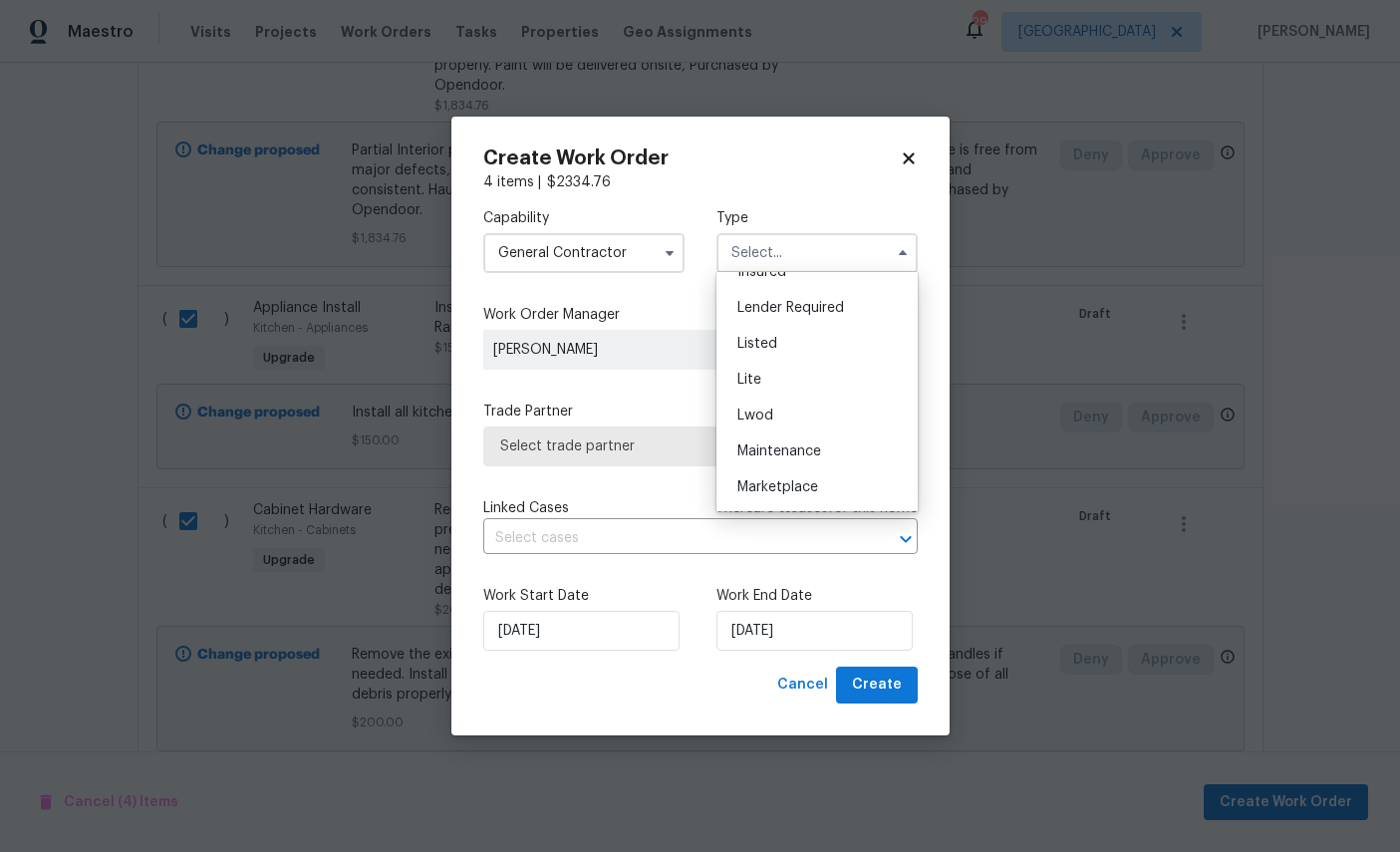 click on "Listed" at bounding box center [817, 344] 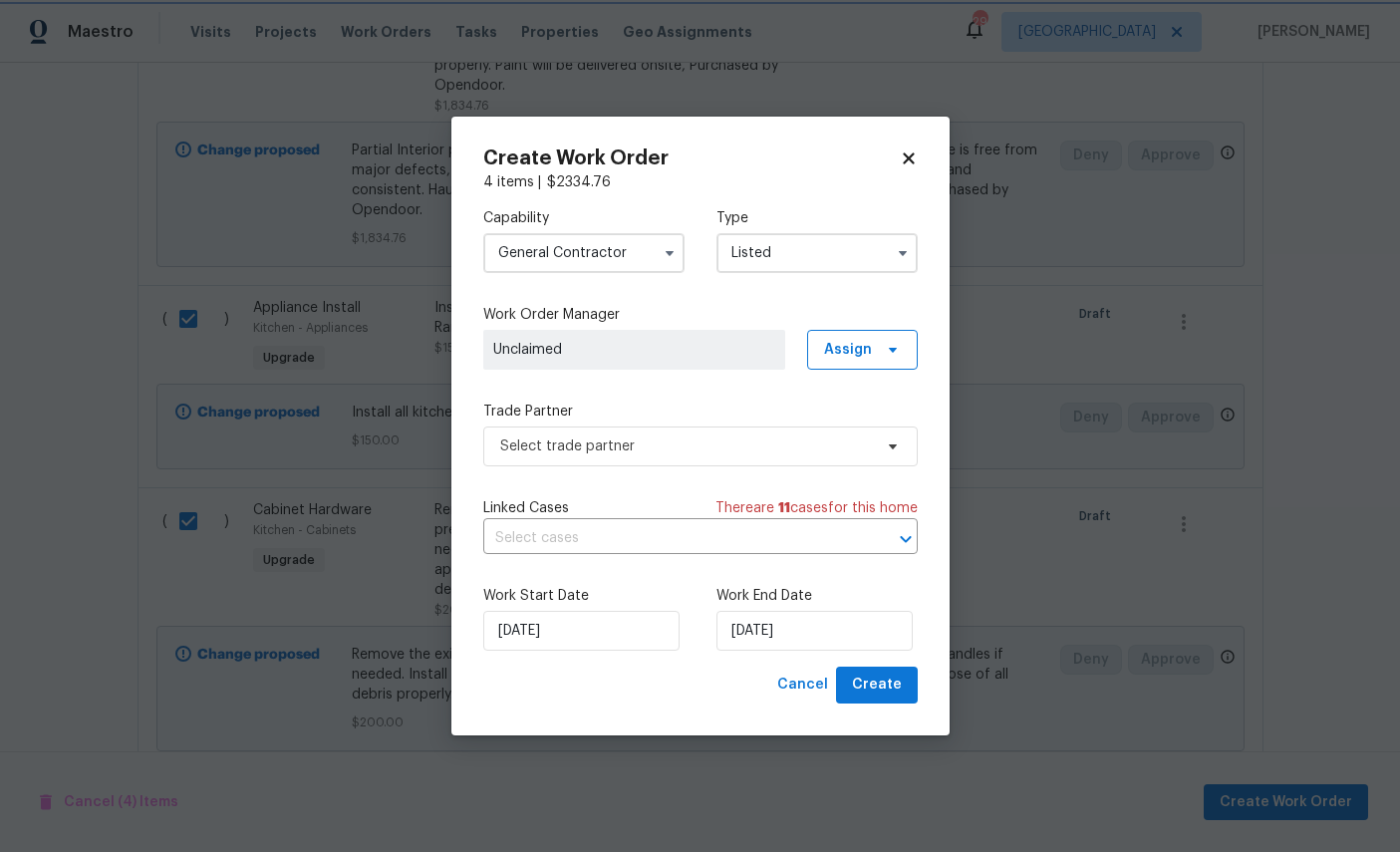 scroll, scrollTop: 0, scrollLeft: 0, axis: both 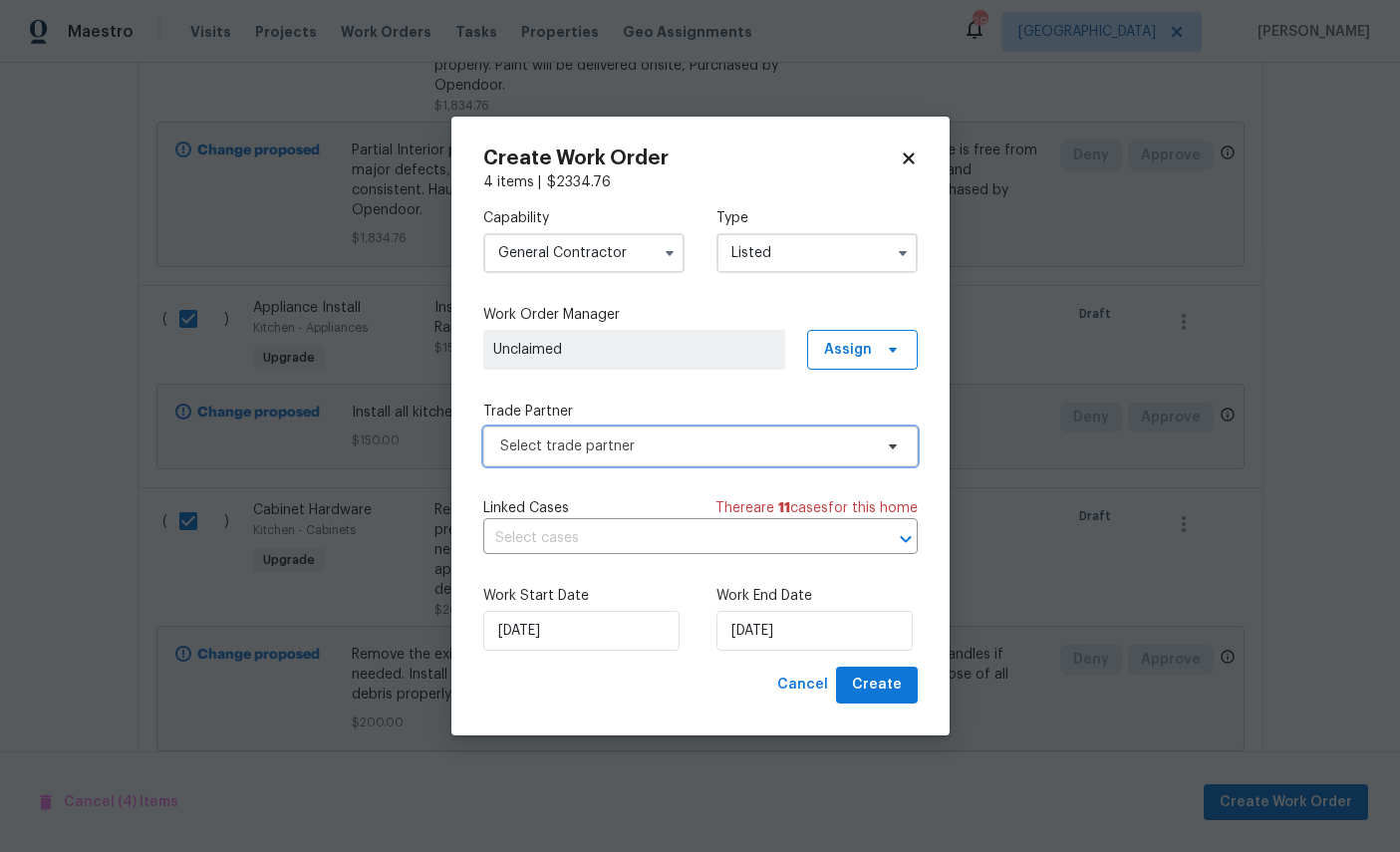 click on "Select trade partner" at bounding box center [686, 446] 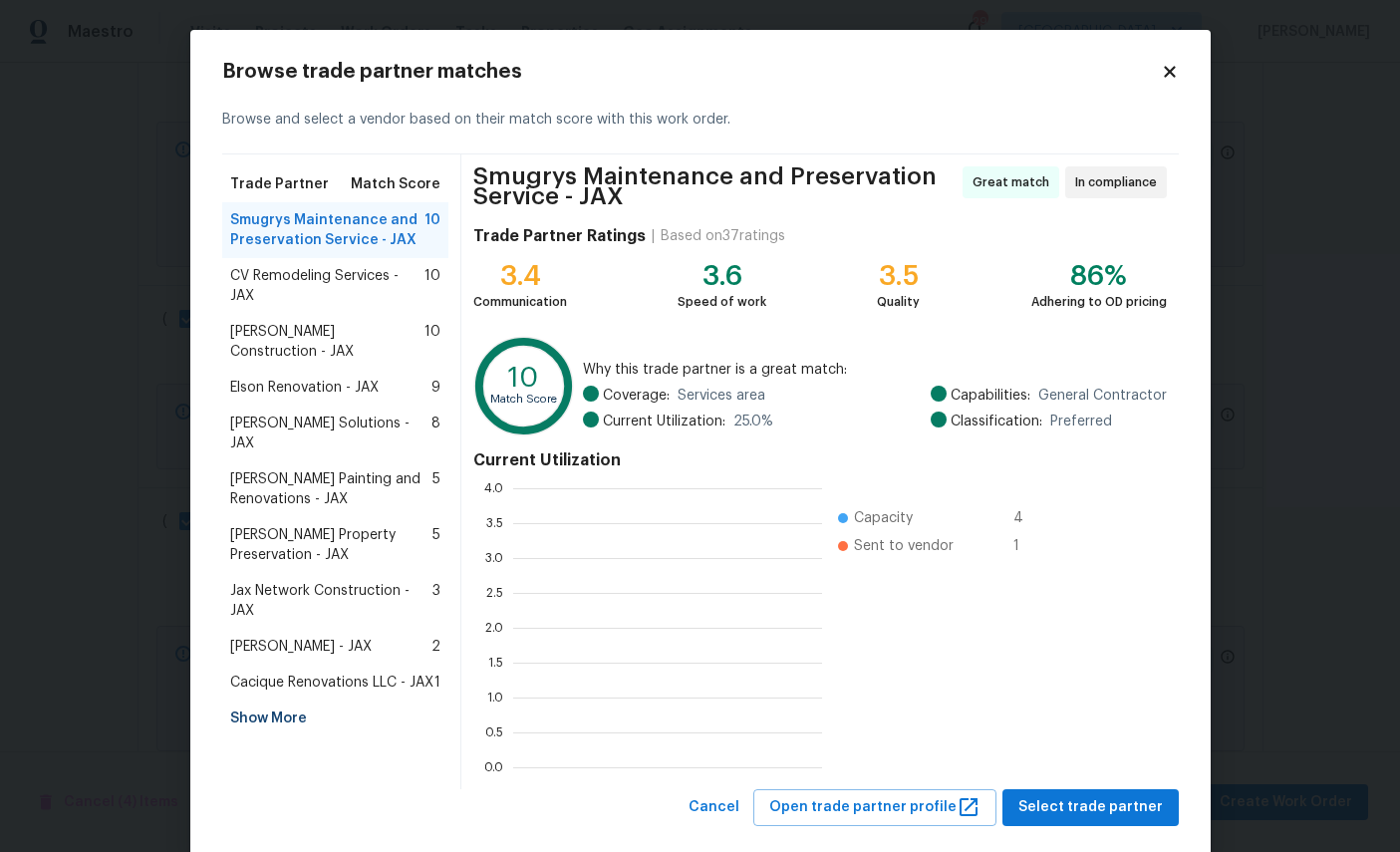 scroll, scrollTop: 2, scrollLeft: 2, axis: both 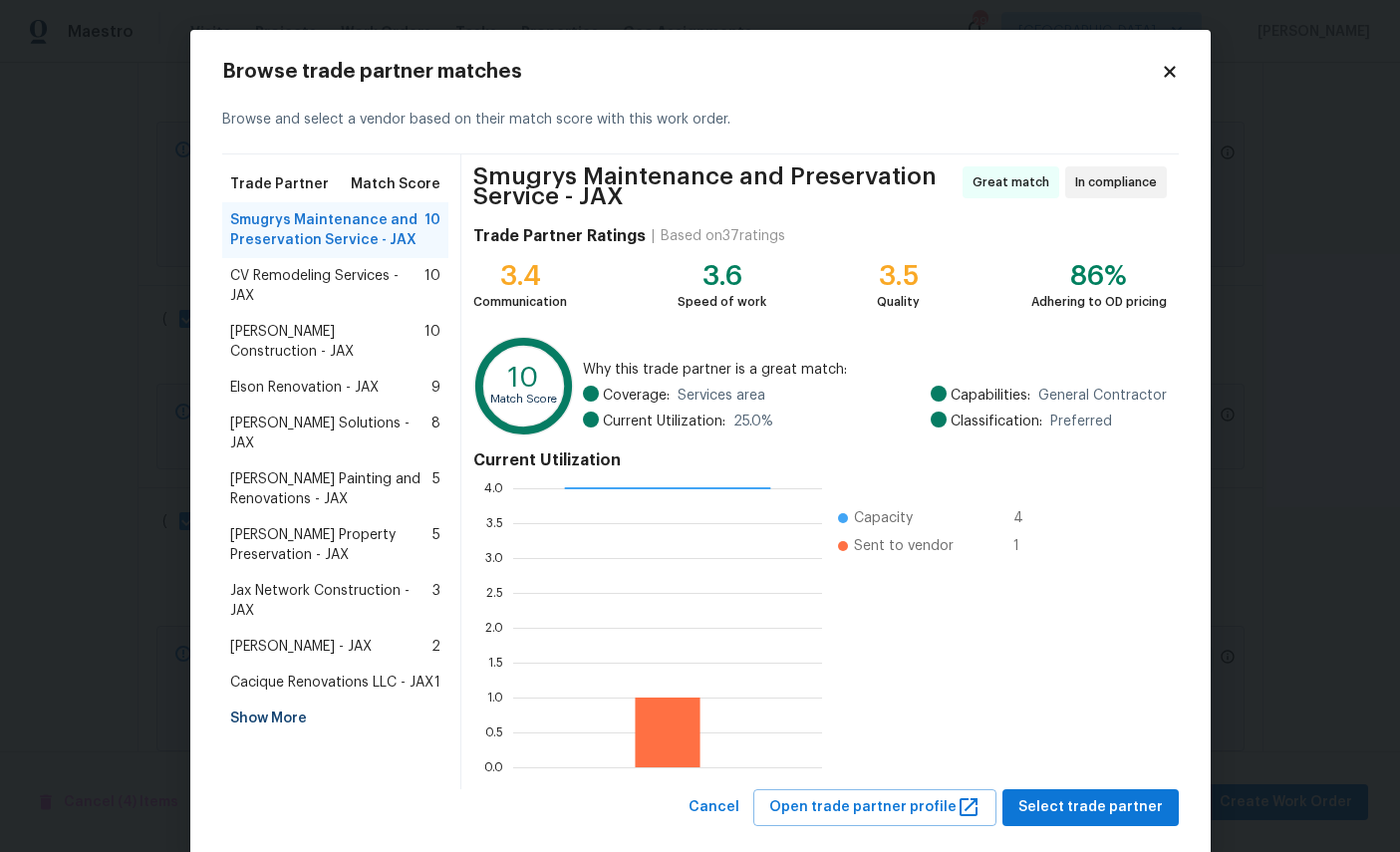 click on "Elson Renovation - JAX" at bounding box center [304, 388] 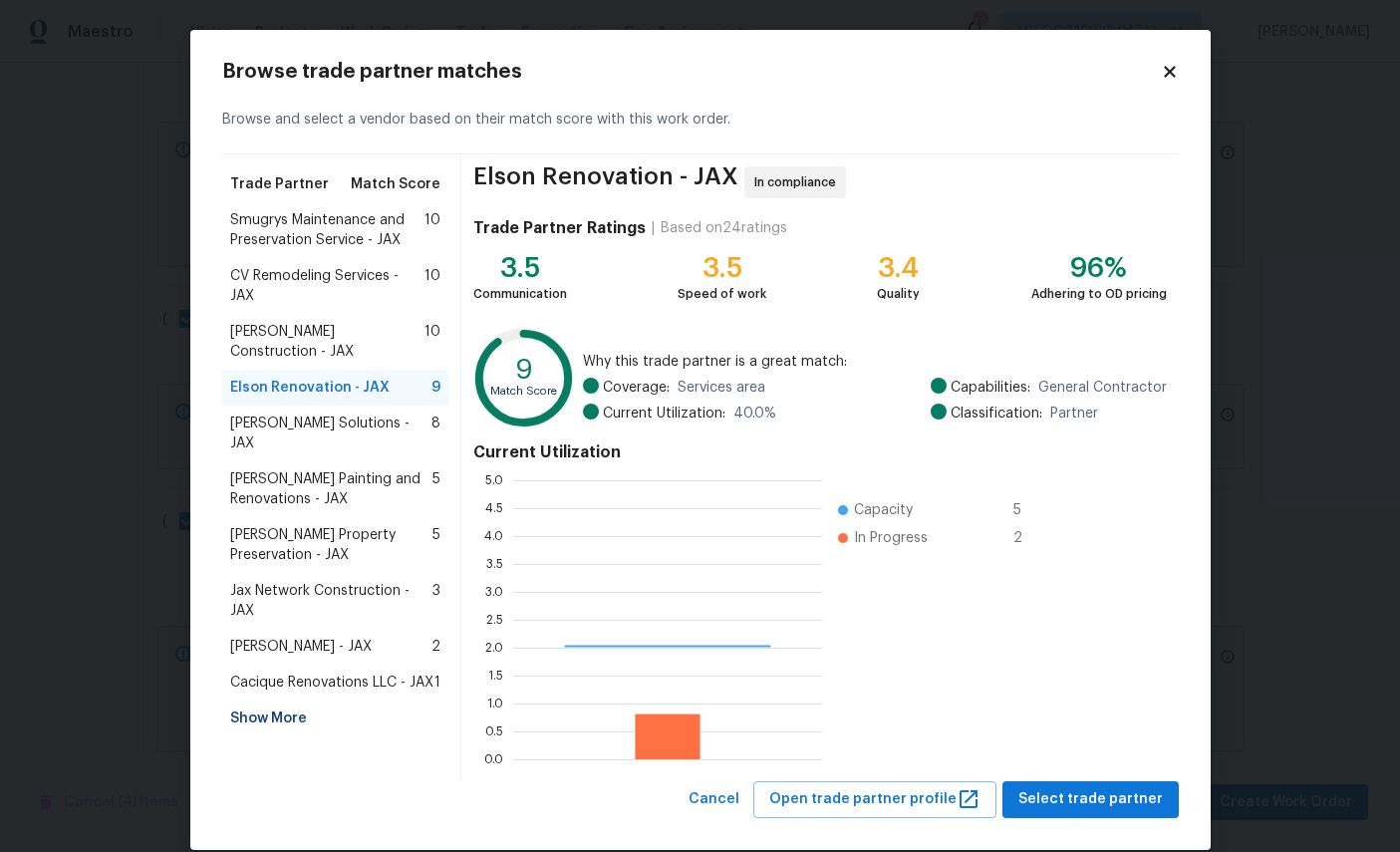 scroll, scrollTop: 2, scrollLeft: 2, axis: both 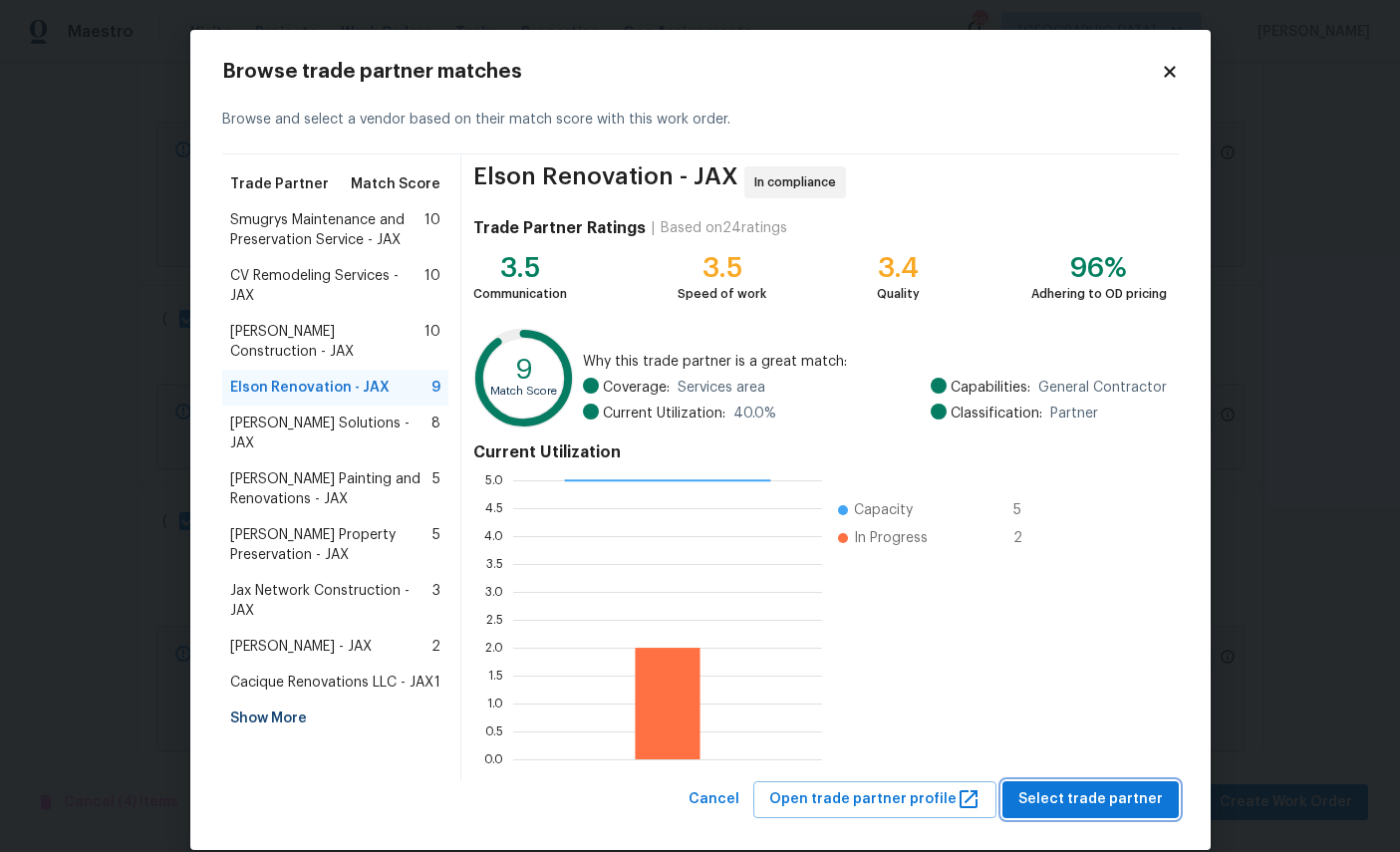 click on "Select trade partner" at bounding box center (1090, 799) 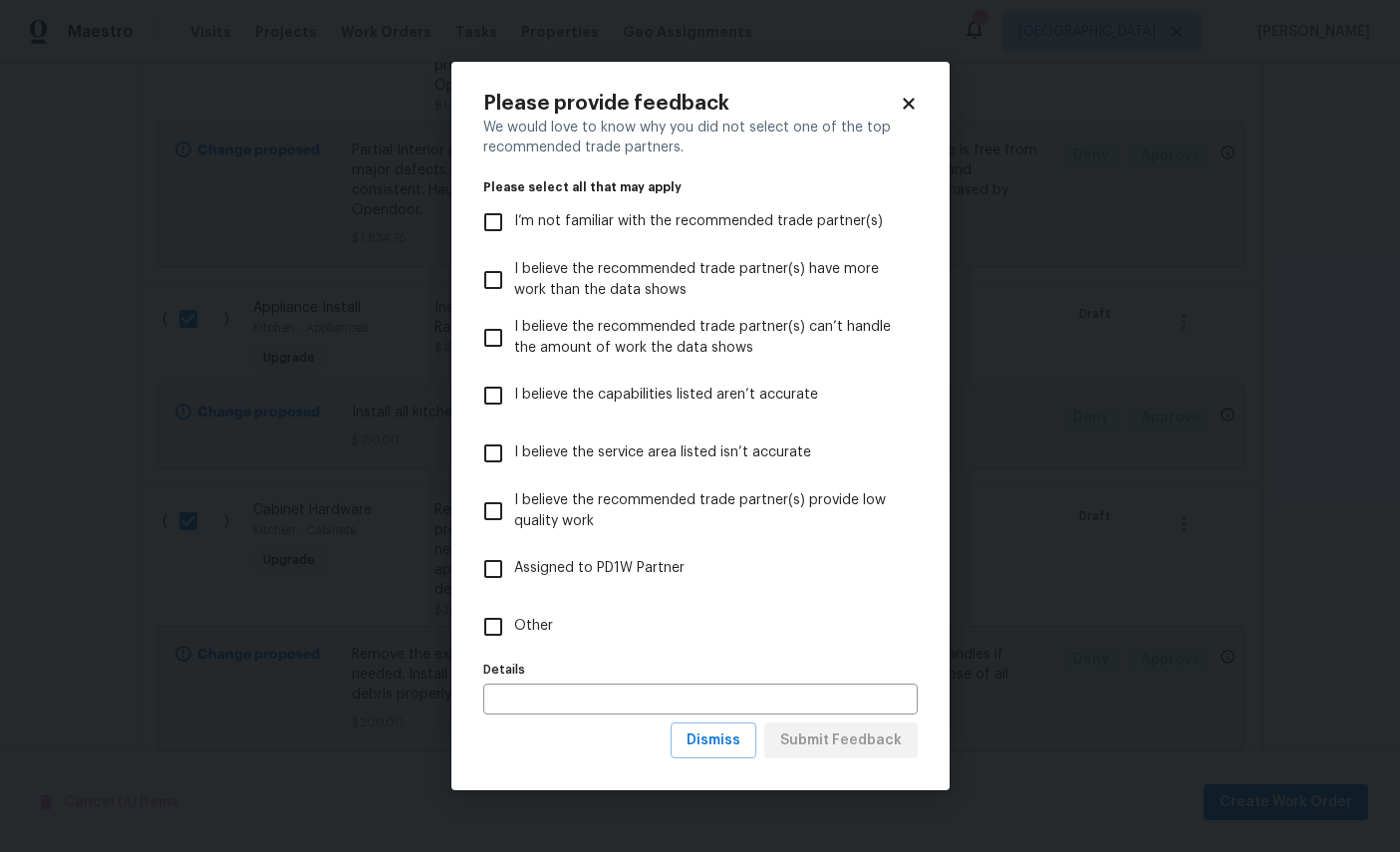 click on "Assigned to PD1W Partner" at bounding box center [599, 568] 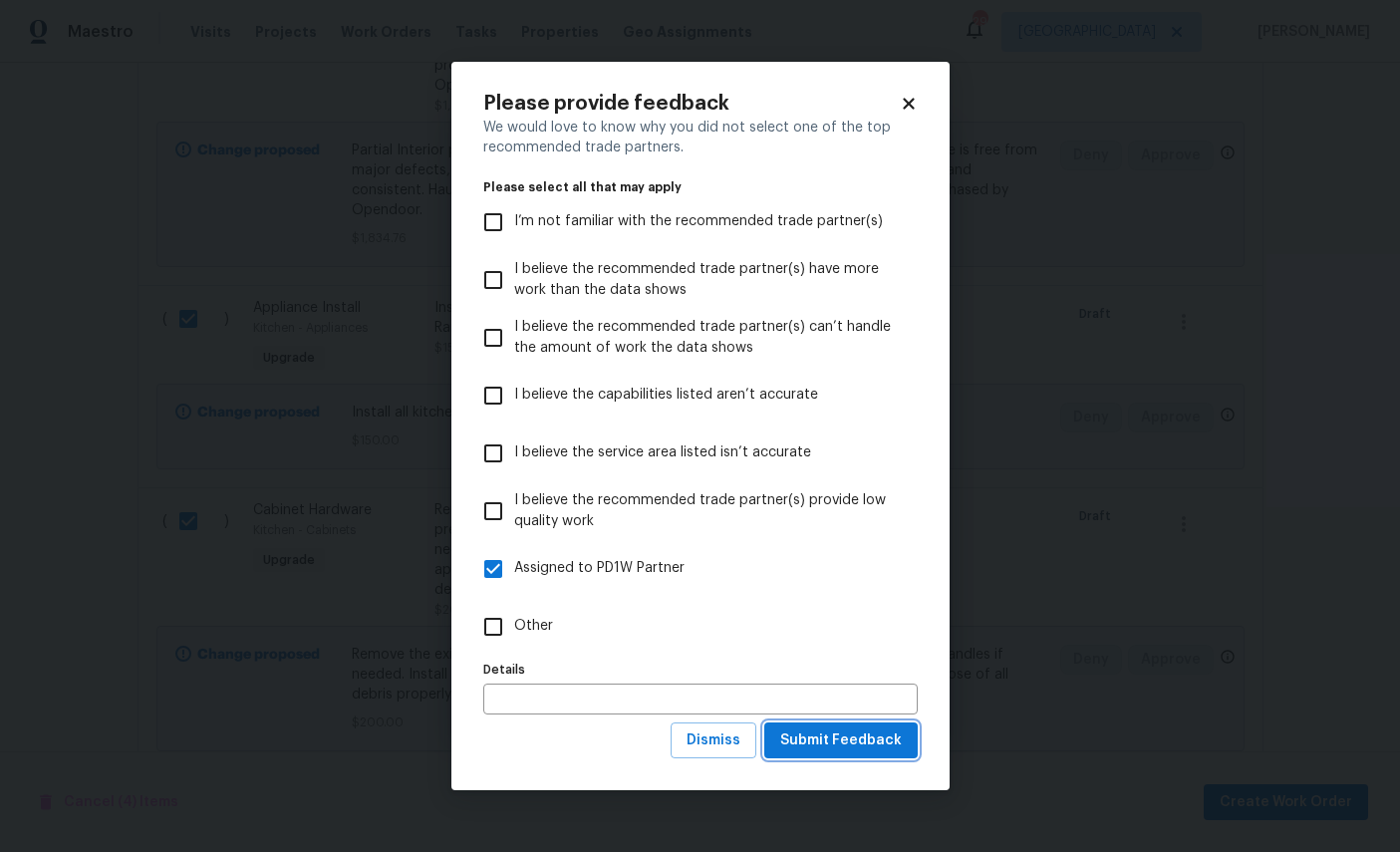 click on "Submit Feedback" at bounding box center (841, 740) 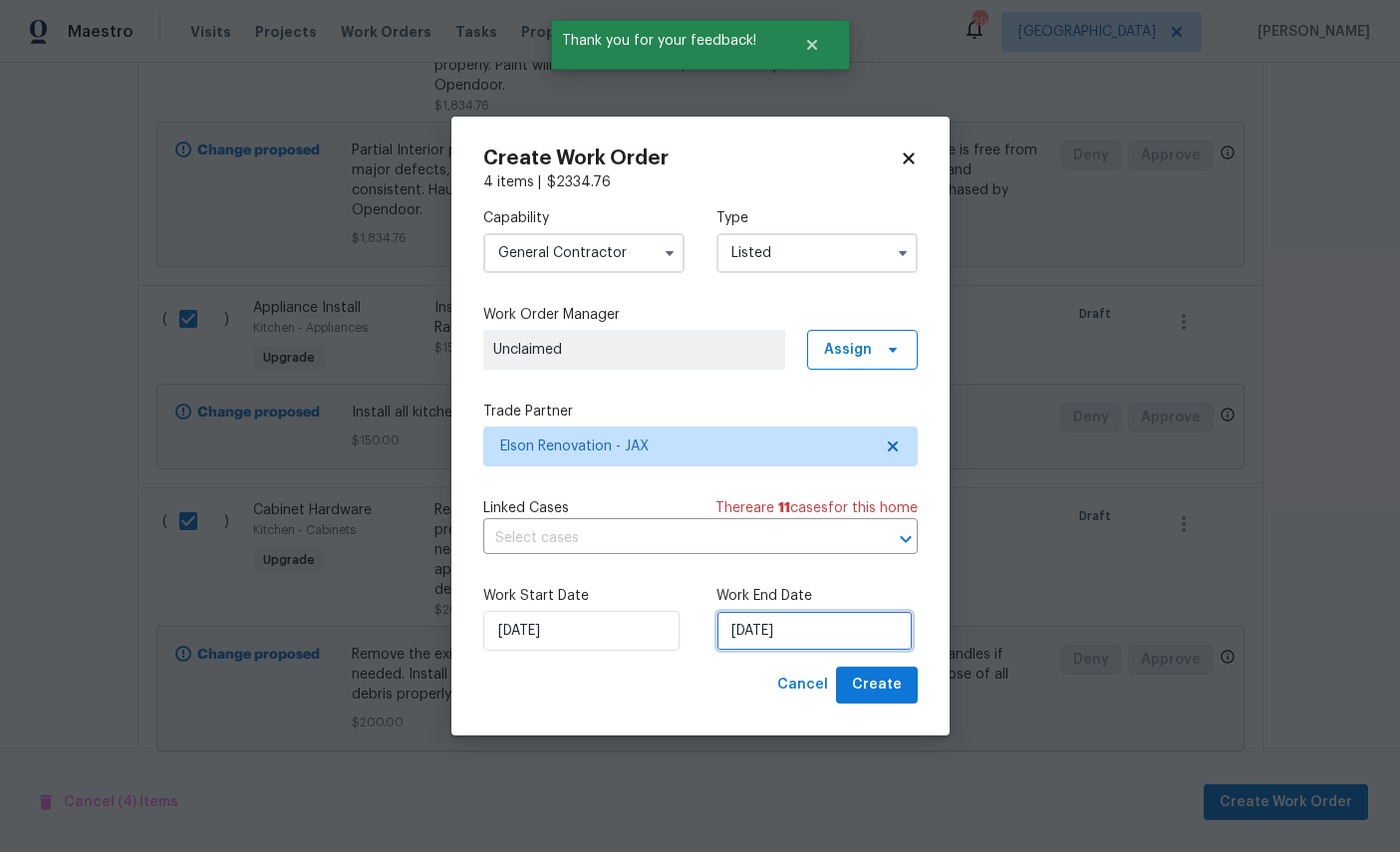 click on "[DATE]" at bounding box center (814, 631) 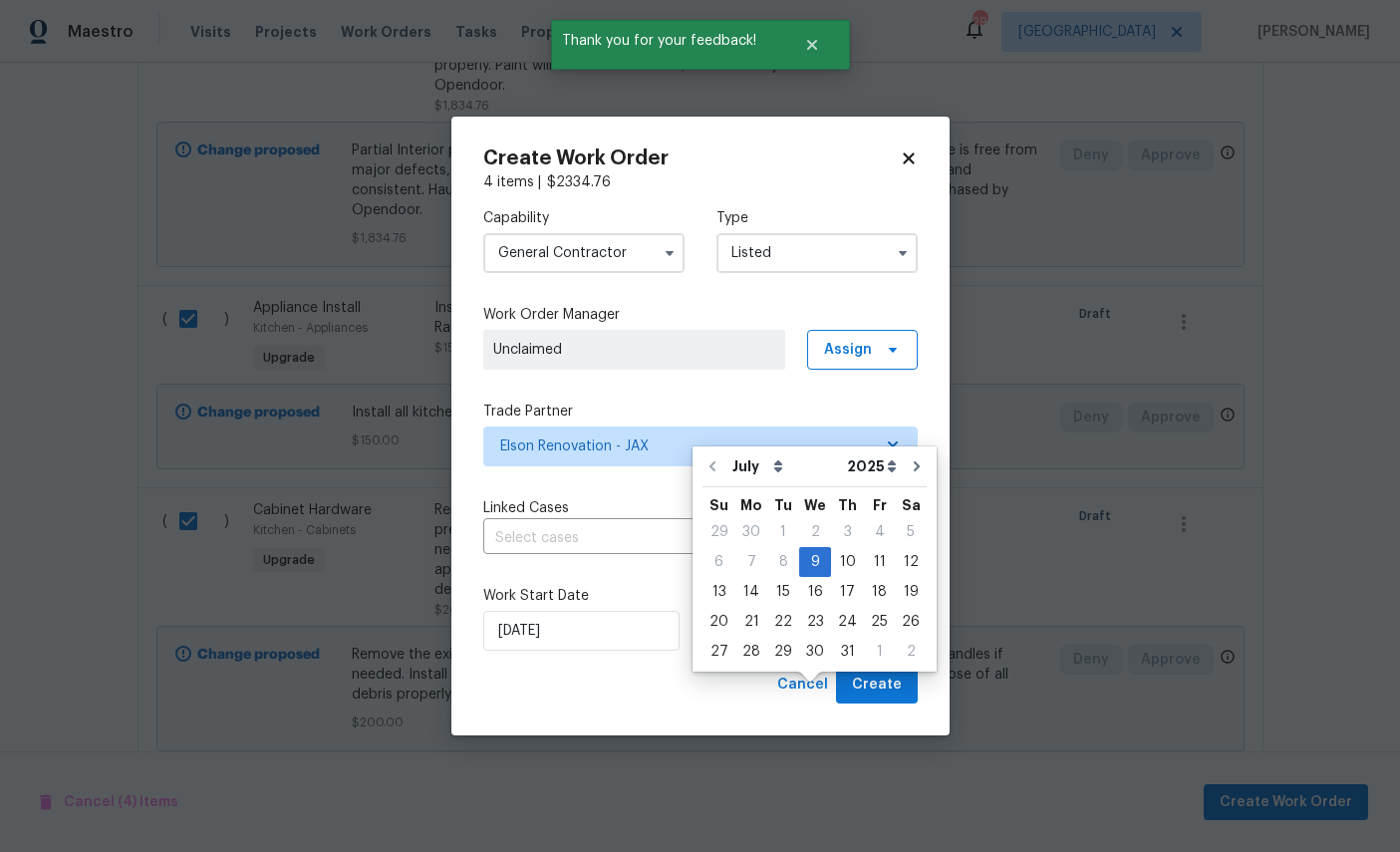 scroll, scrollTop: 75, scrollLeft: 0, axis: vertical 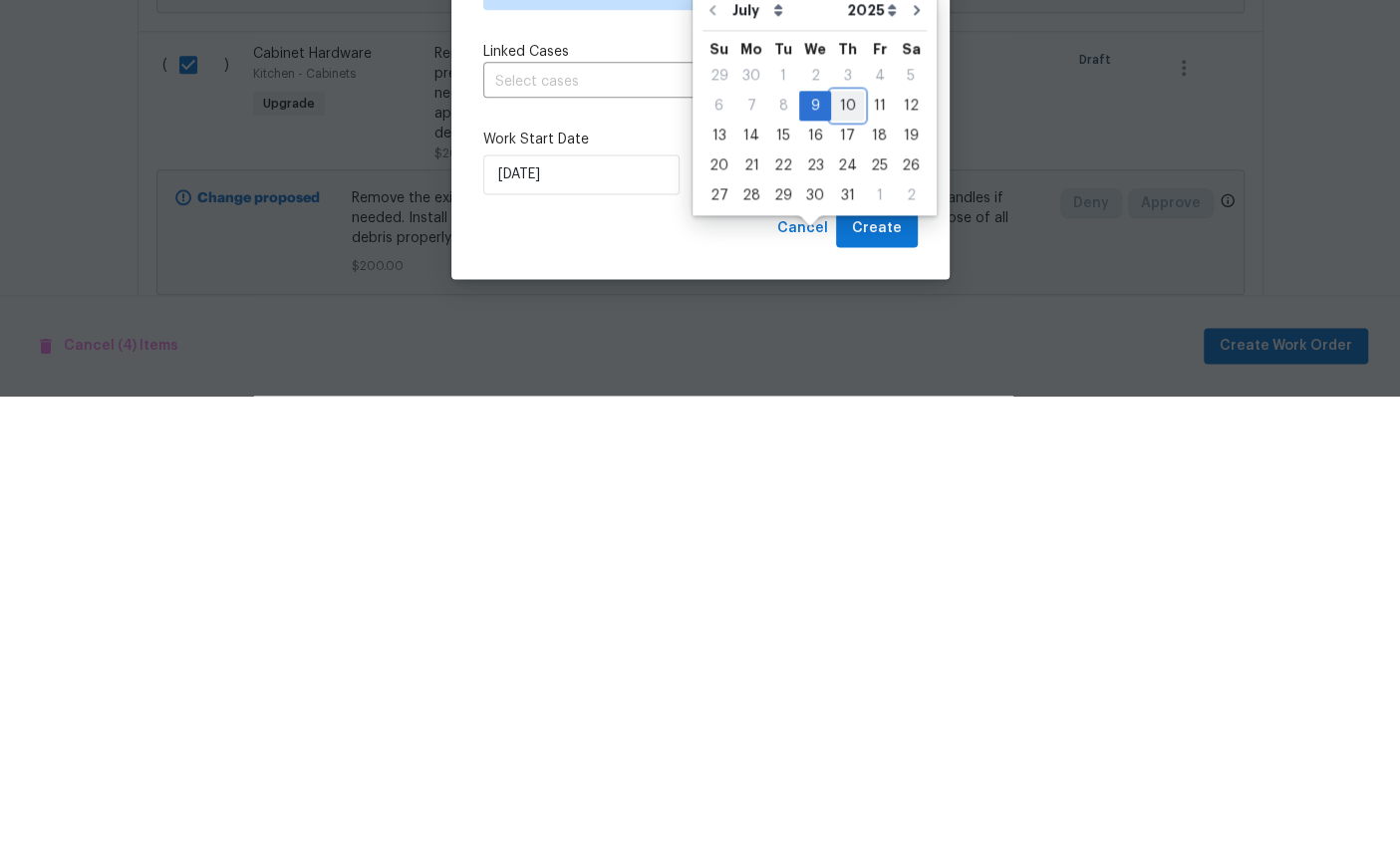 click on "10" at bounding box center (847, 562) 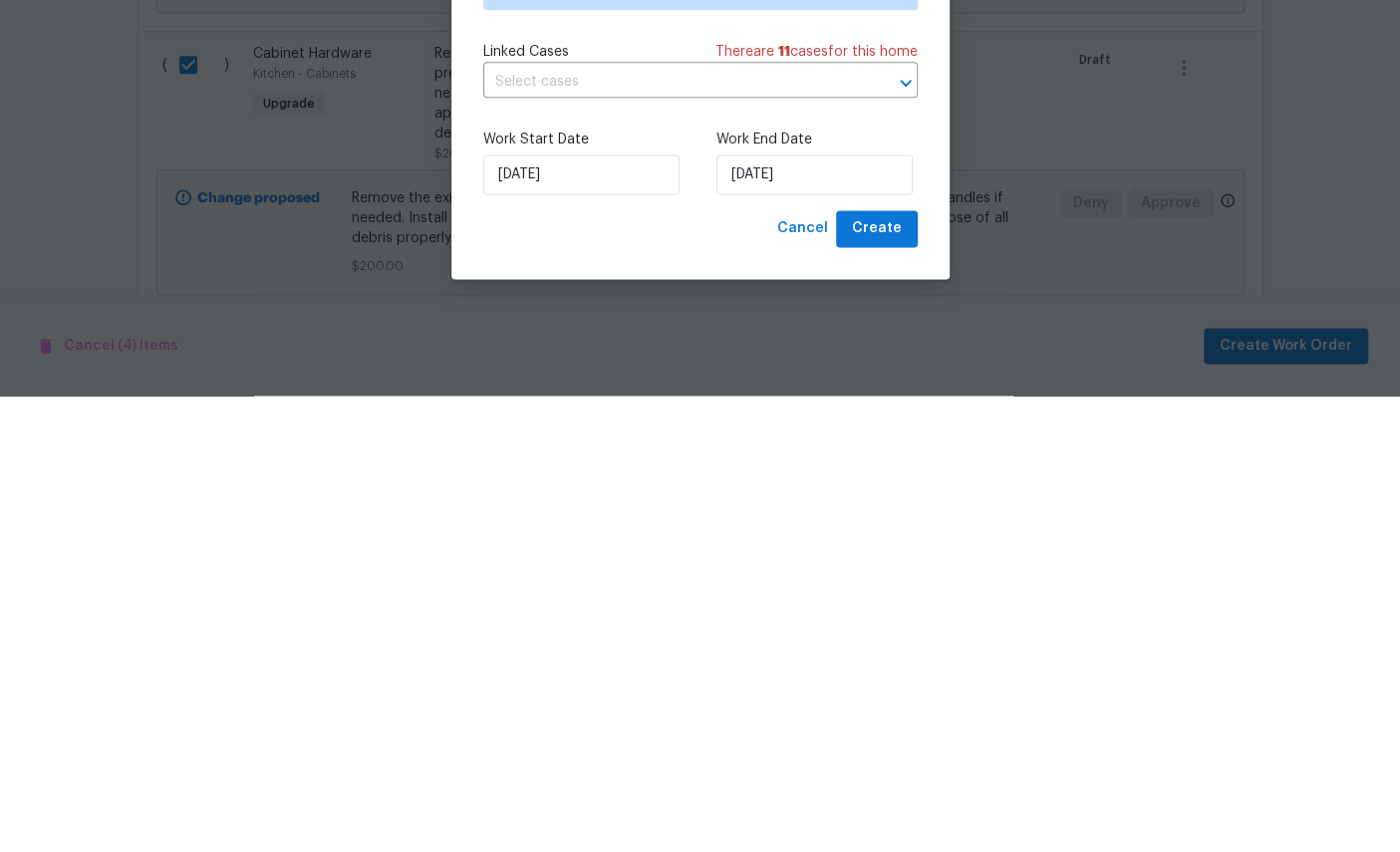 scroll, scrollTop: 75, scrollLeft: 0, axis: vertical 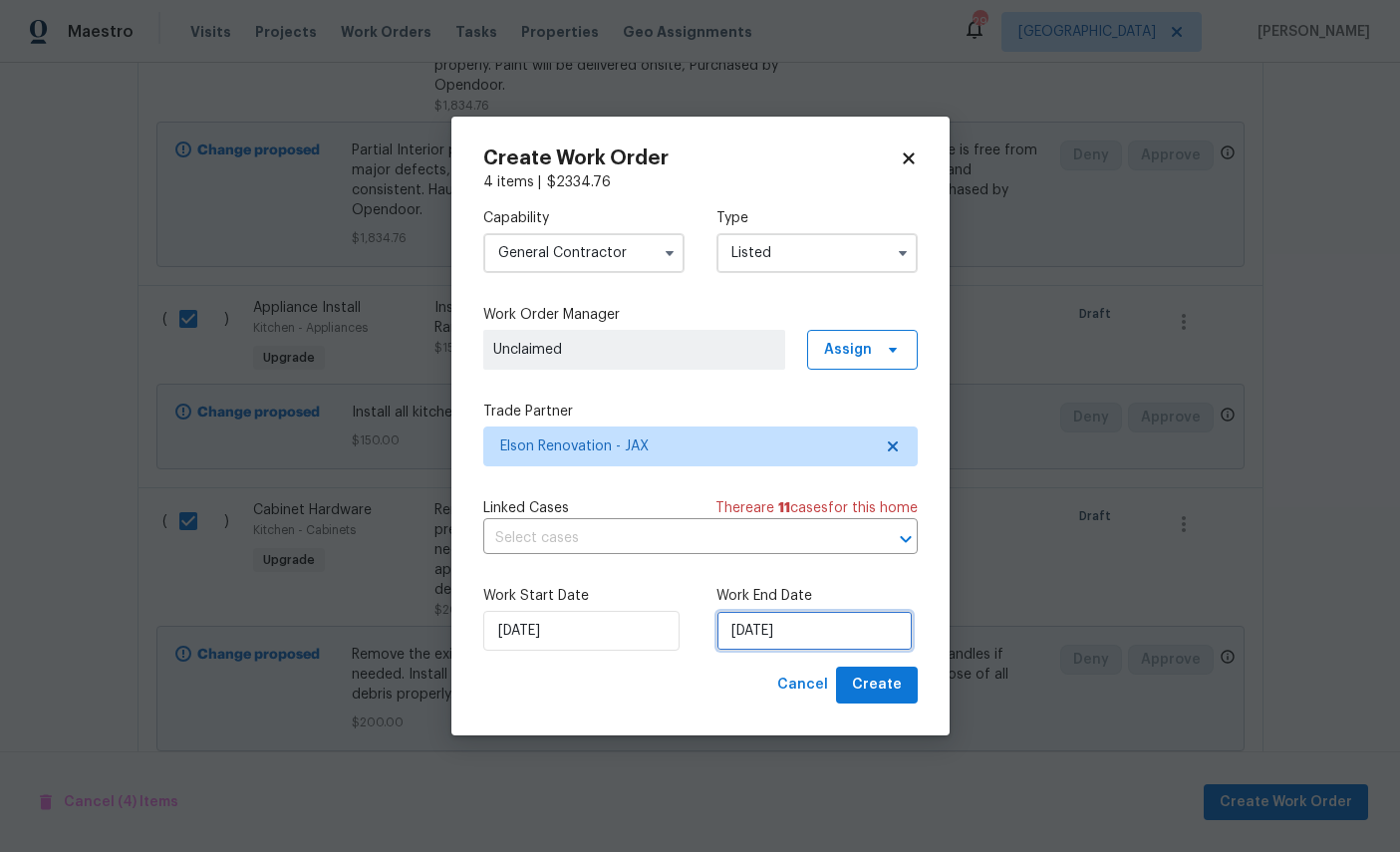 click on "[DATE]" at bounding box center [814, 631] 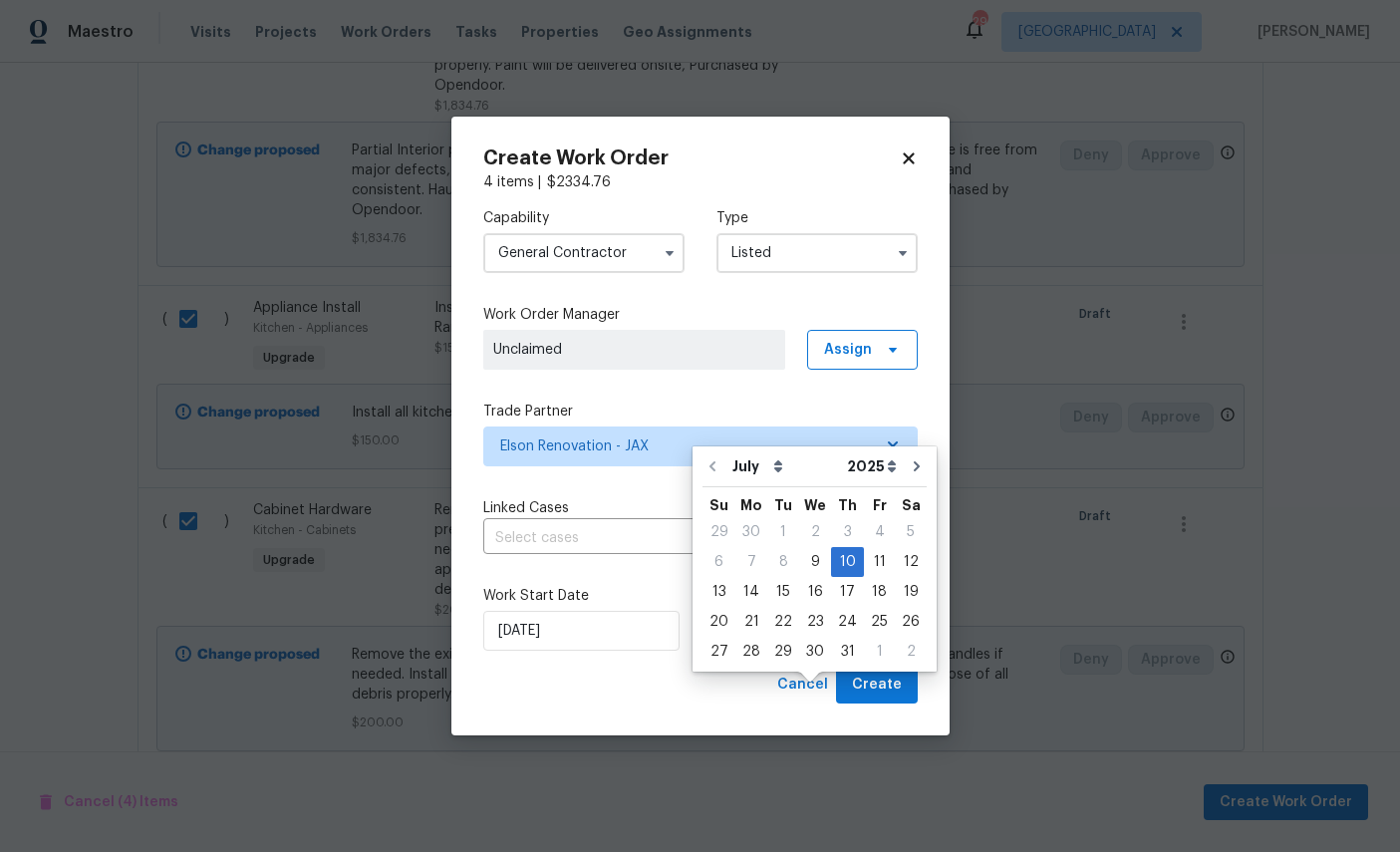 scroll, scrollTop: 75, scrollLeft: 0, axis: vertical 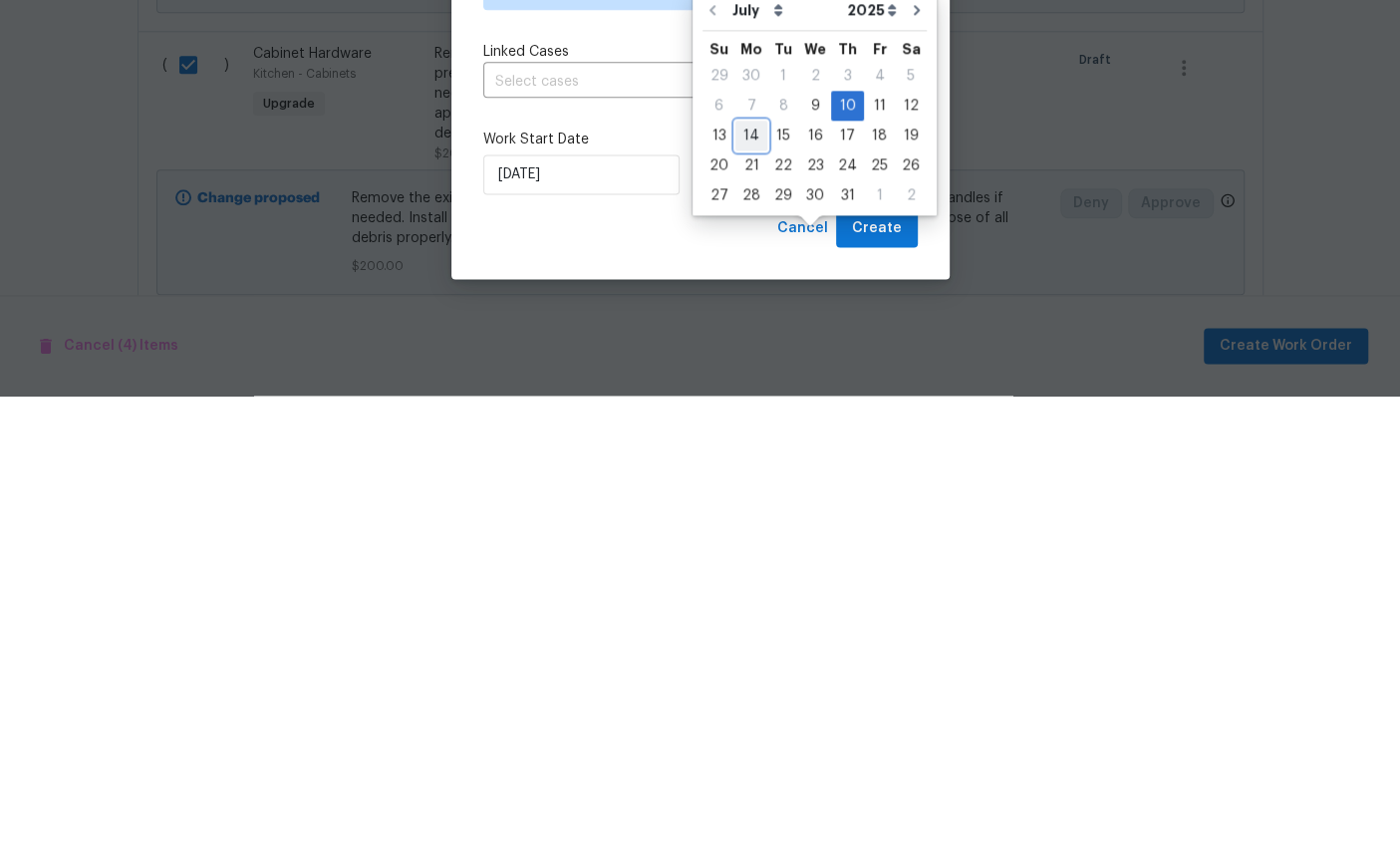 click on "14" at bounding box center [751, 592] 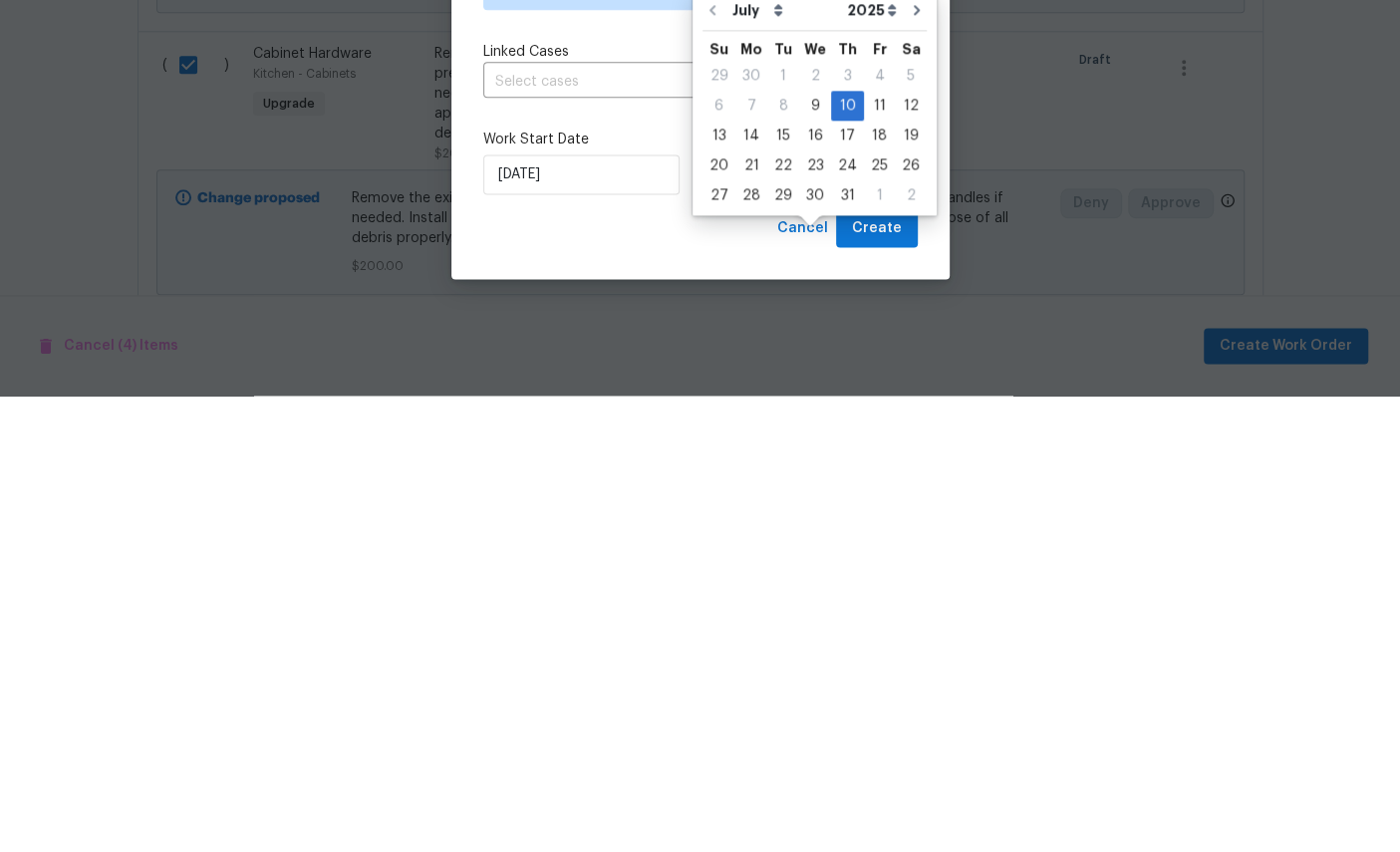 scroll, scrollTop: 75, scrollLeft: 0, axis: vertical 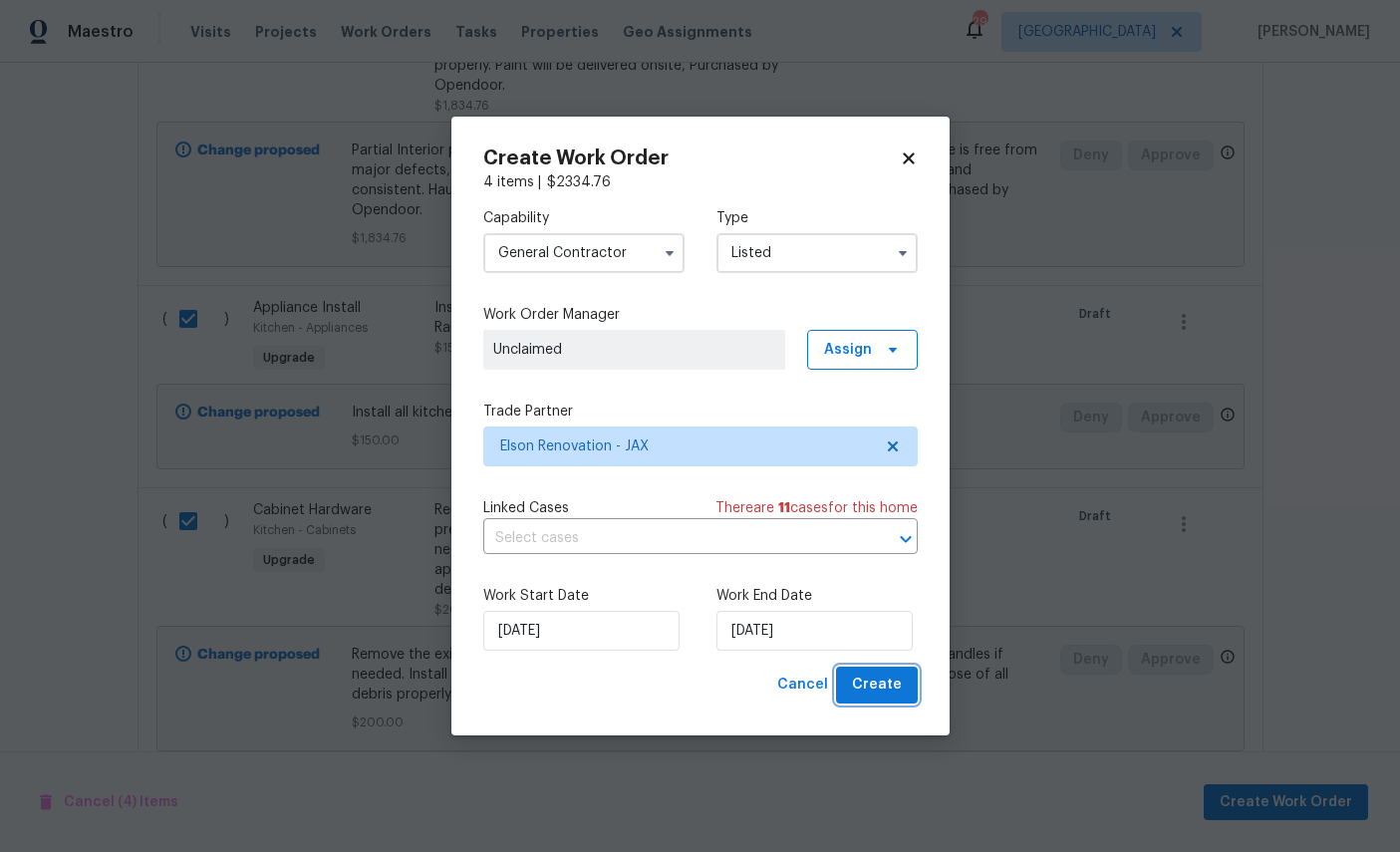 click on "Create" at bounding box center [877, 685] 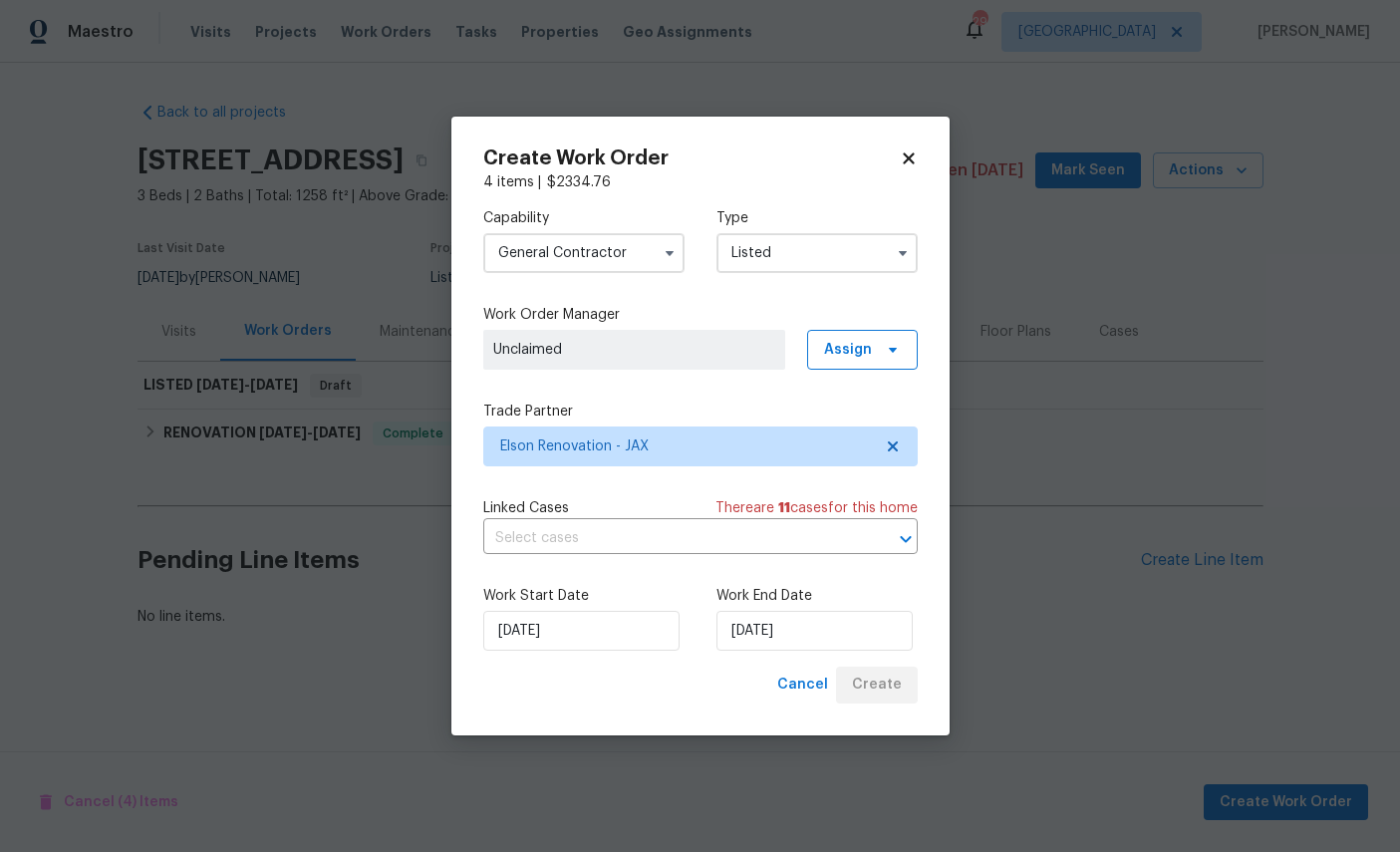 scroll, scrollTop: 0, scrollLeft: 0, axis: both 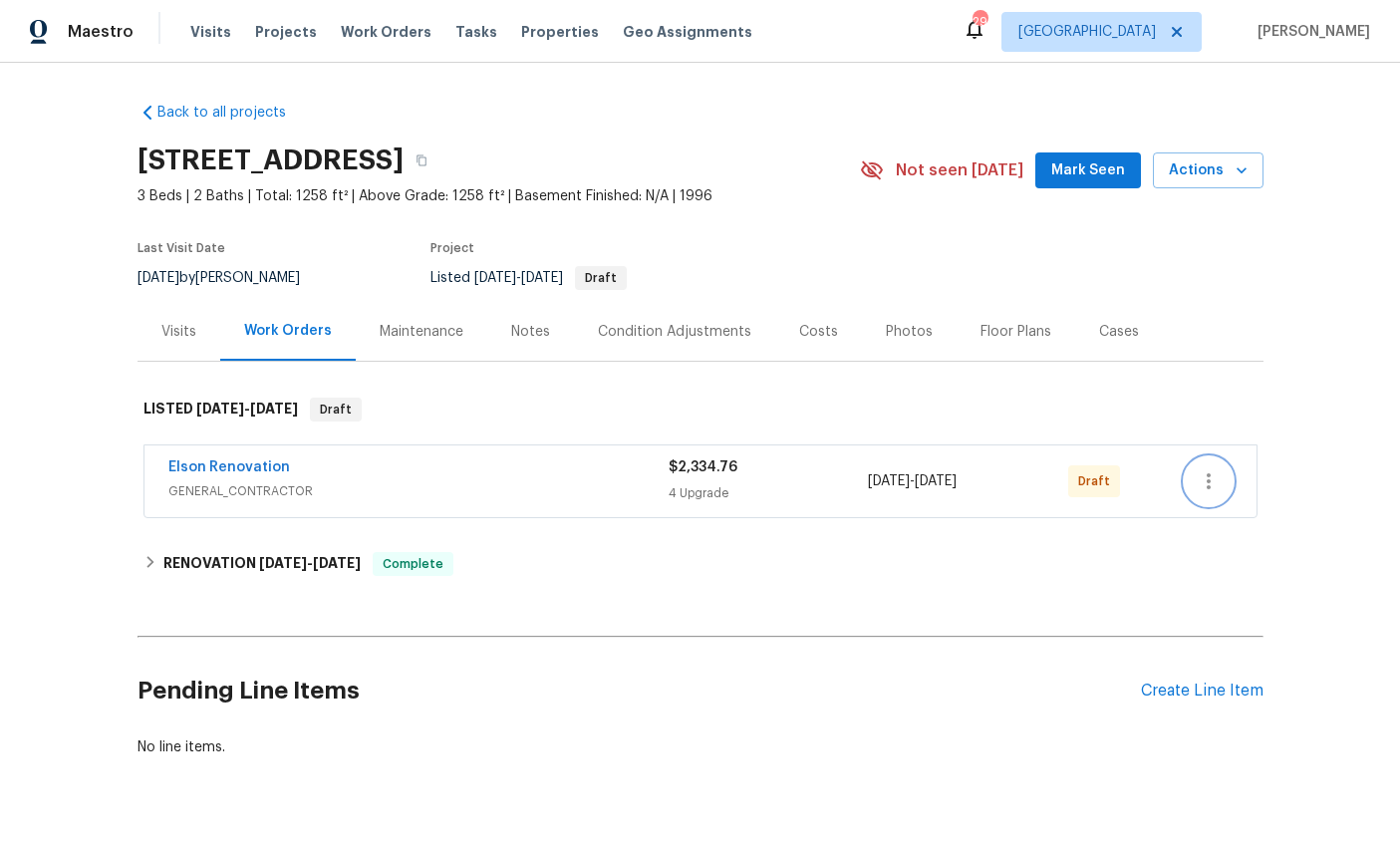 click 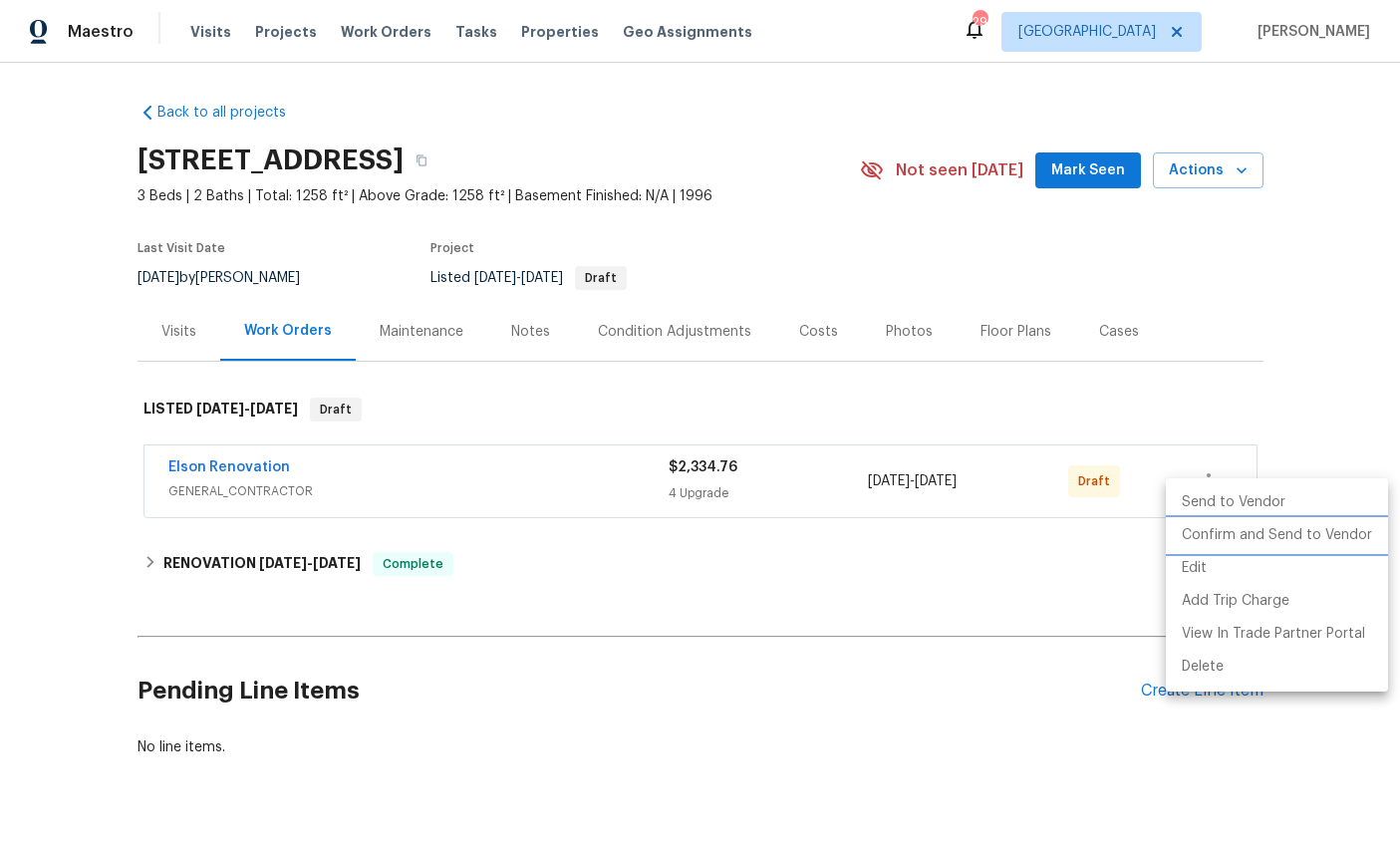 click on "Confirm and Send to Vendor" at bounding box center (1276, 535) 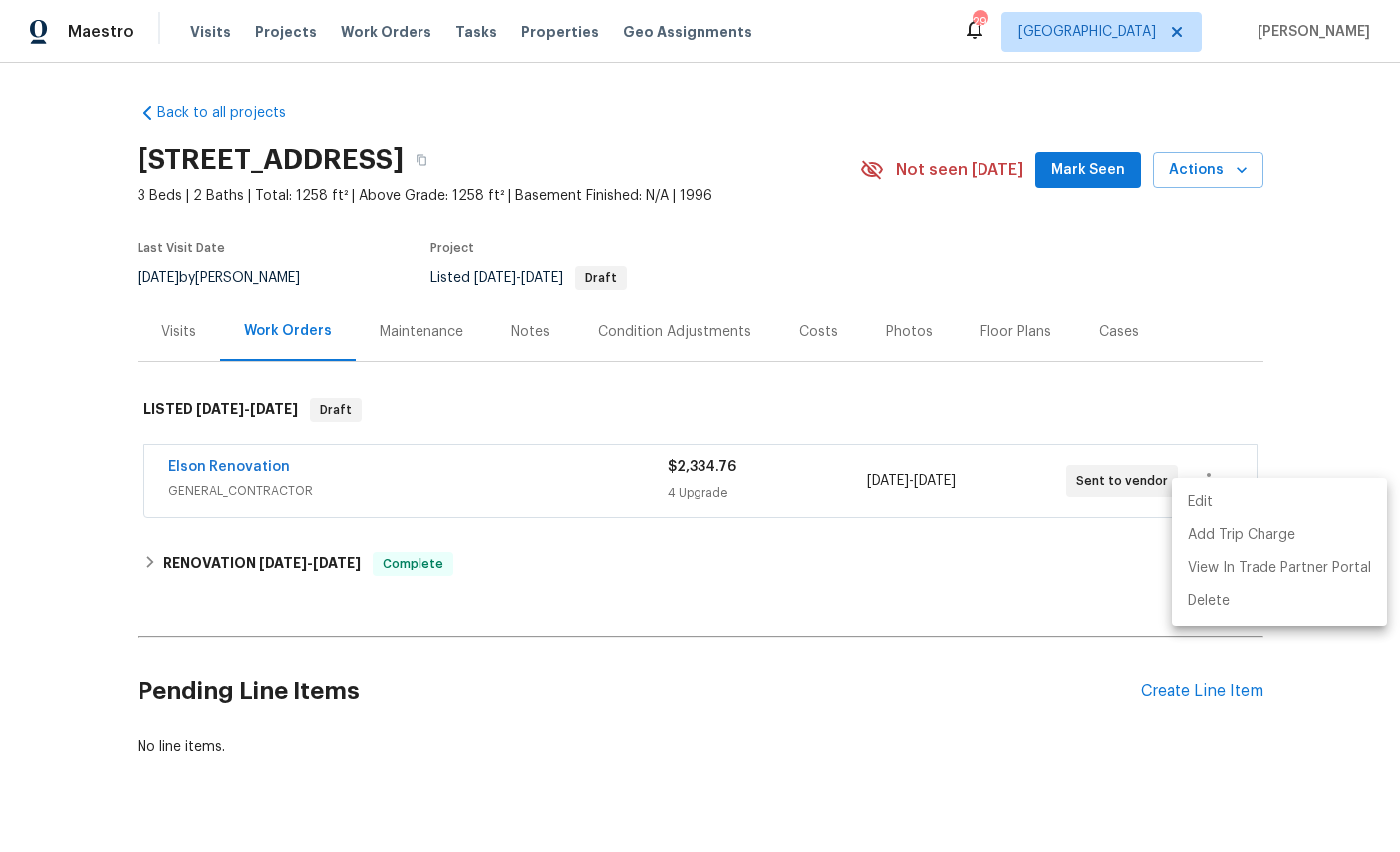 click at bounding box center (700, 426) 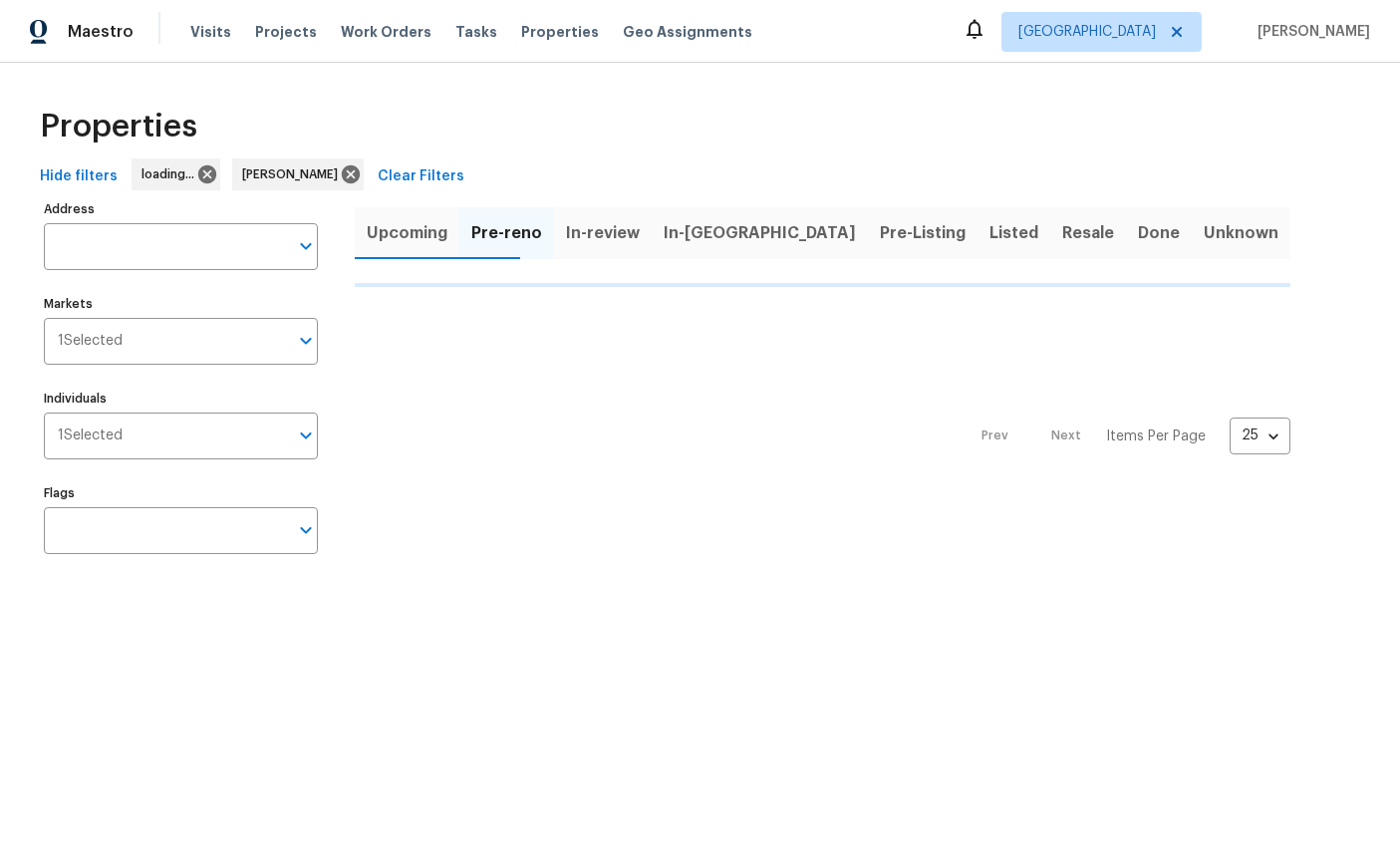 scroll, scrollTop: 0, scrollLeft: 0, axis: both 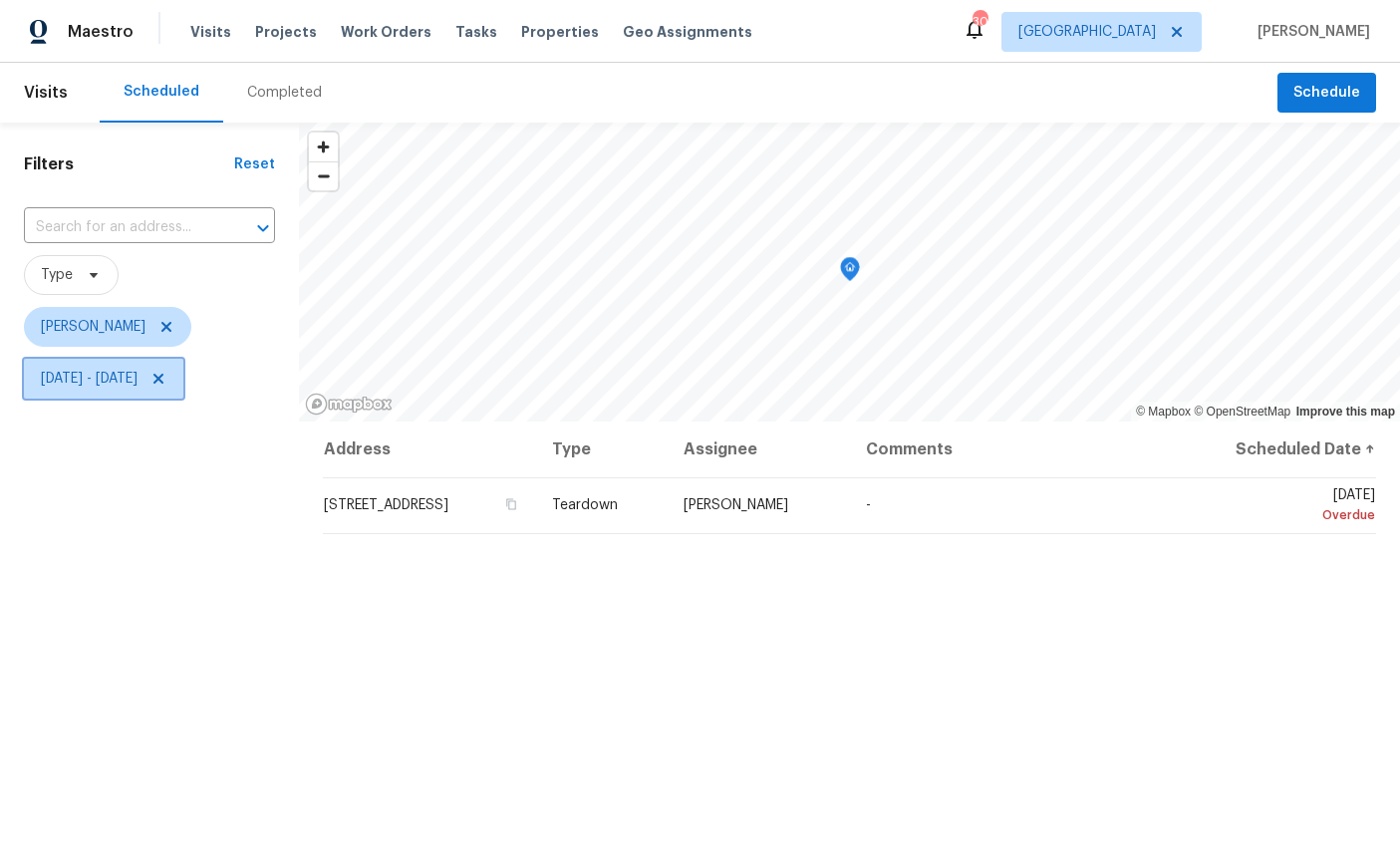 click on "Tue, Jul 08 - Wed, Jul 09" at bounding box center [89, 379] 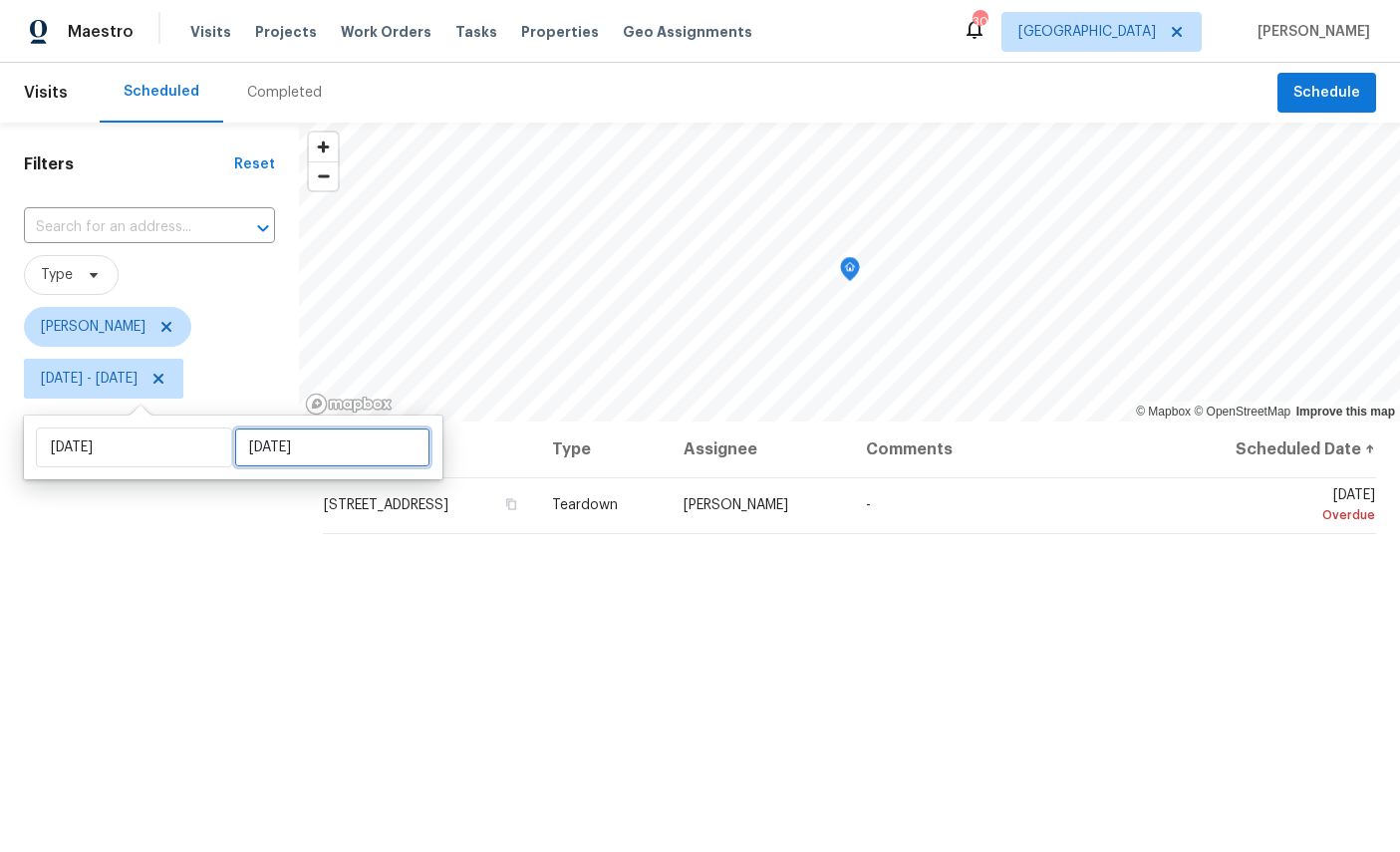 click on "Wed, Jul 09" at bounding box center (332, 447) 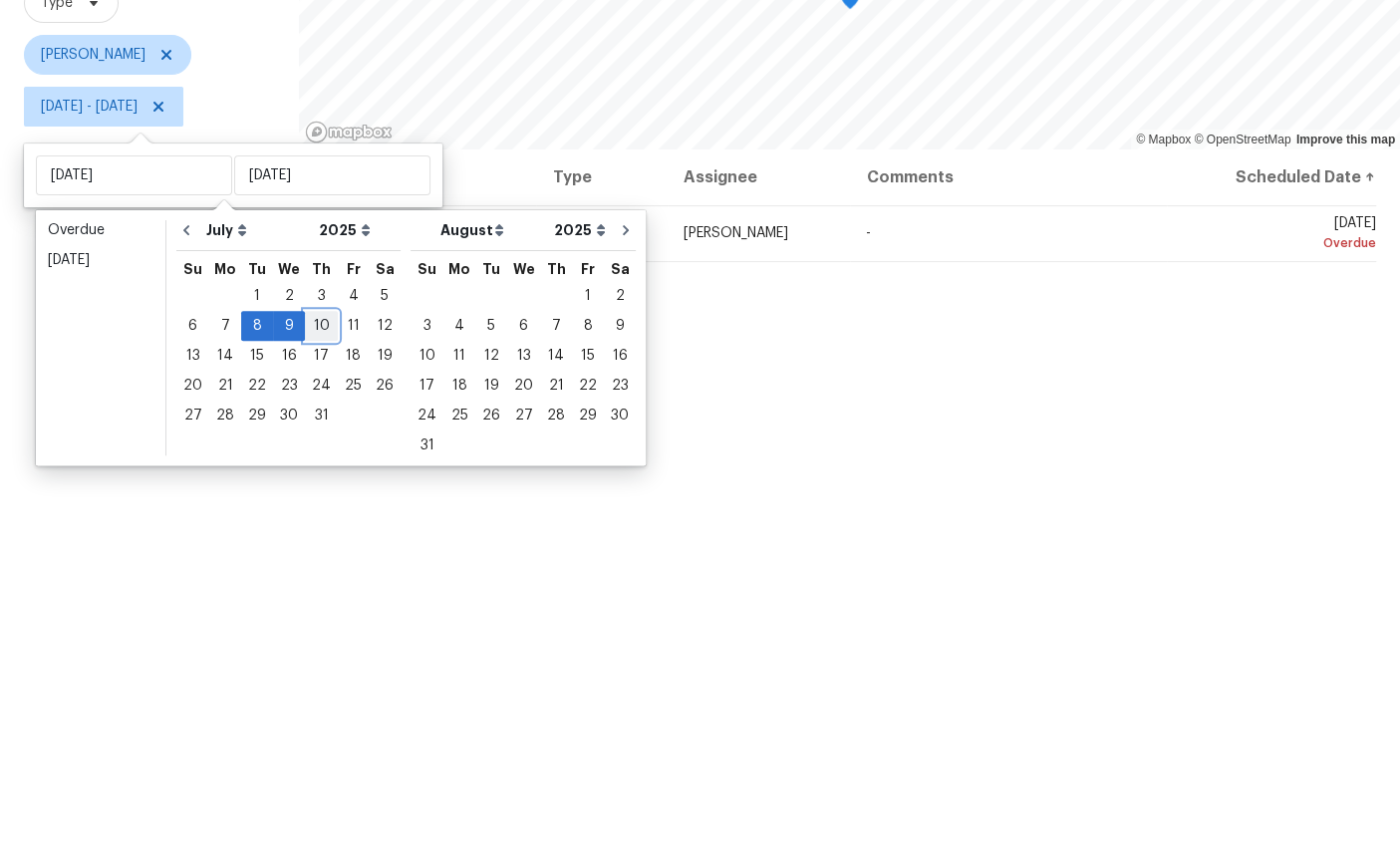 click on "10" at bounding box center [321, 598] 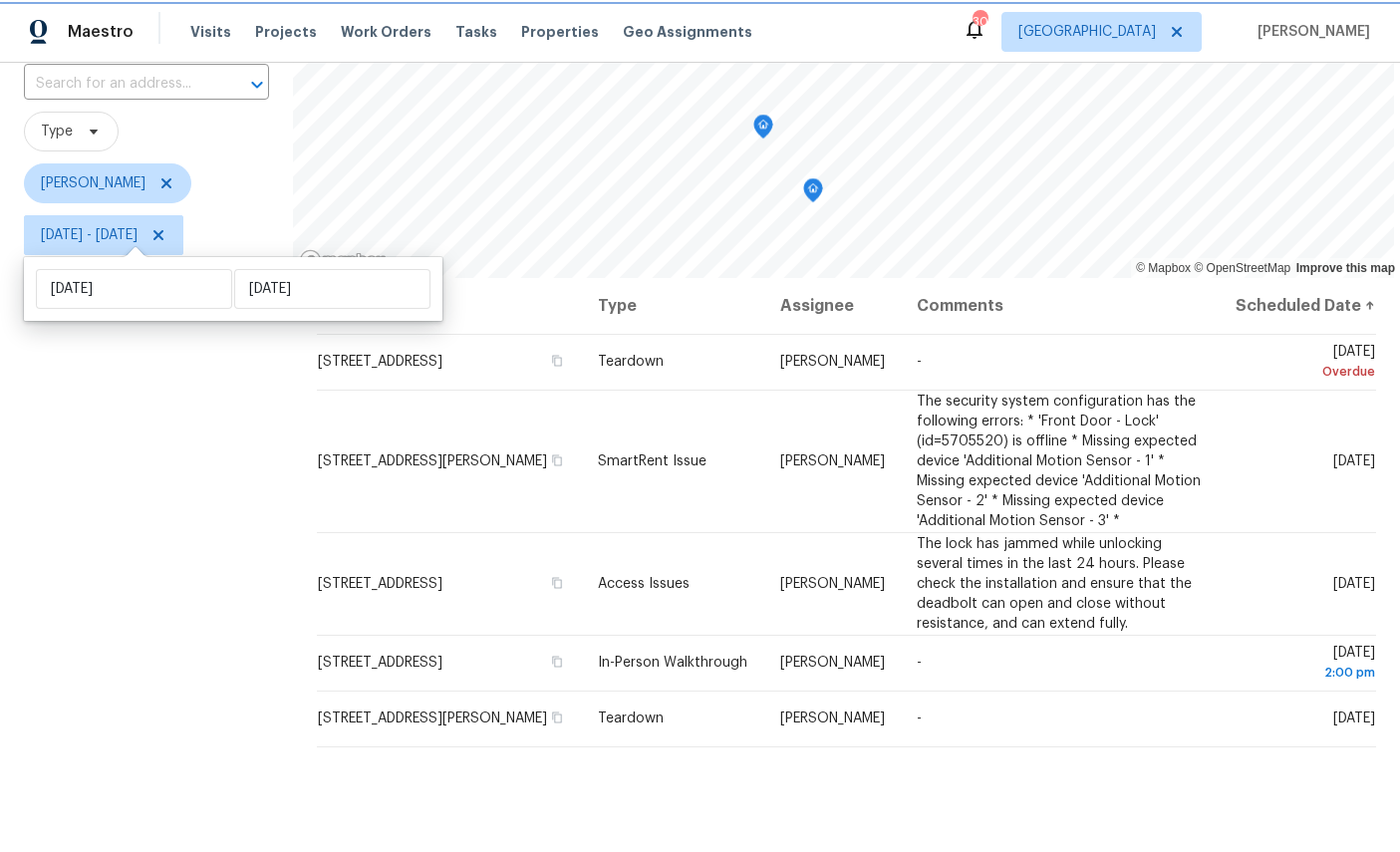 scroll, scrollTop: 102, scrollLeft: 0, axis: vertical 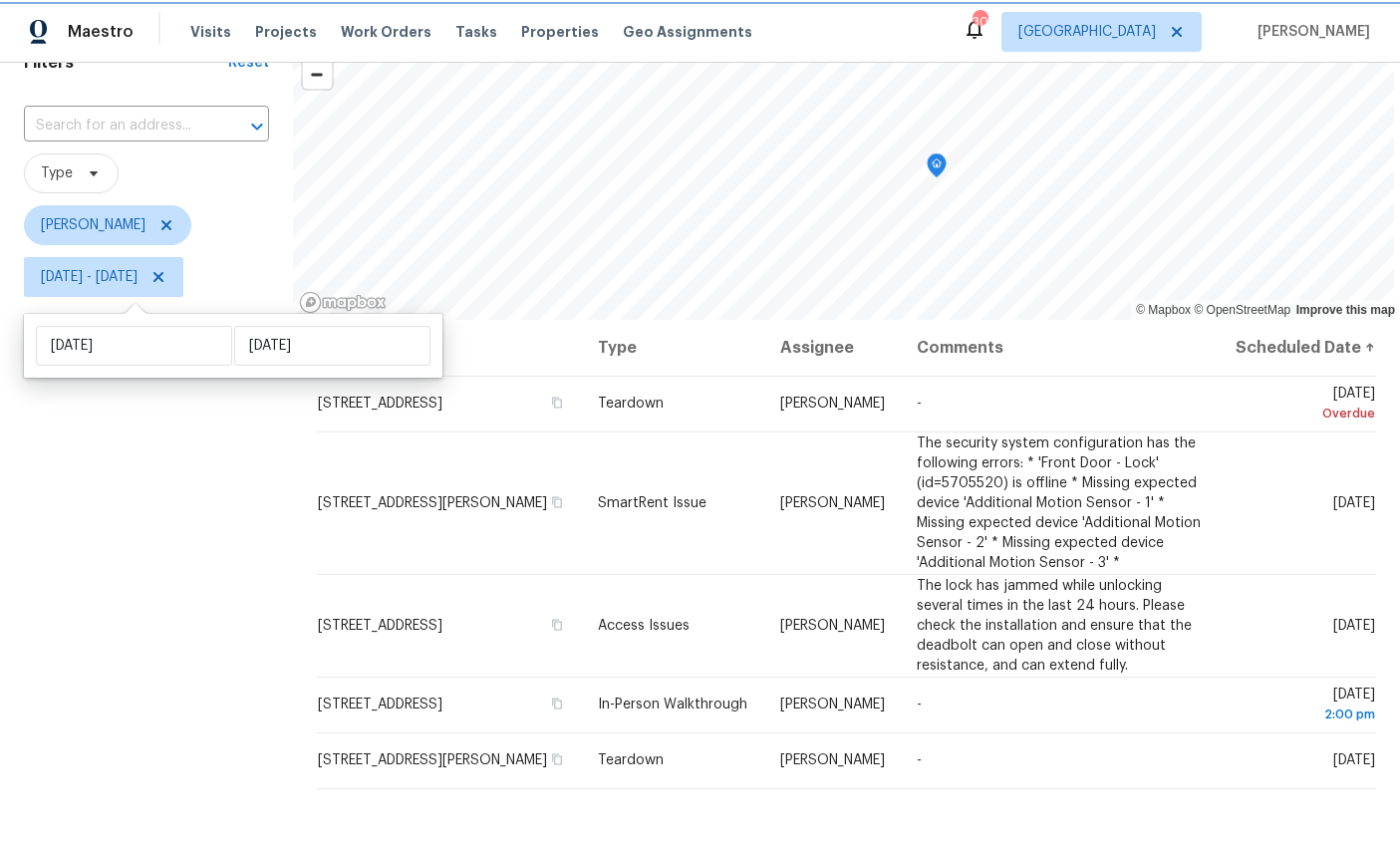 click 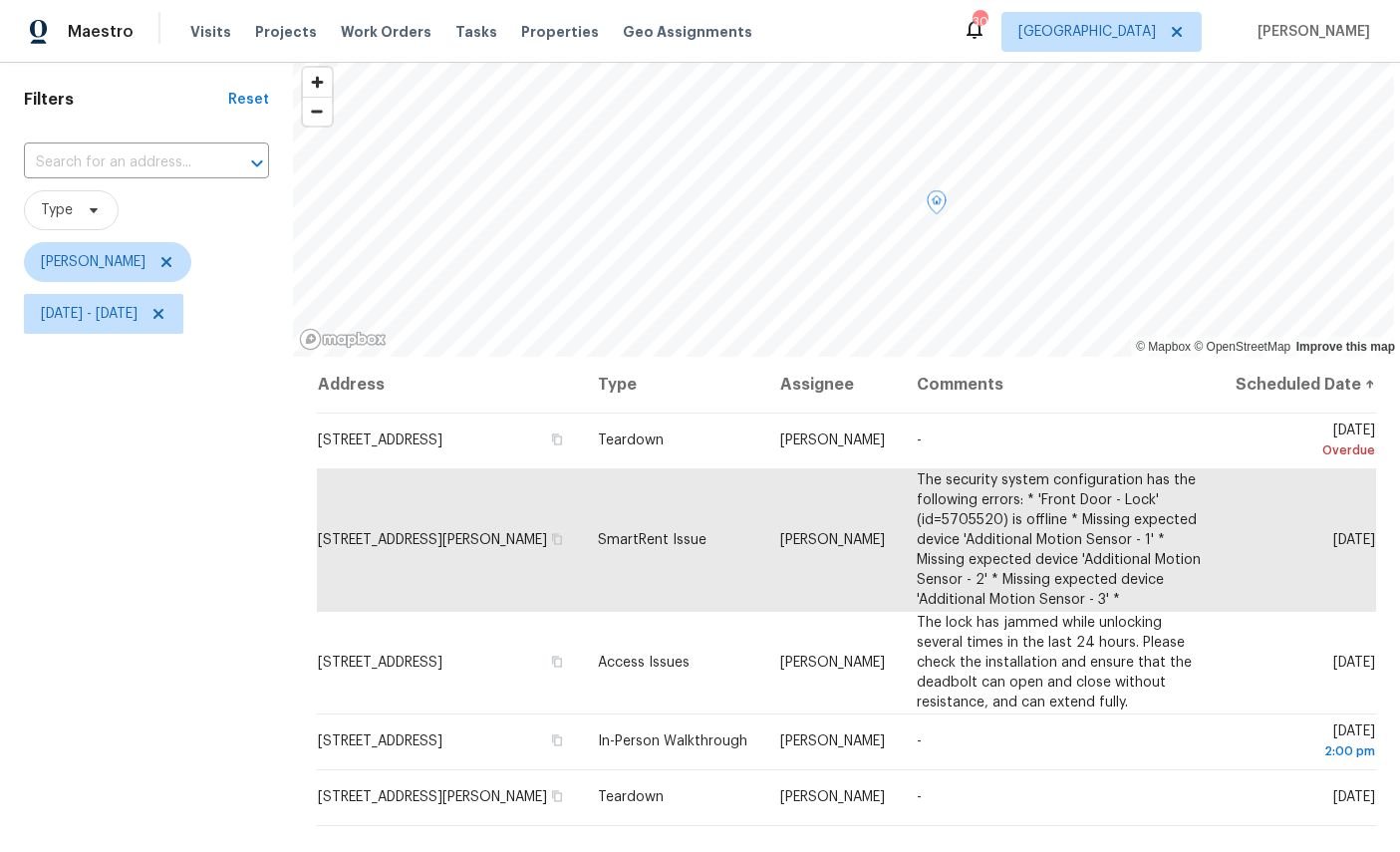 scroll, scrollTop: 64, scrollLeft: 0, axis: vertical 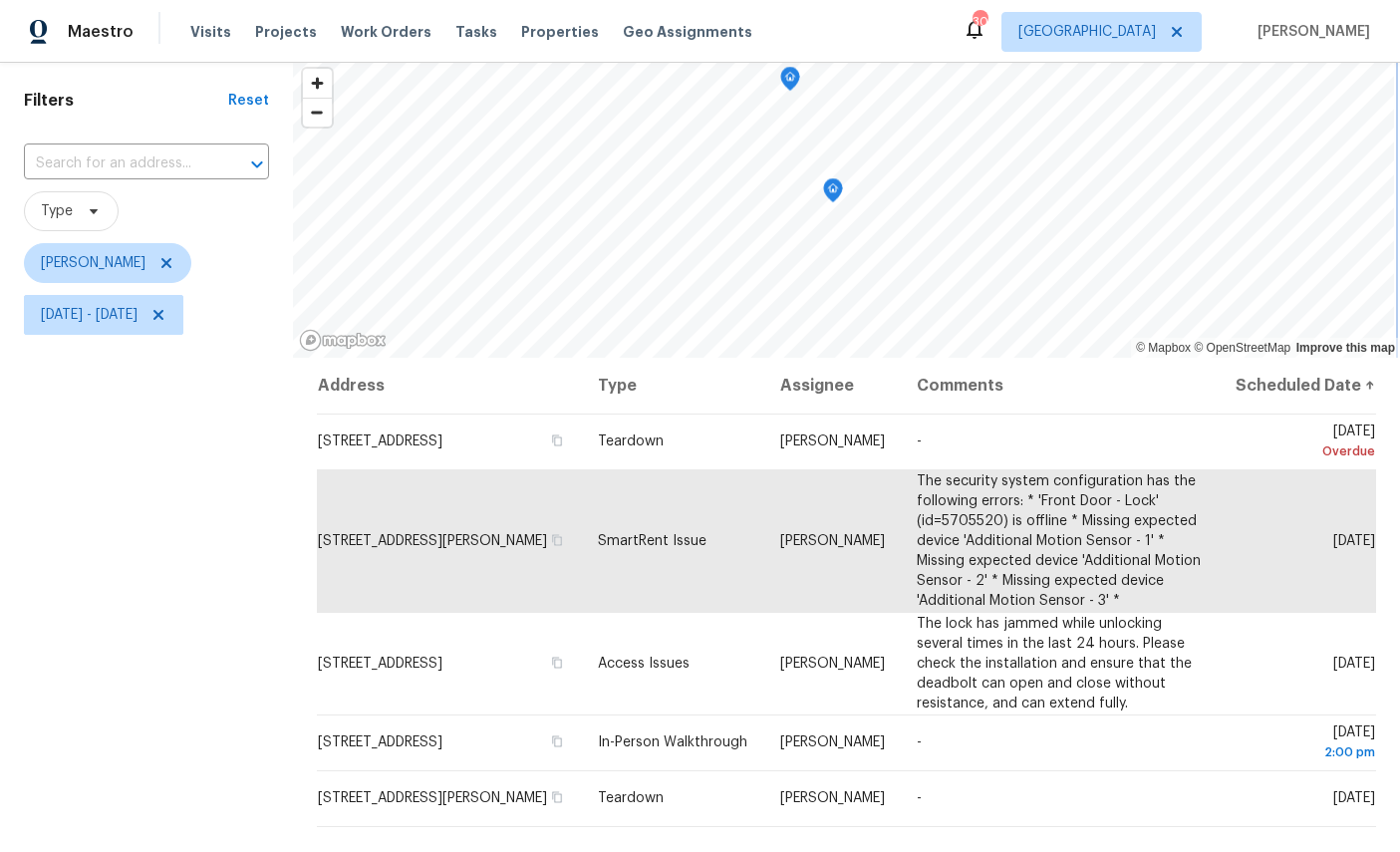 click 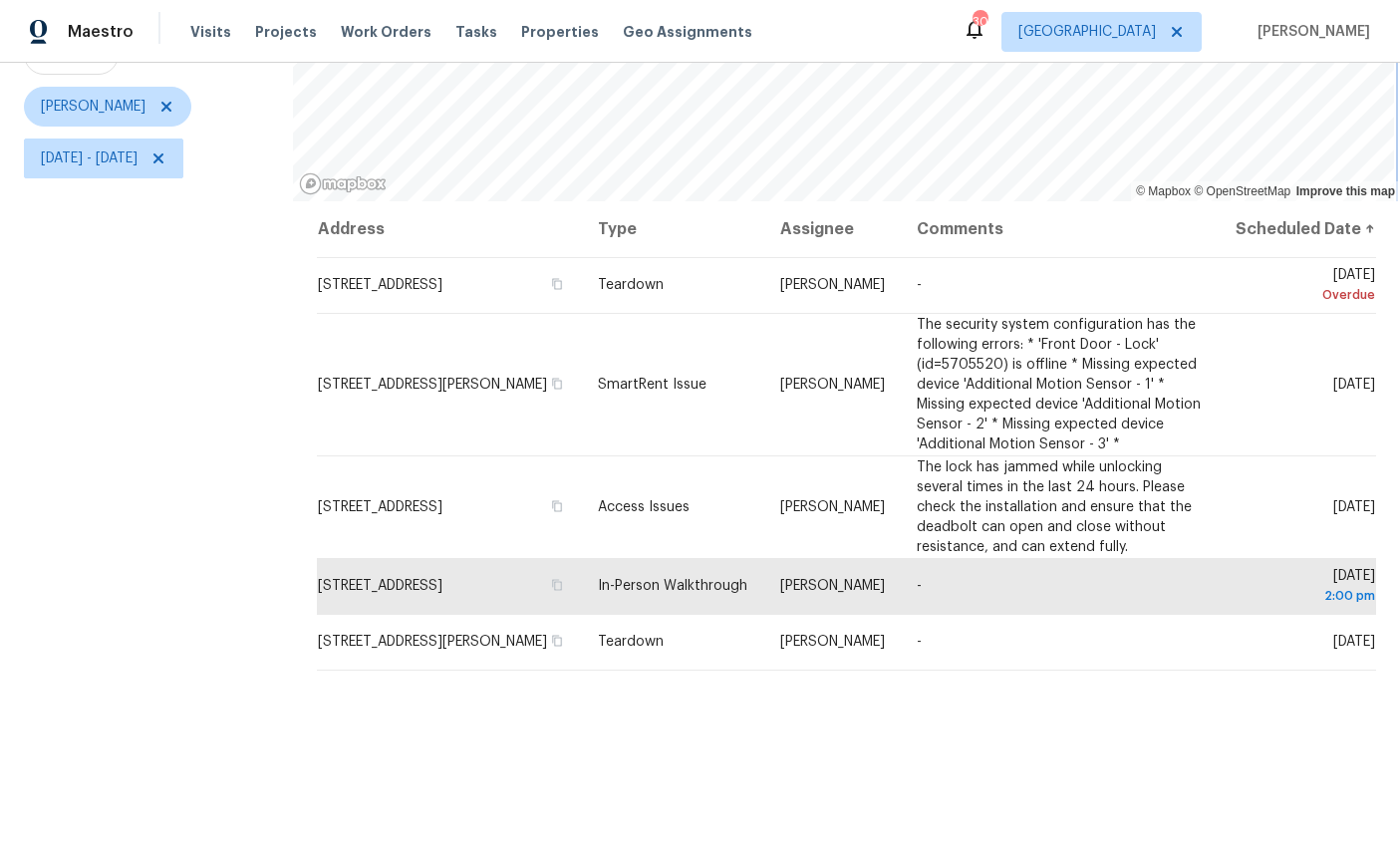 scroll, scrollTop: 215, scrollLeft: 0, axis: vertical 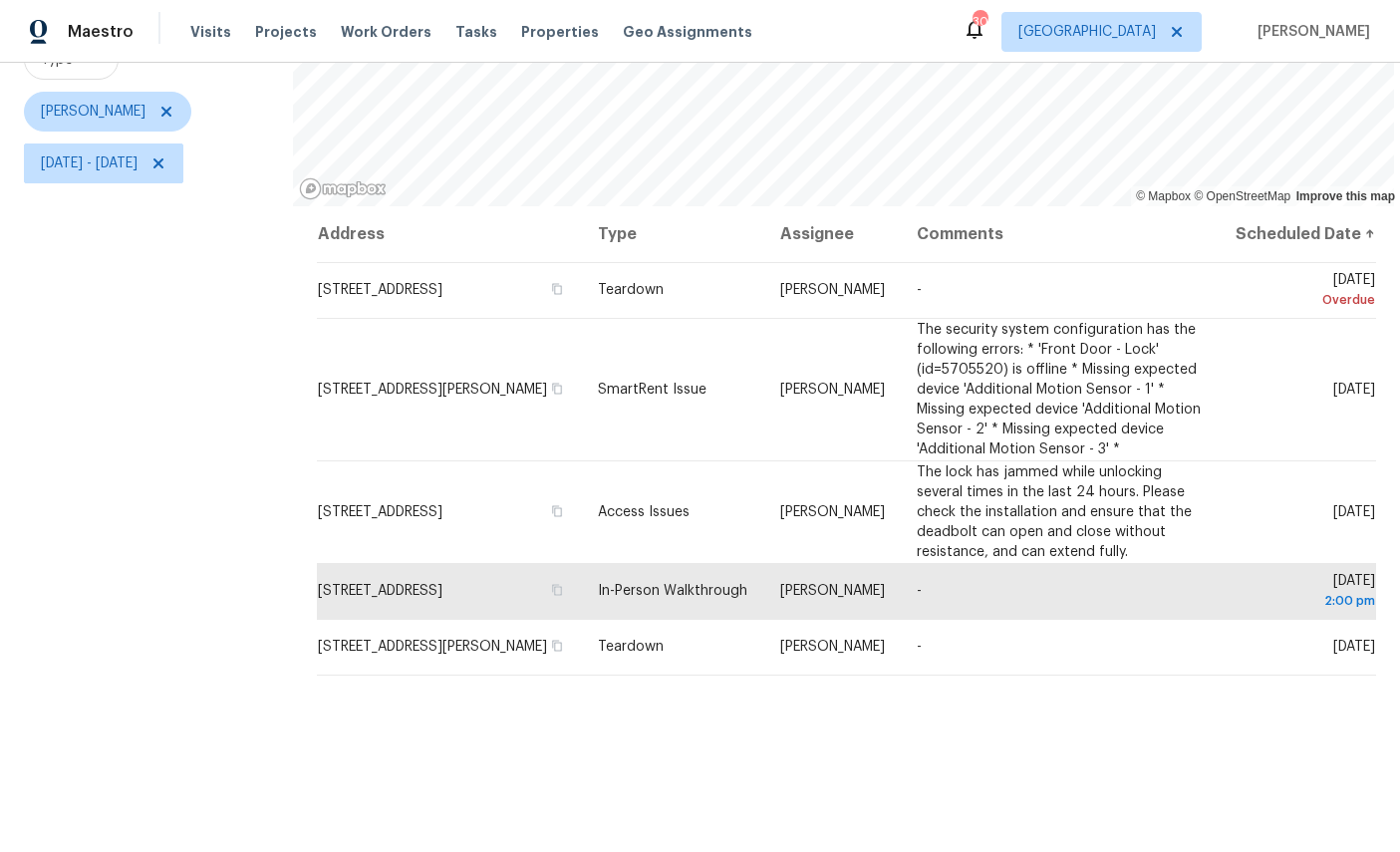 click on "Filters Reset ​ Type William Sparks Tue, Jul 08 - Thu, Jul 10" at bounding box center (146, 398) 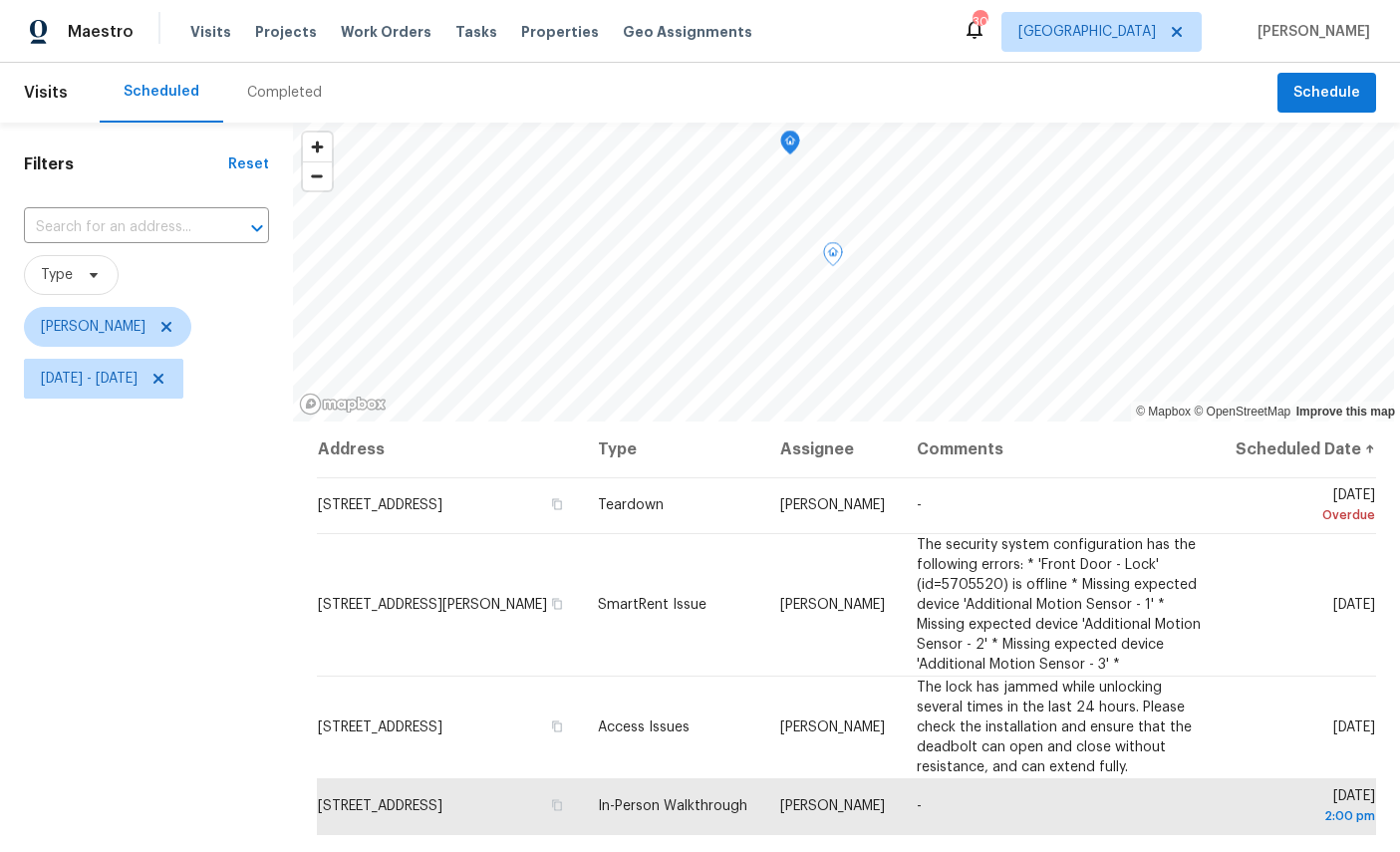 scroll, scrollTop: 0, scrollLeft: 0, axis: both 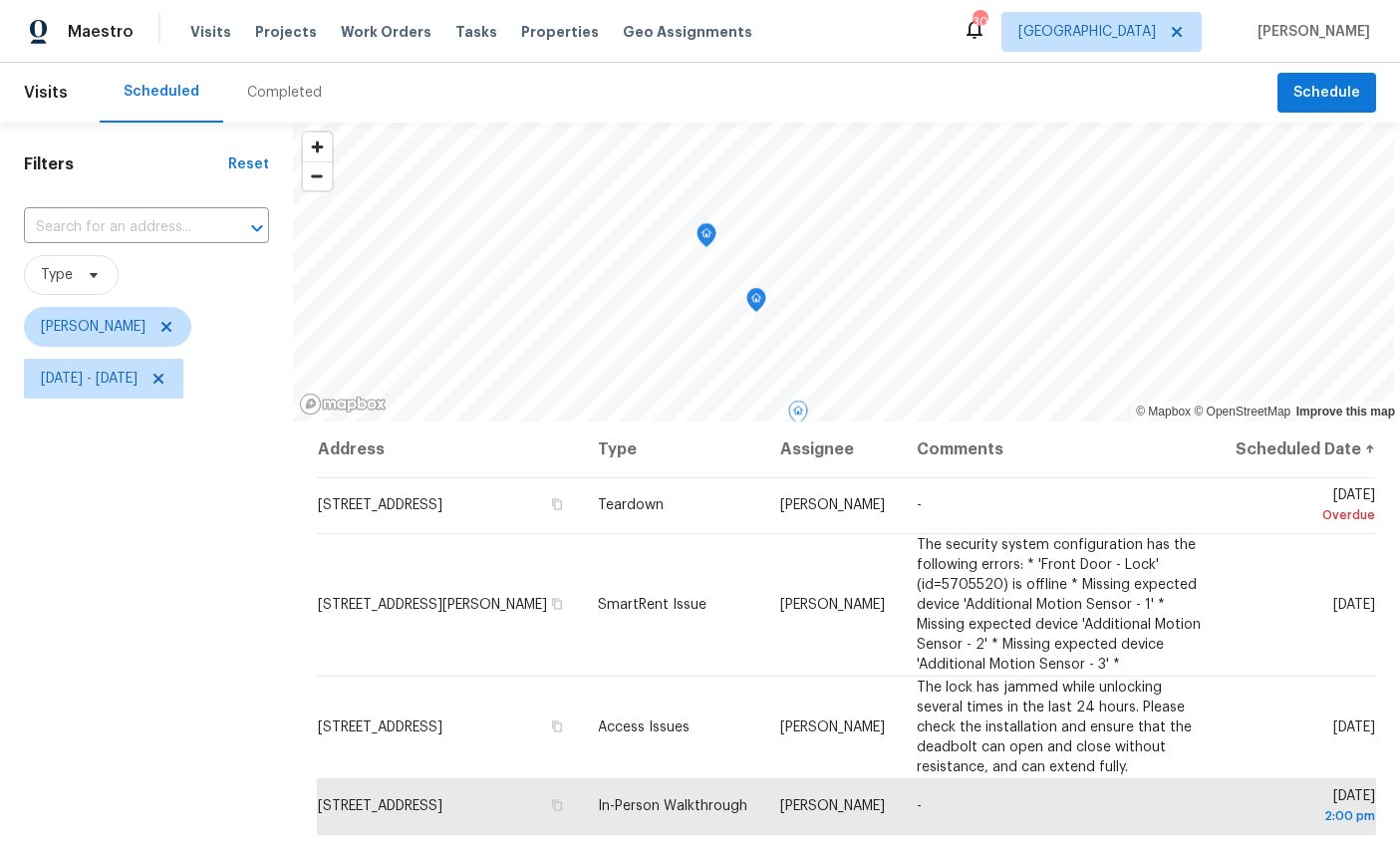 click 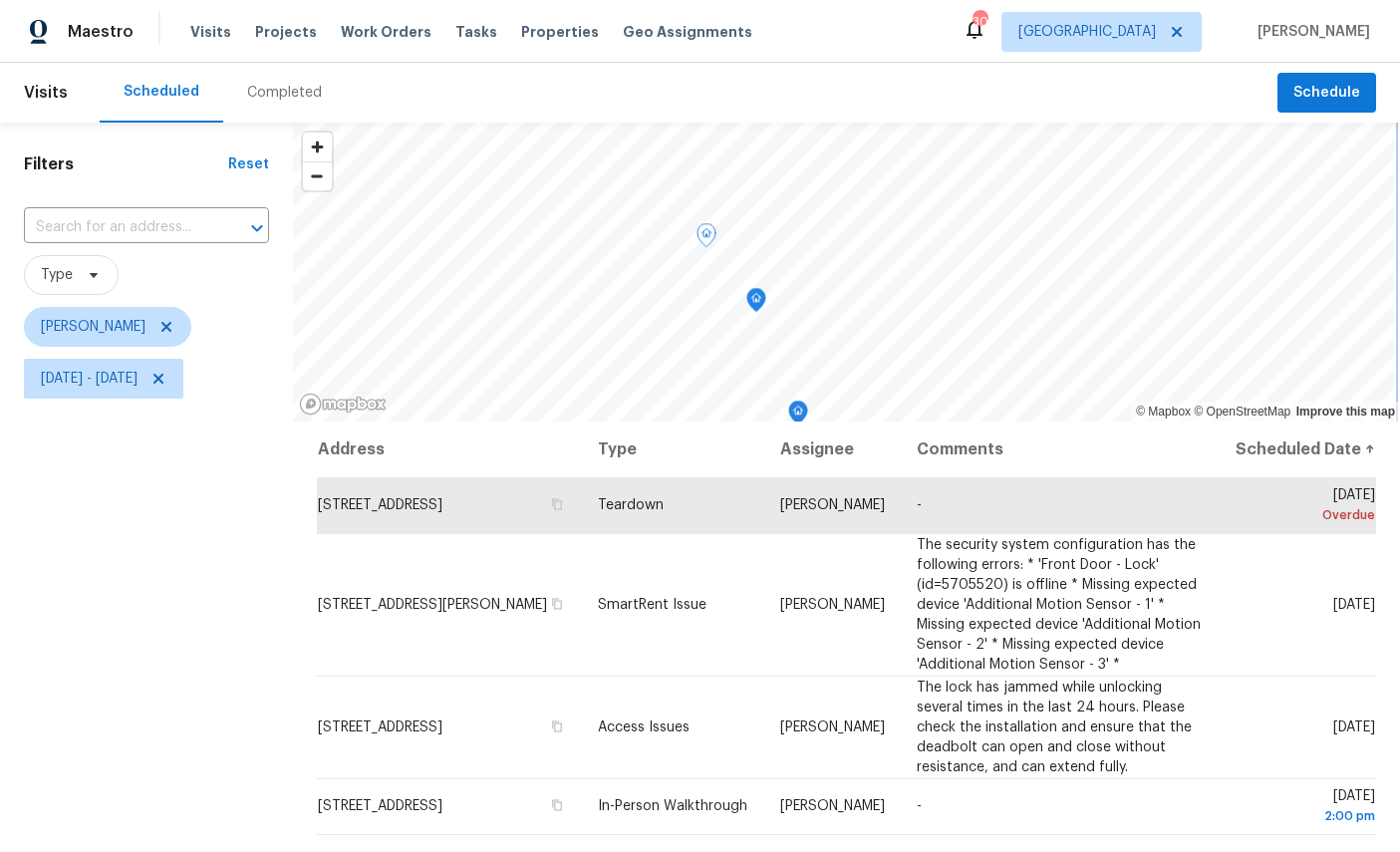 click 